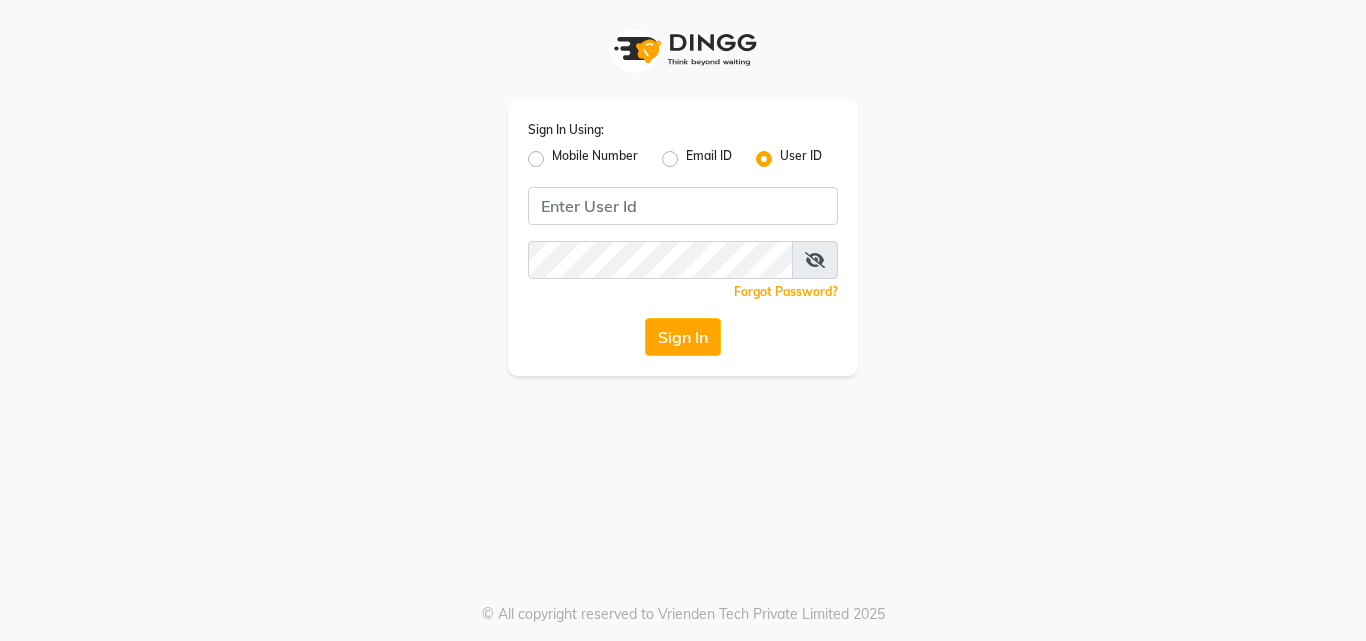 scroll, scrollTop: 0, scrollLeft: 0, axis: both 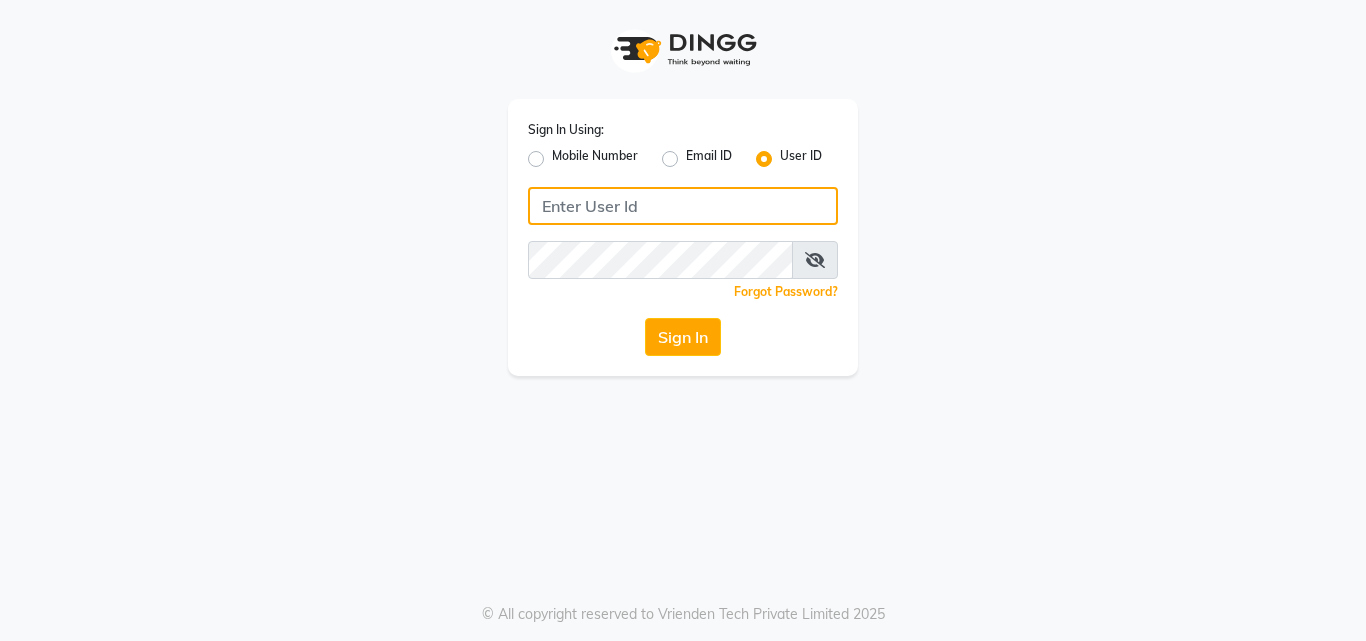 type on "[PERSON_NAME]" 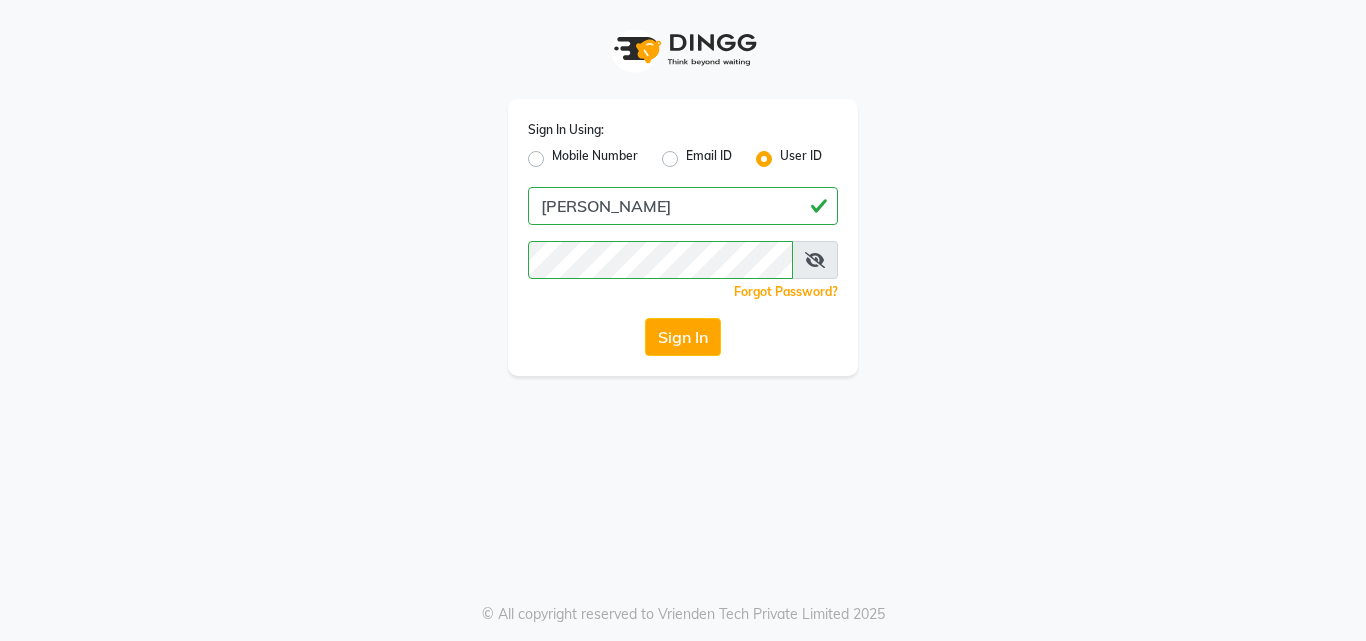 click at bounding box center (815, 260) 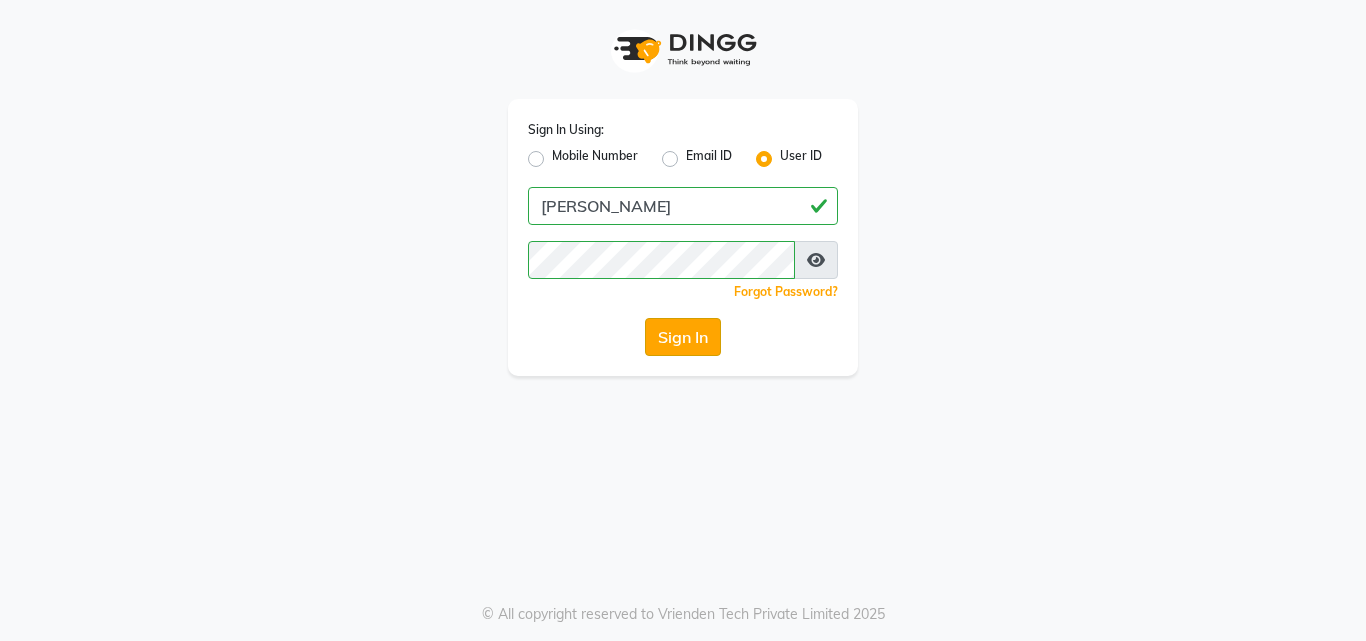 click on "Sign In" 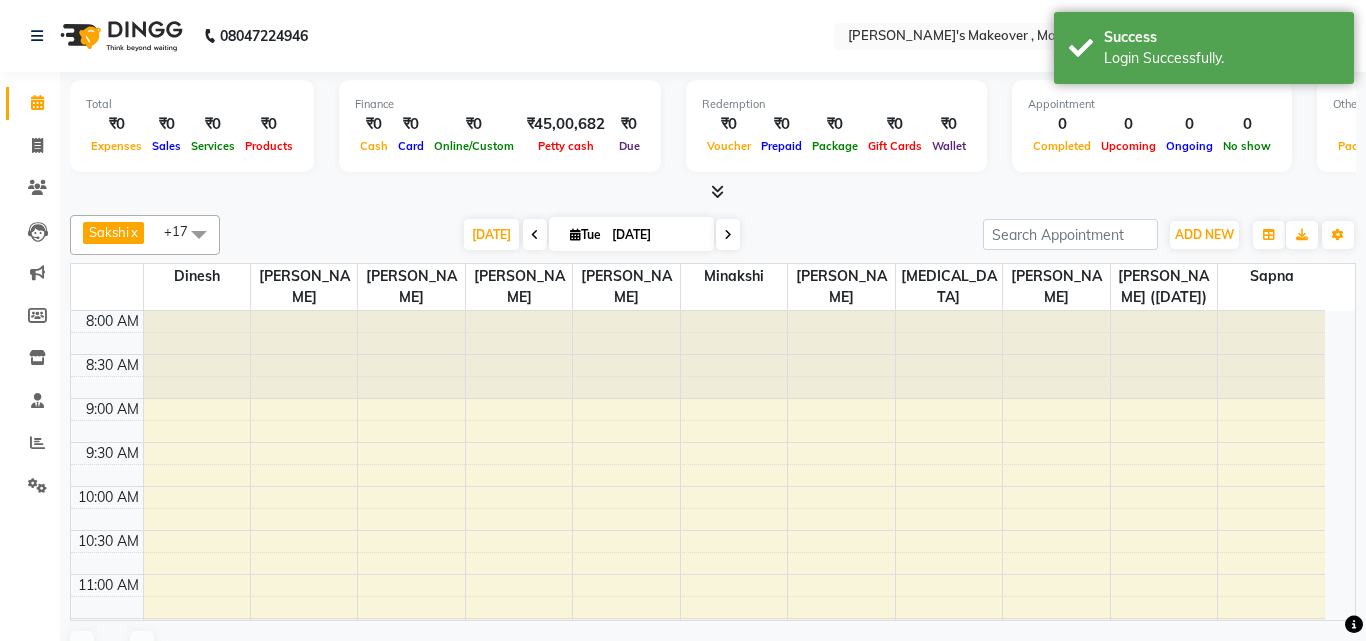 select on "en" 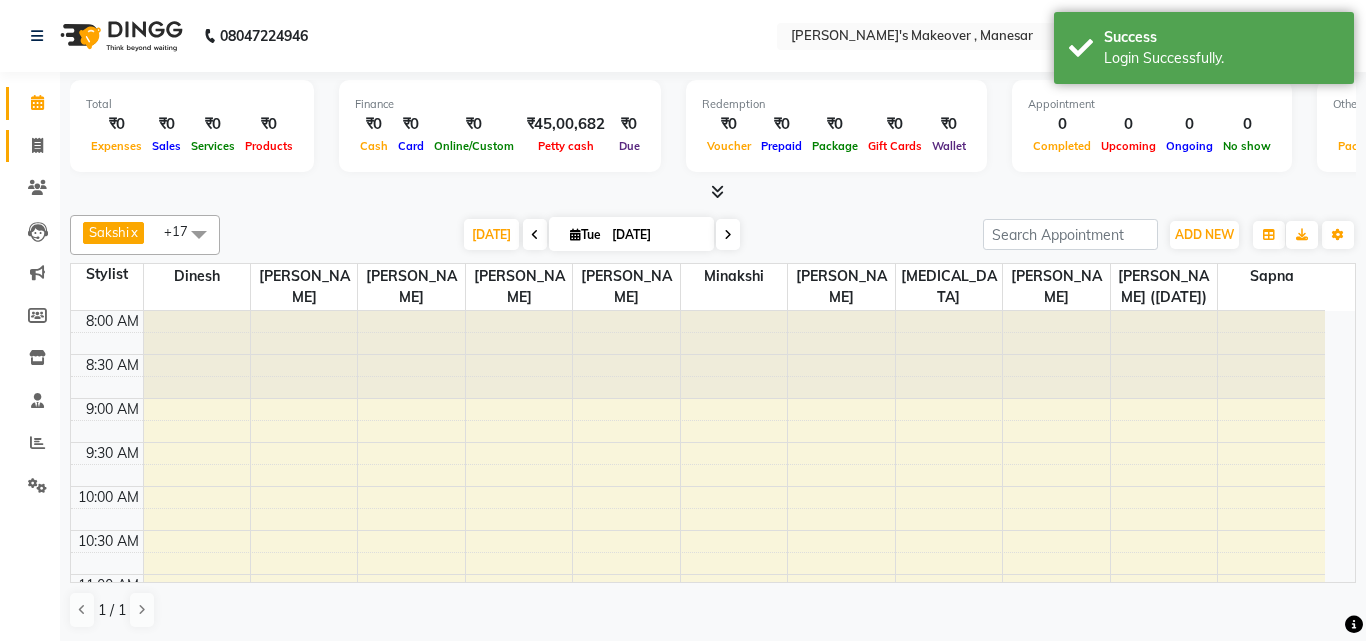 drag, startPoint x: 26, startPoint y: 149, endPoint x: 44, endPoint y: 141, distance: 19.697716 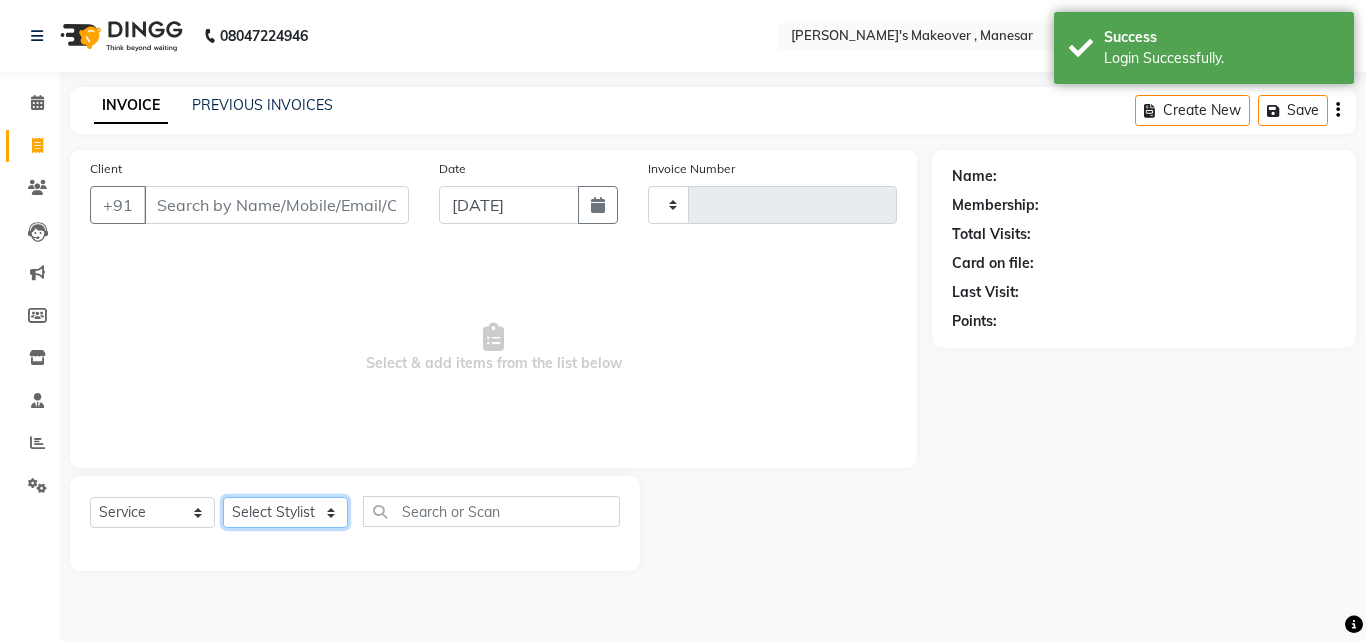 click on "Select Stylist" 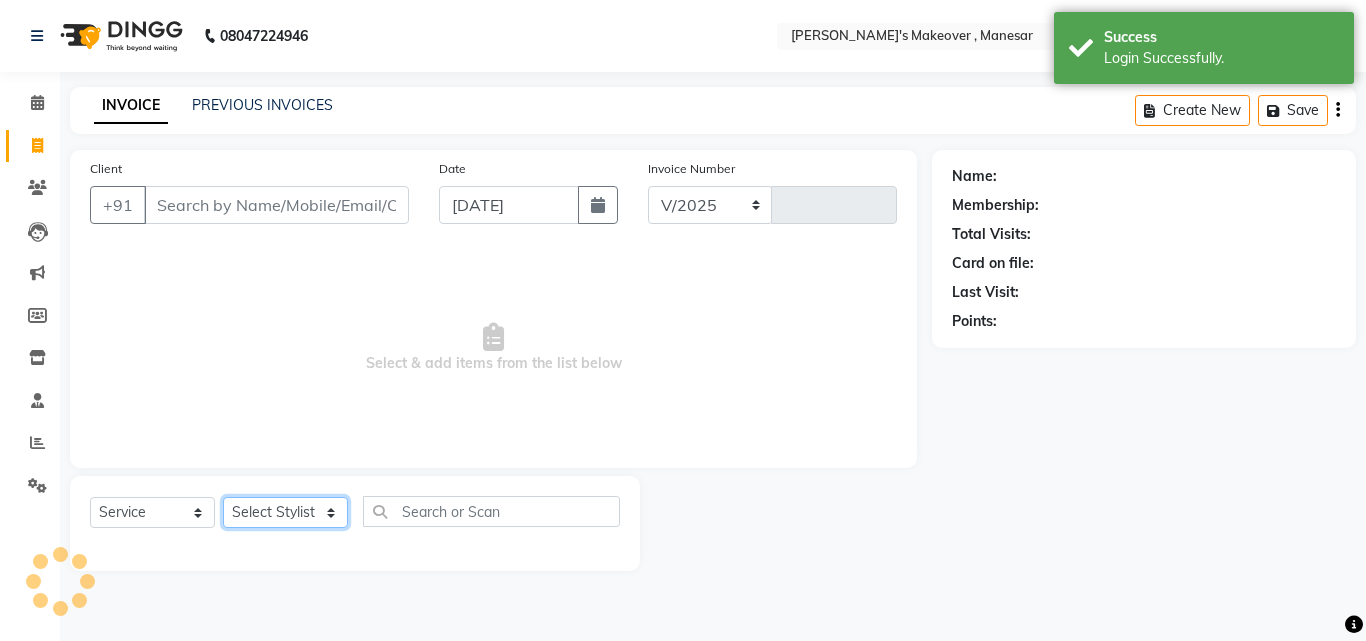 select on "820" 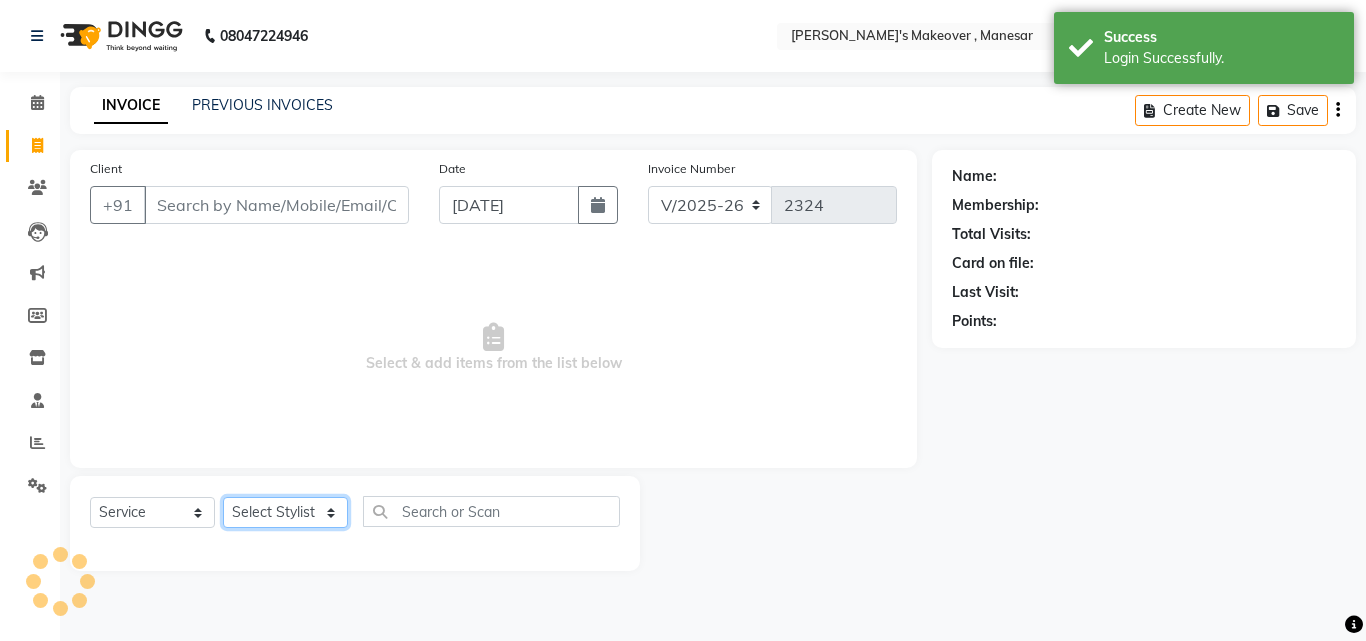 click on "Select Stylist" 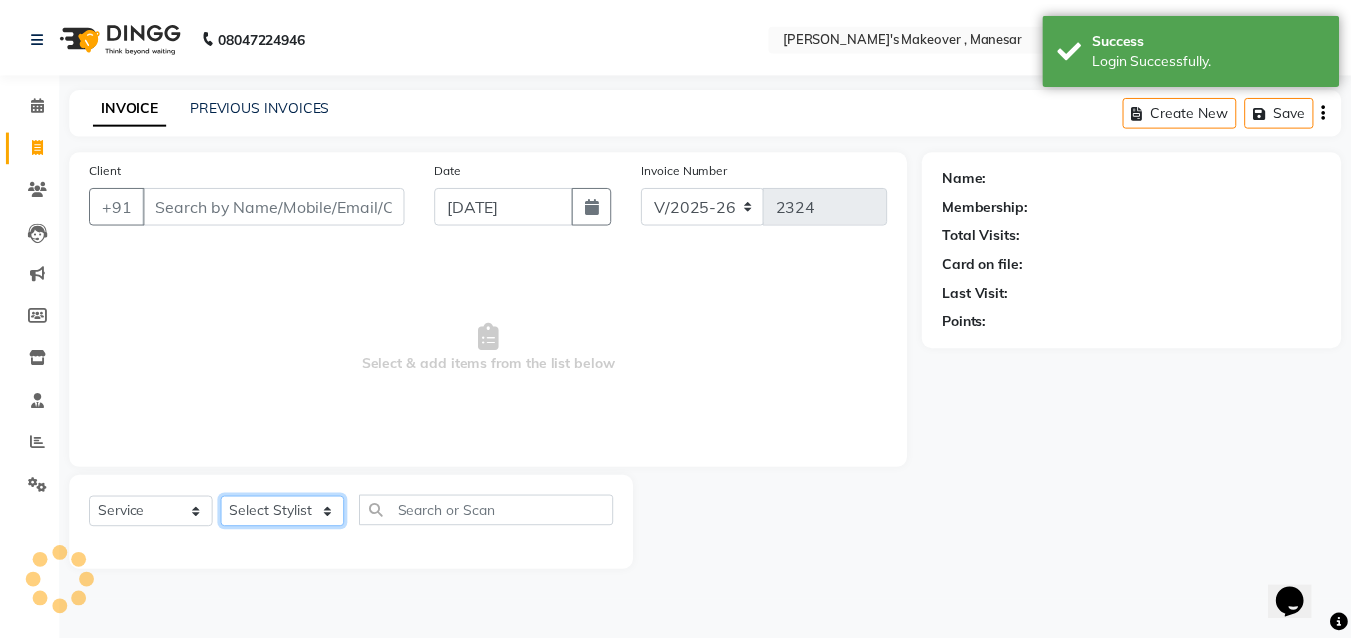 scroll, scrollTop: 0, scrollLeft: 0, axis: both 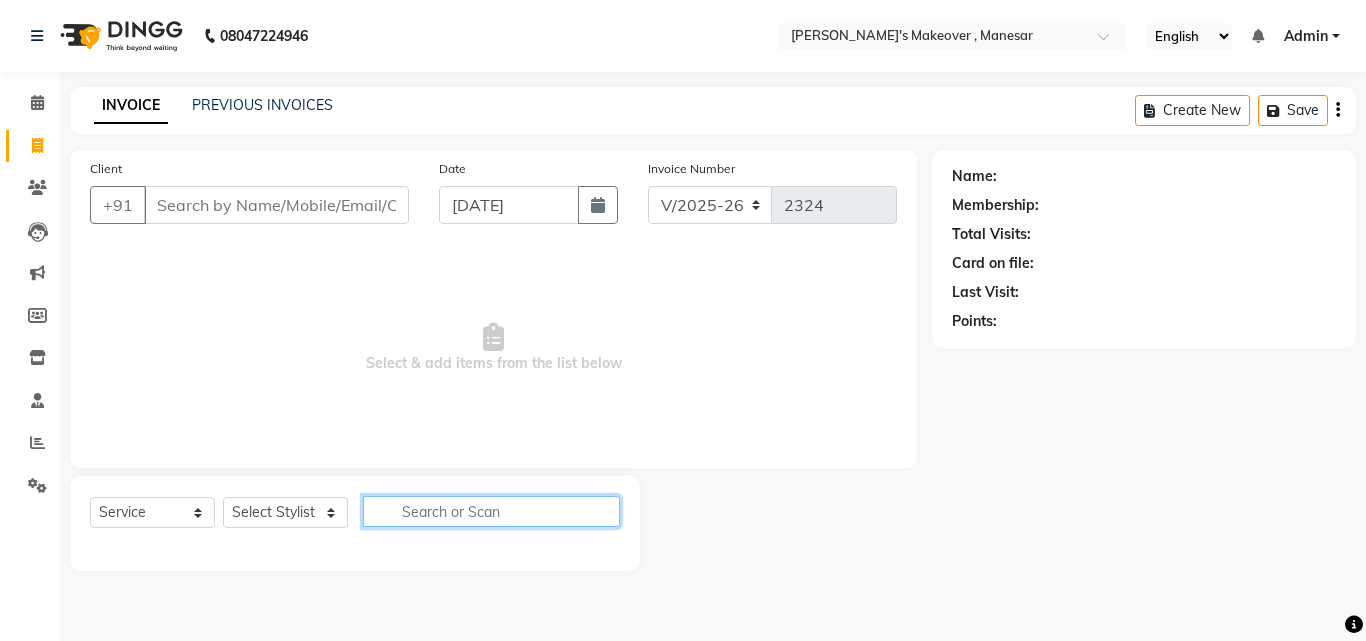 click 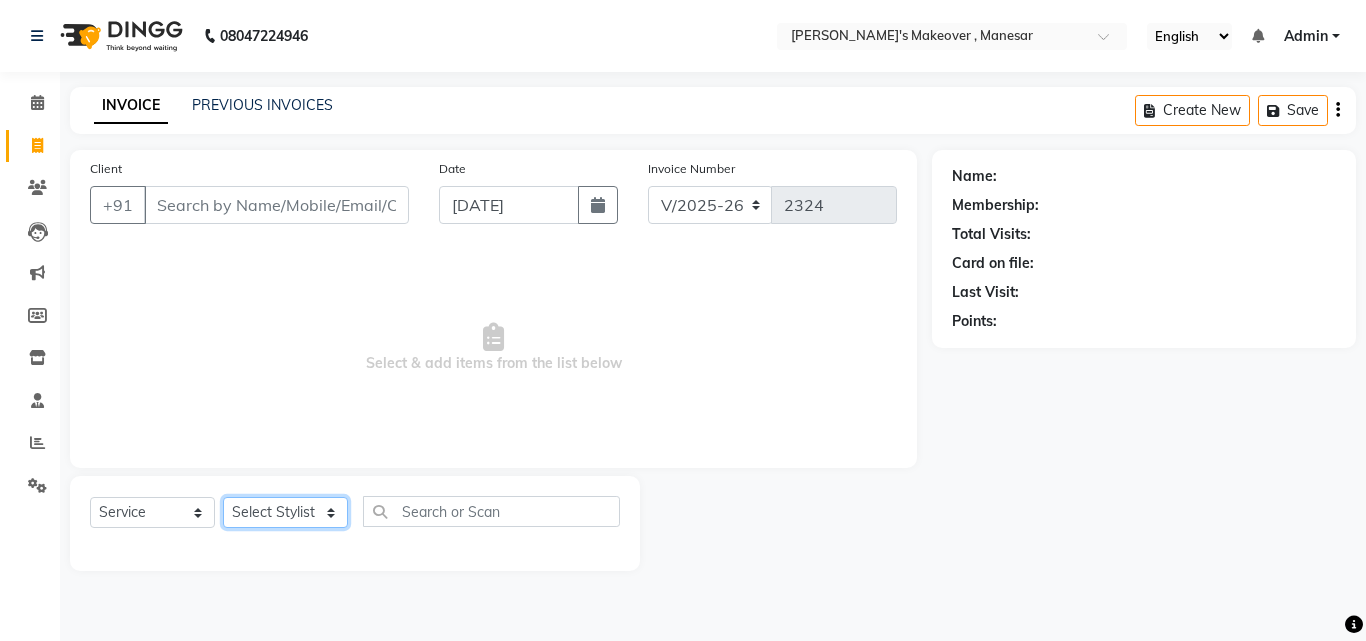 click on "Select Stylist Danish Shavej [PERSON_NAME] Krishna [PERSON_NAME] [PERSON_NAME] Mdm [PERSON_NAME] [PERSON_NAME] [MEDICAL_DATA] Pooja [PERSON_NAME] [PERSON_NAME] ([DATE])" 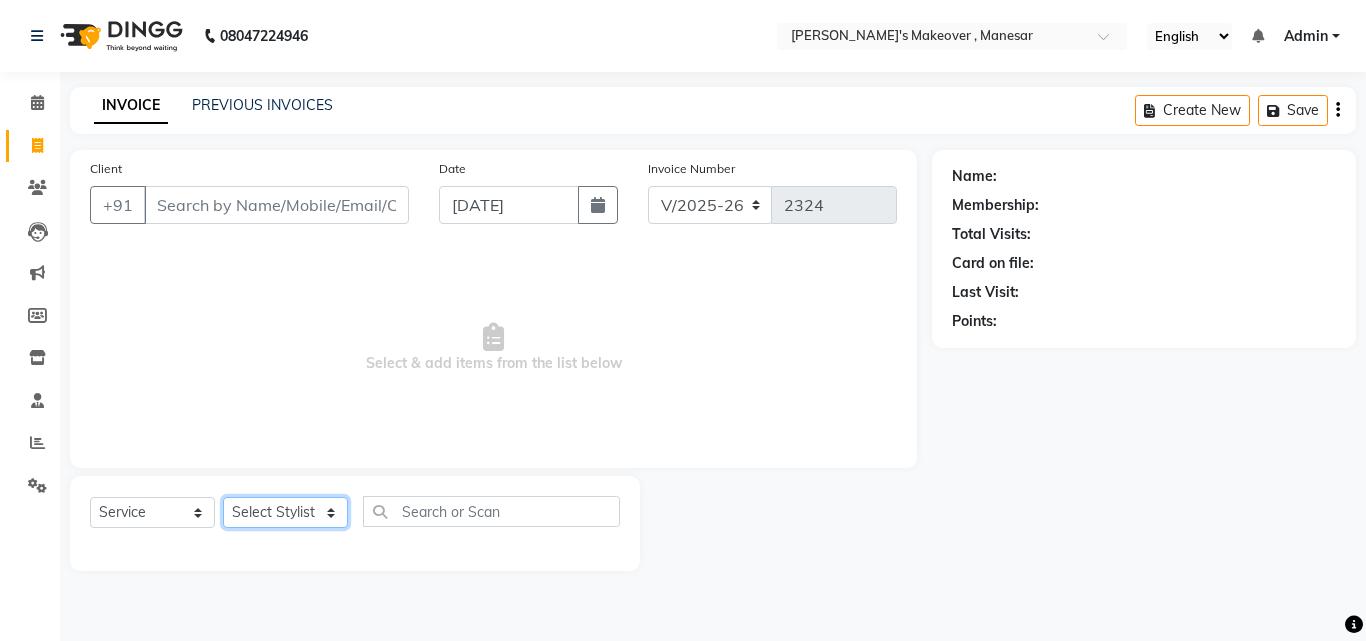 select on "57968" 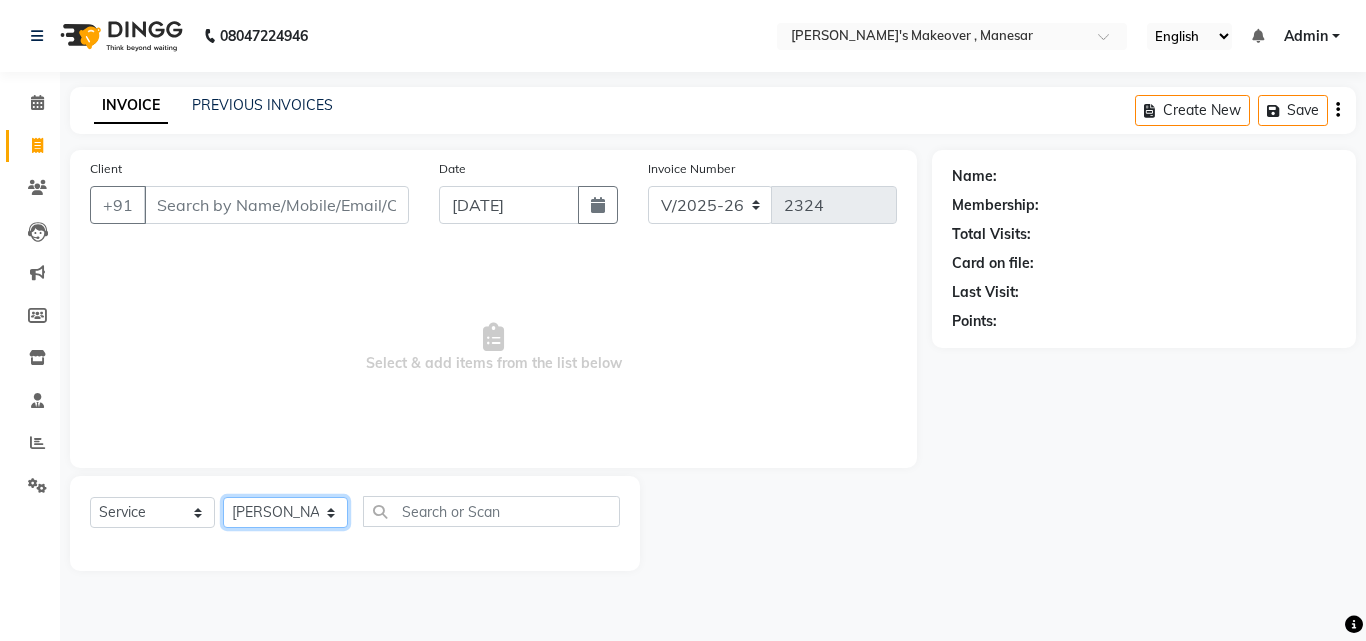 click on "Select Stylist Danish Shavej [PERSON_NAME] Krishna [PERSON_NAME] [PERSON_NAME] Mdm [PERSON_NAME] [PERSON_NAME] [MEDICAL_DATA] Pooja [PERSON_NAME] [PERSON_NAME] ([DATE])" 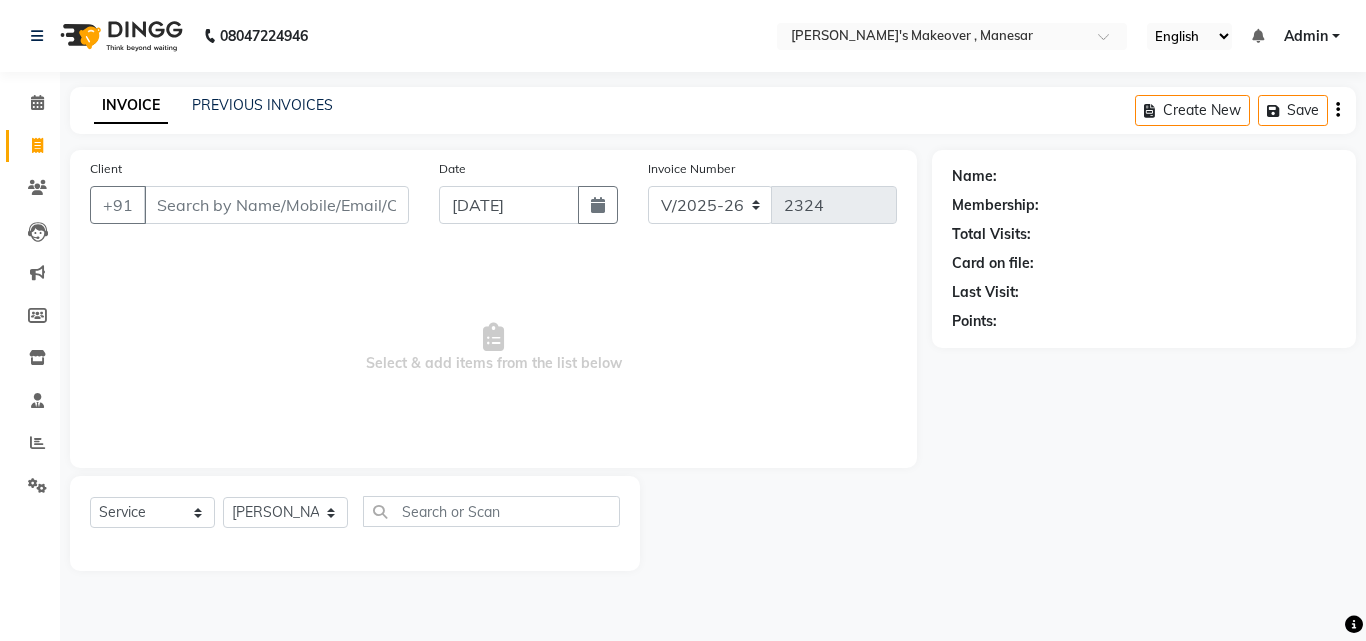 drag, startPoint x: 277, startPoint y: 497, endPoint x: 439, endPoint y: 476, distance: 163.35544 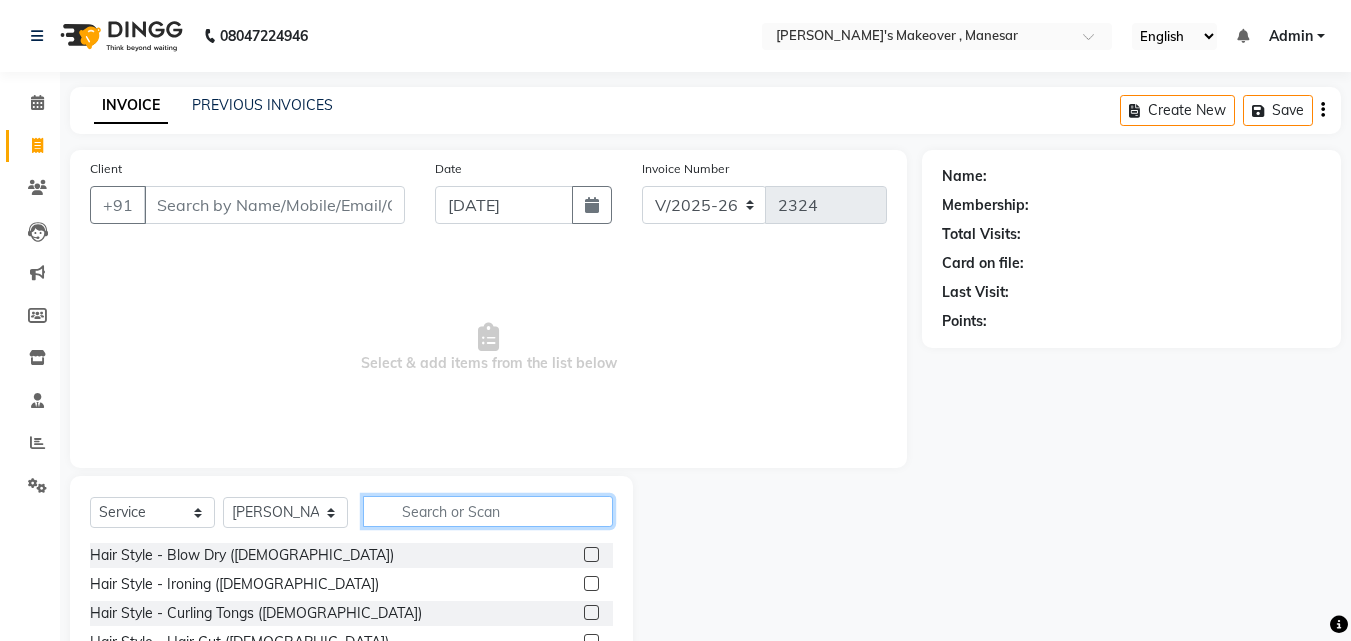 click 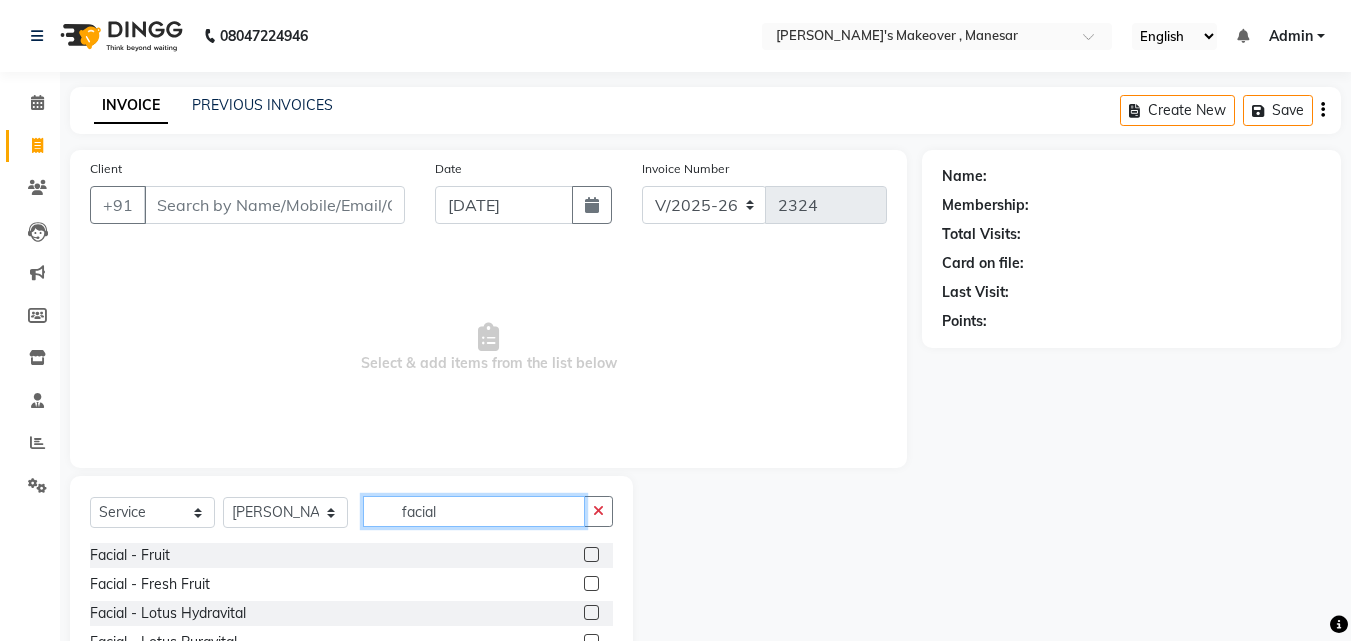 scroll, scrollTop: 160, scrollLeft: 0, axis: vertical 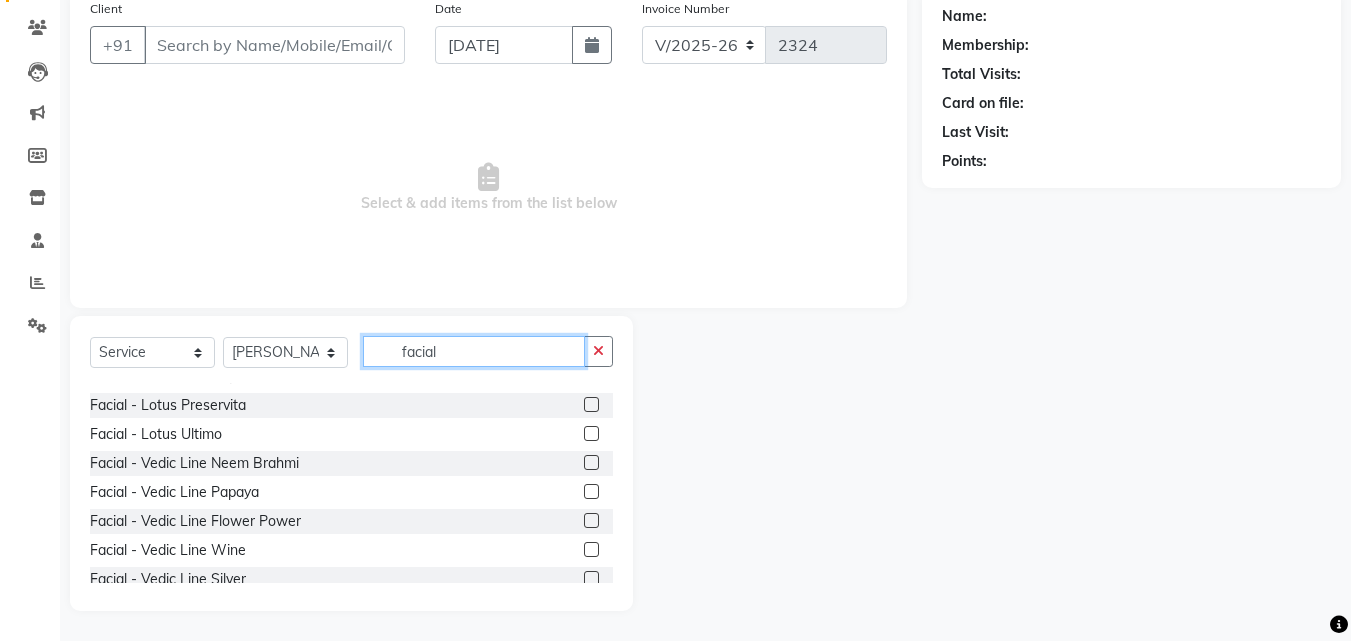 type on "facial" 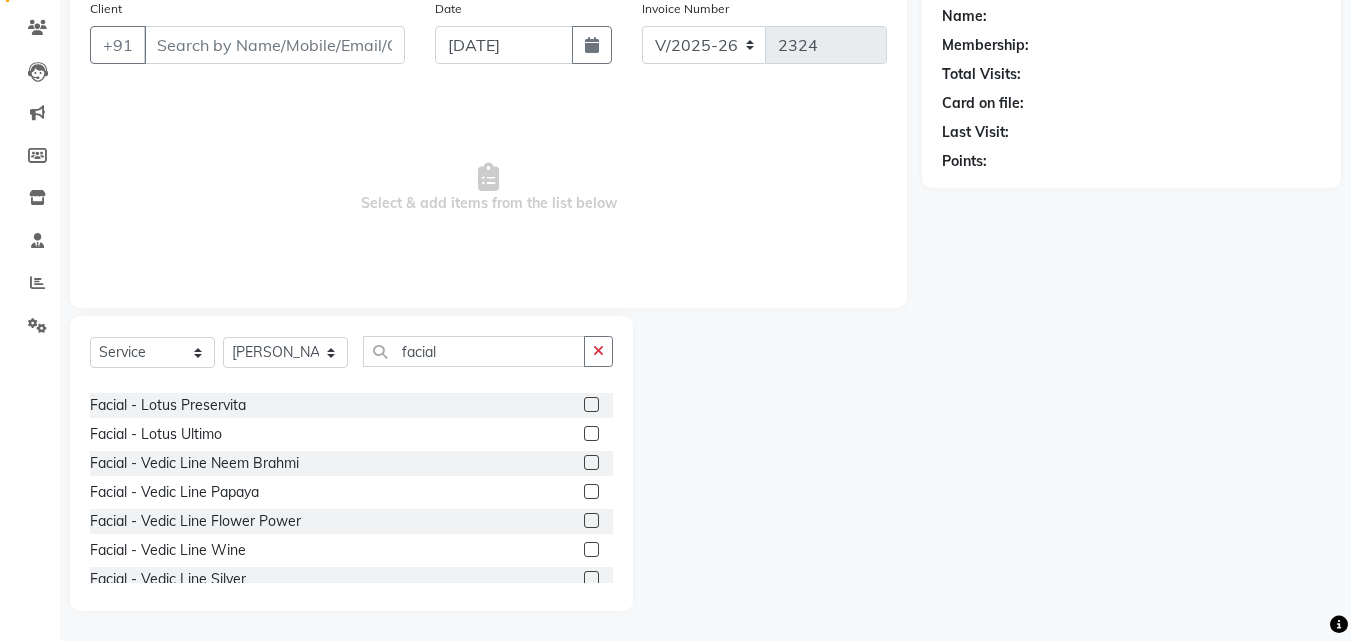 click 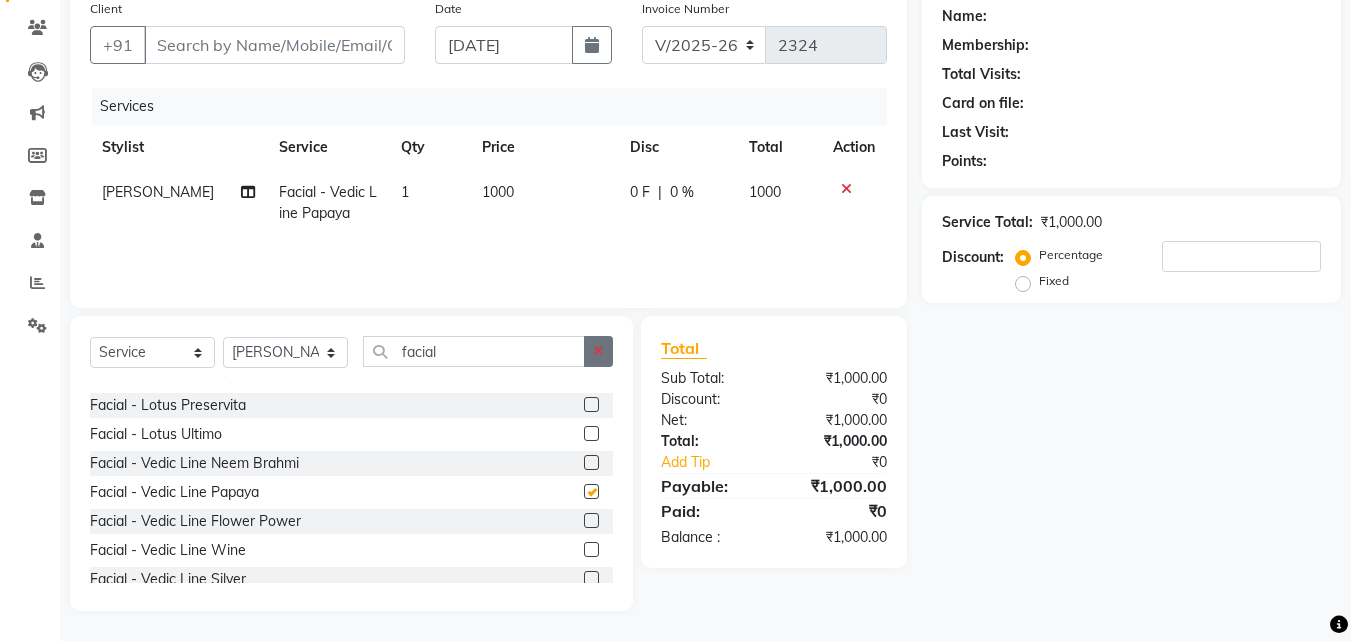 checkbox on "false" 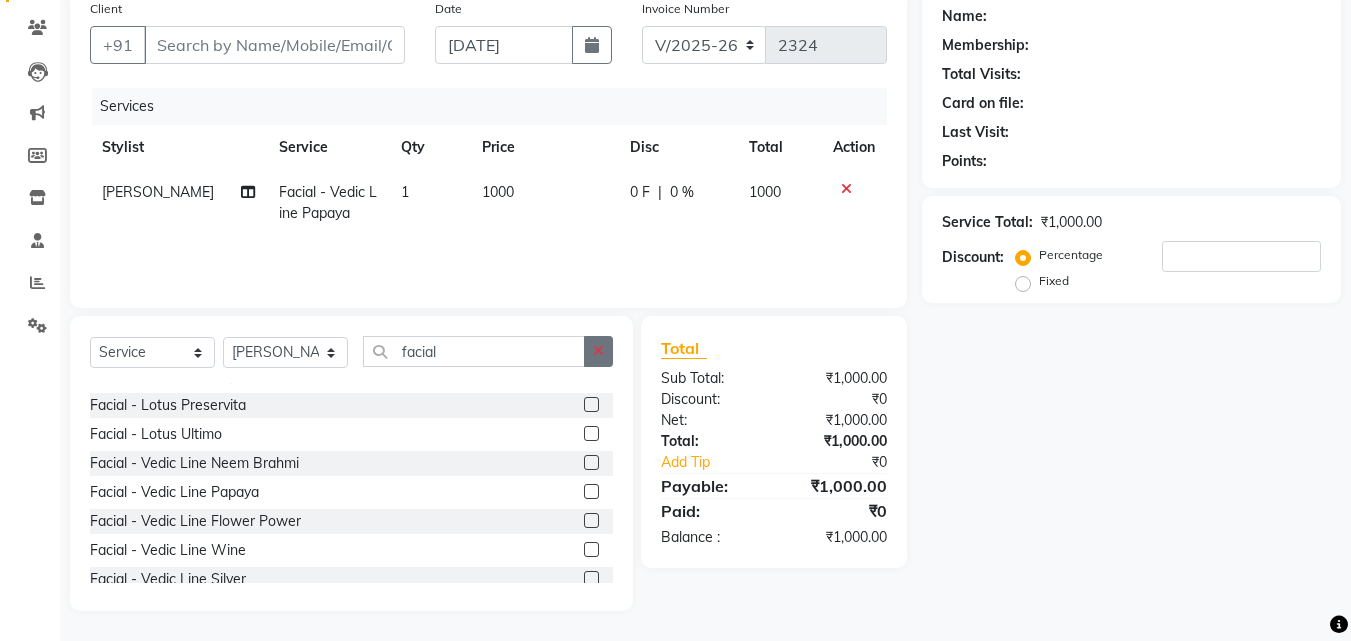 click 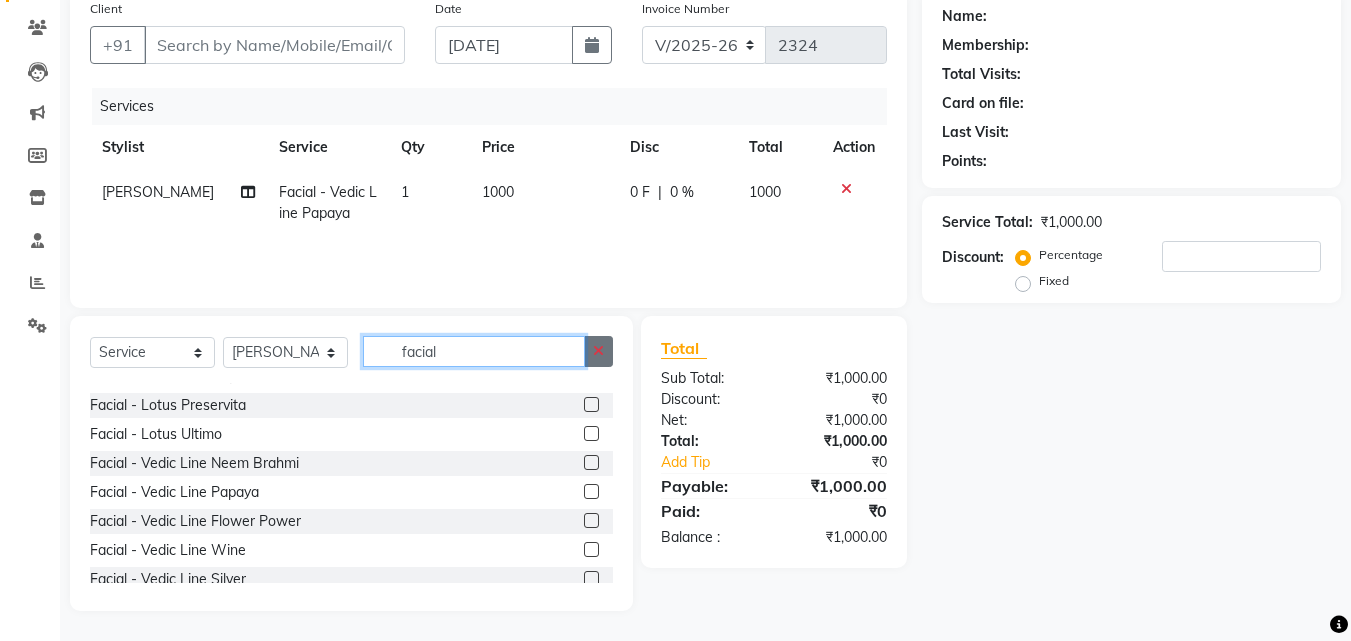 click on "facial" 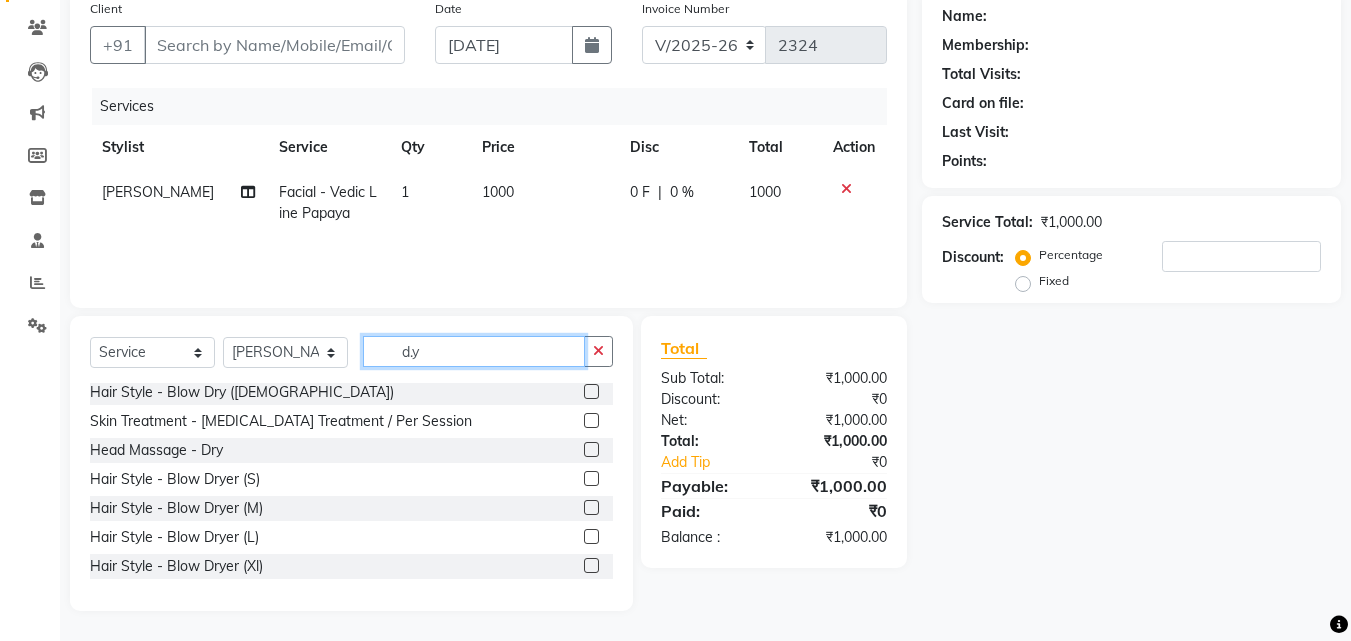 scroll, scrollTop: 3, scrollLeft: 0, axis: vertical 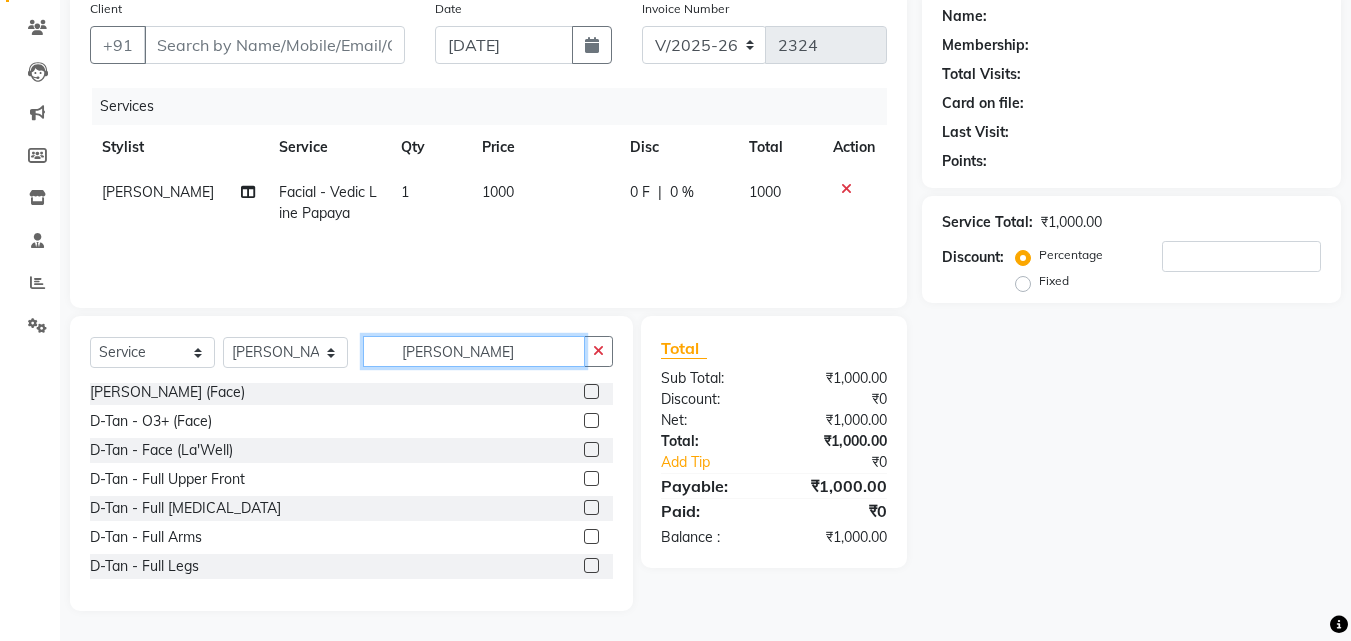 type on "[PERSON_NAME]" 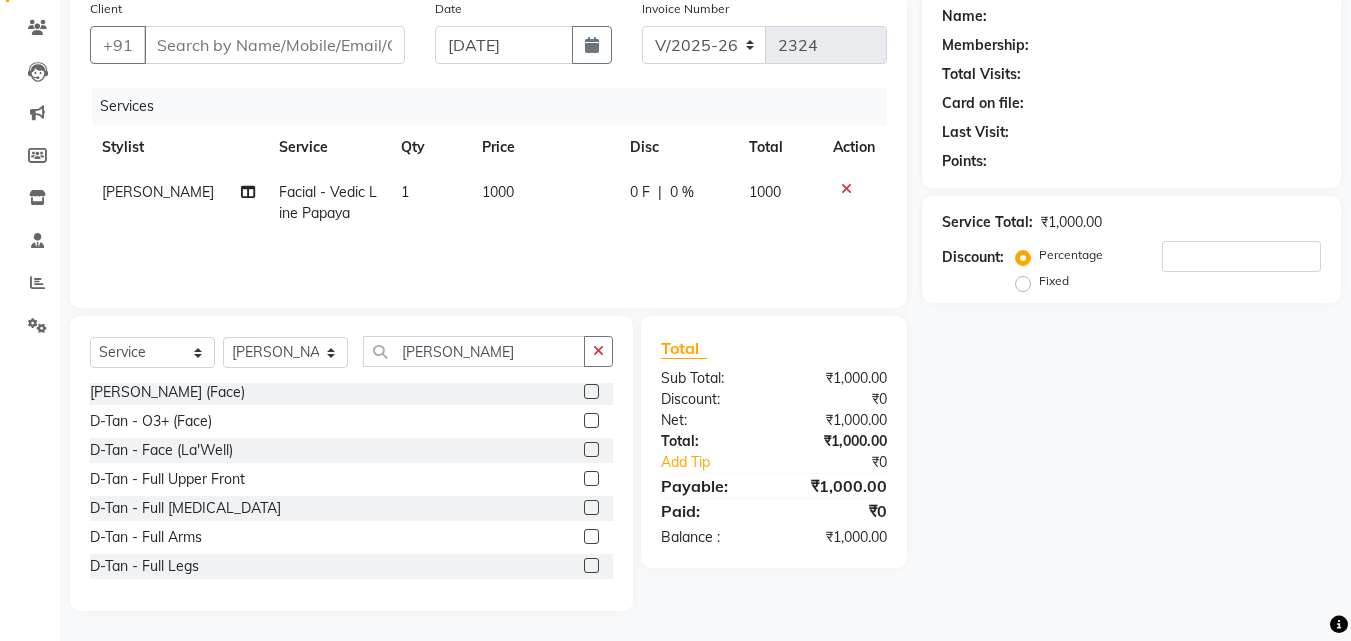 click 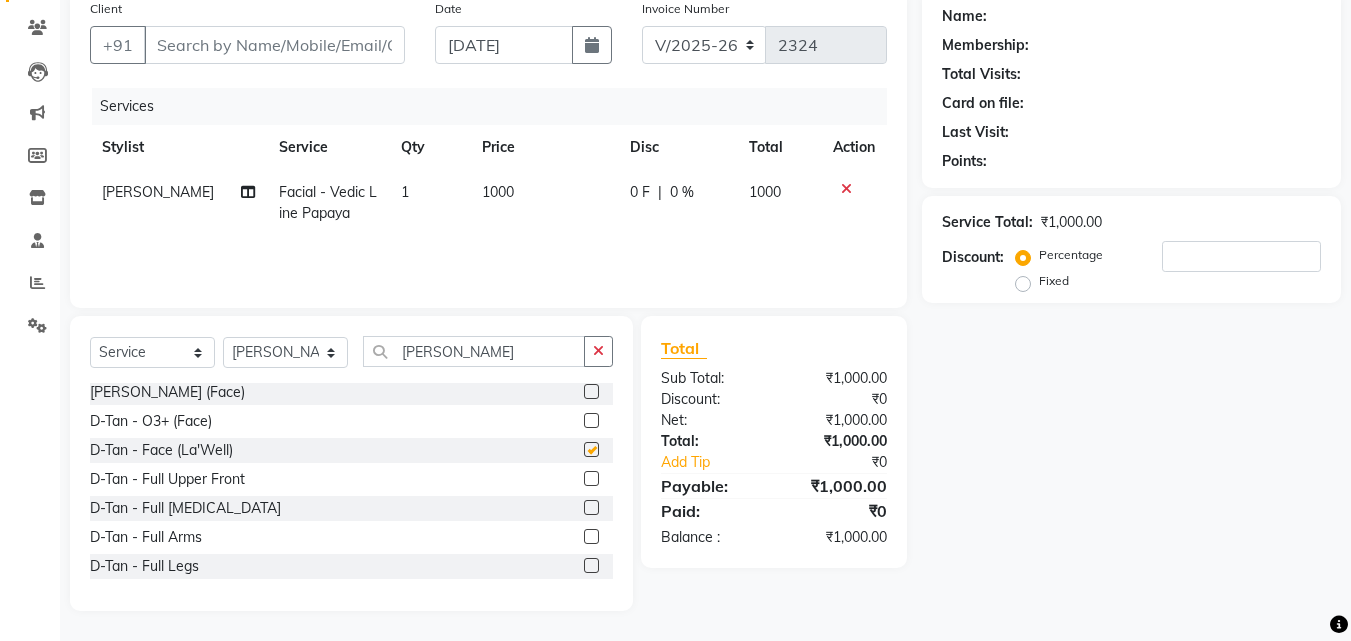 click 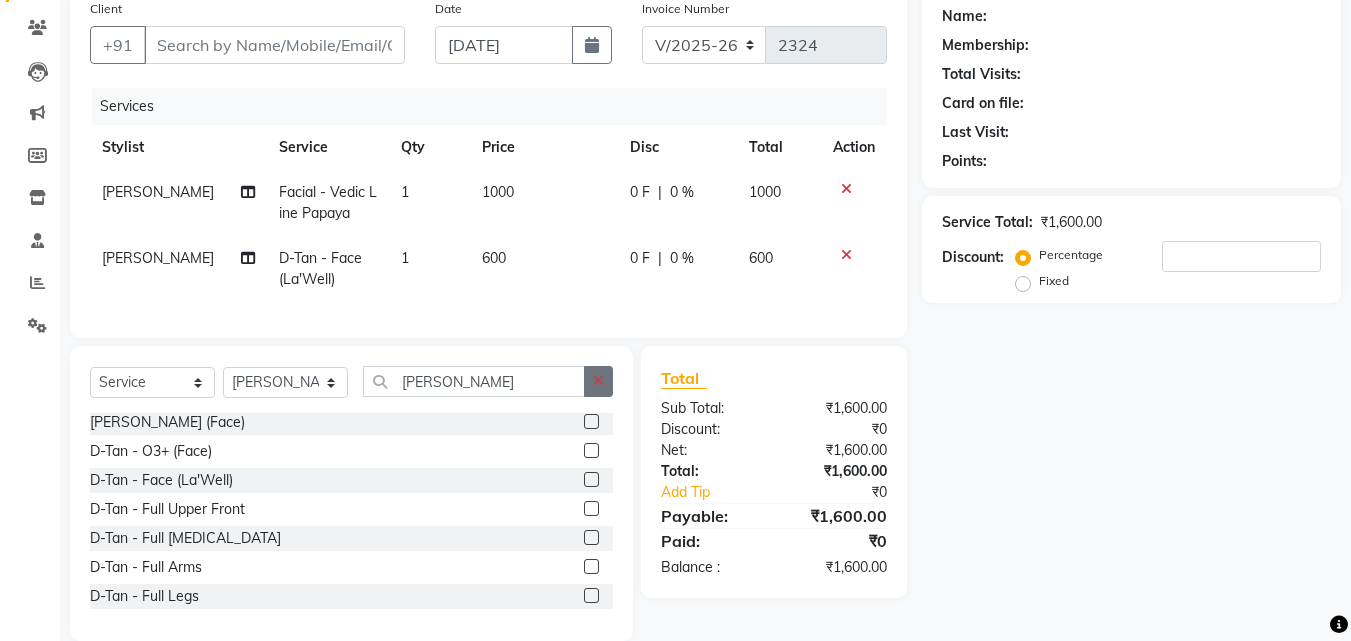 checkbox on "false" 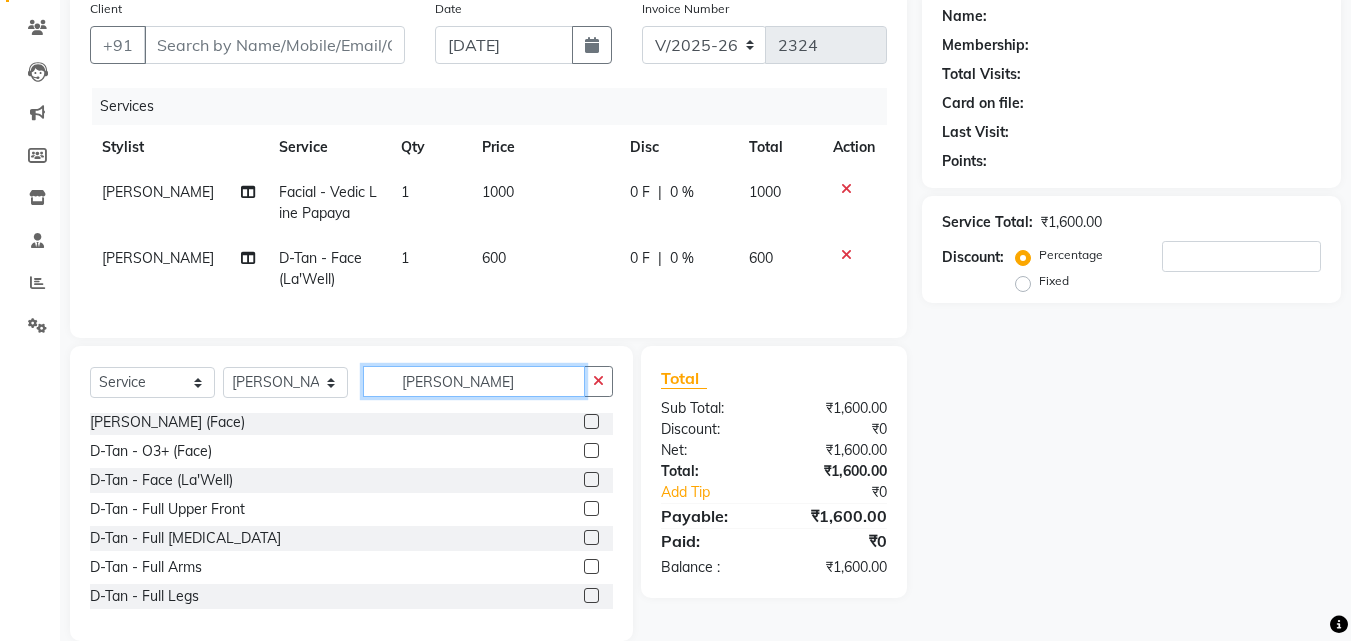 click on "[PERSON_NAME]" 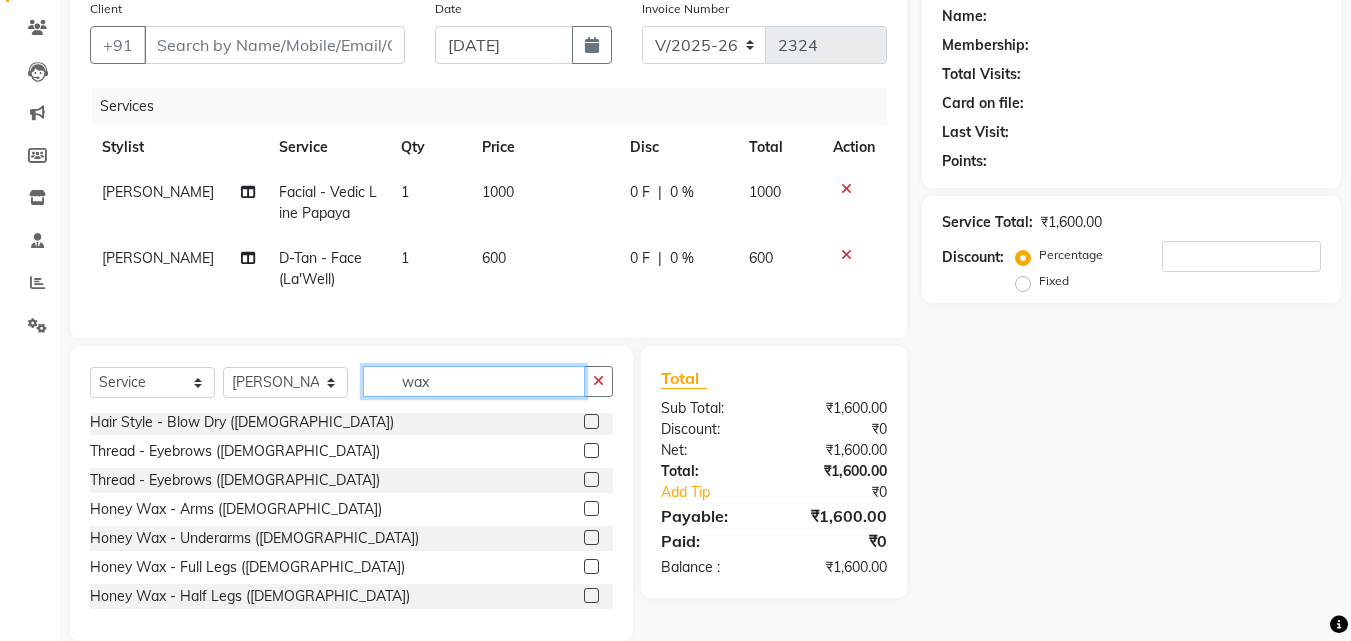 scroll, scrollTop: 0, scrollLeft: 0, axis: both 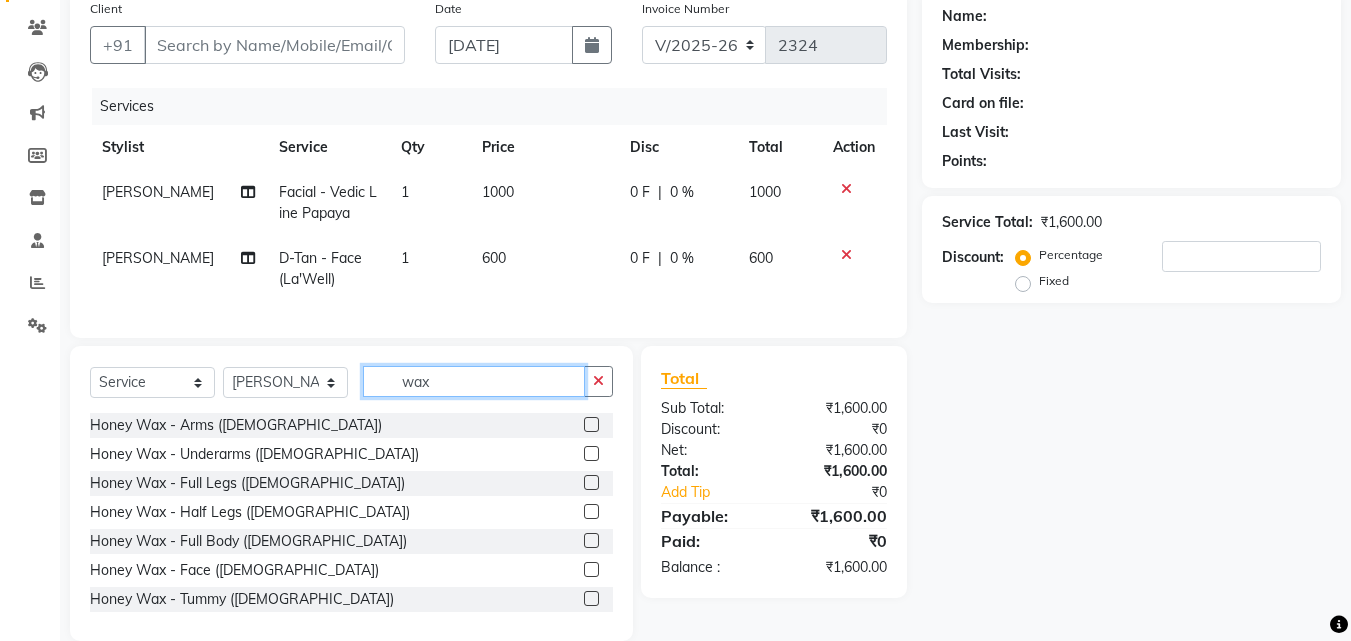 type on "wax" 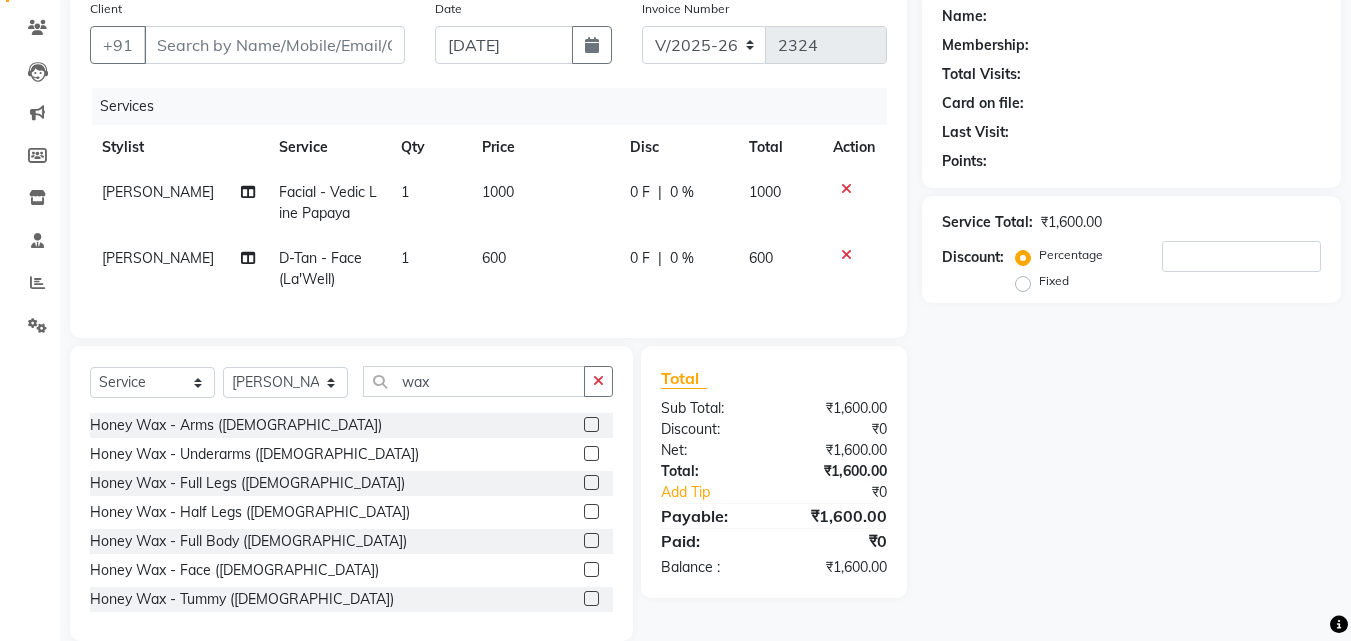 click 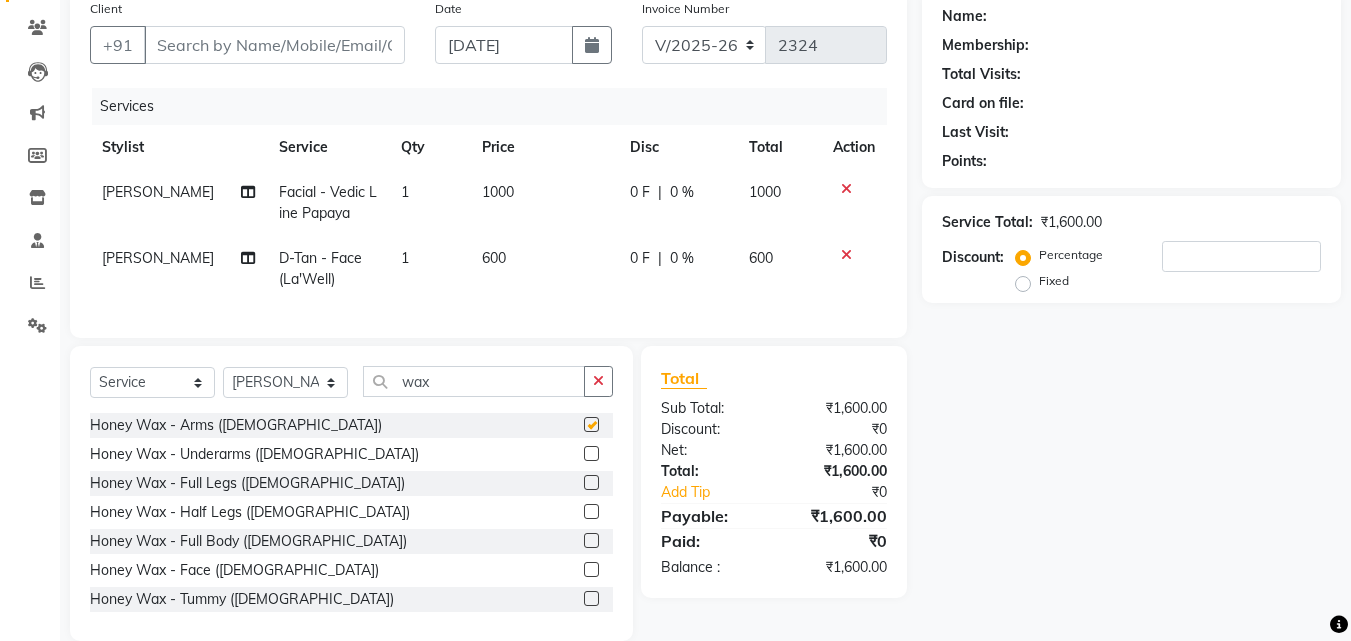 click on "Select  Service  Product  Membership  Package Voucher Prepaid Gift Card  Select Stylist Danish Shavej [PERSON_NAME] Krishna [PERSON_NAME] [PERSON_NAME] Mdm [PERSON_NAME] [PERSON_NAME][MEDICAL_DATA] [PERSON_NAME] [PERSON_NAME] ([DATE]) wax Honey Wax - Arms ([DEMOGRAPHIC_DATA])  Honey Wax - Underarms ([DEMOGRAPHIC_DATA])  Honey Wax - Full Legs ([DEMOGRAPHIC_DATA])  Honey Wax - Half Legs ([DEMOGRAPHIC_DATA])  Honey Wax - Full Body ([DEMOGRAPHIC_DATA])  Honey Wax - Face ([DEMOGRAPHIC_DATA])  Honey Wax - Tummy ([DEMOGRAPHIC_DATA])  Honey Wax - Half Back ([DEMOGRAPHIC_DATA])  Honey Wax - Full Back ([DEMOGRAPHIC_DATA])  Honey Wax - Bikini ([DEMOGRAPHIC_DATA])  Honey Wax - Full Upper Front  Chocolate Wax - Arms ([DEMOGRAPHIC_DATA])  Chocolate Wax - Under Arms ([DEMOGRAPHIC_DATA])  Chocolate Wax - Full Legs ([DEMOGRAPHIC_DATA])  Chocolate Wax - Half Legs ([DEMOGRAPHIC_DATA])  Chocolate Wax - Full Body ([DEMOGRAPHIC_DATA])  Chocolate Wax - Face ([DEMOGRAPHIC_DATA])  Chocolate Wax - Tummy ([DEMOGRAPHIC_DATA])  Chocolate Wax - Half Back ([DEMOGRAPHIC_DATA])  Chocolate Wax - Full Back ([DEMOGRAPHIC_DATA])  Chocolate Wax - Bikini ([DEMOGRAPHIC_DATA])  Chocolate Wax - Full Upper Front  Brazilian Wax - Full Face ([DEMOGRAPHIC_DATA])  Brazilian Wax - Half Face ([DEMOGRAPHIC_DATA])  Brazilian Wax - Chin" 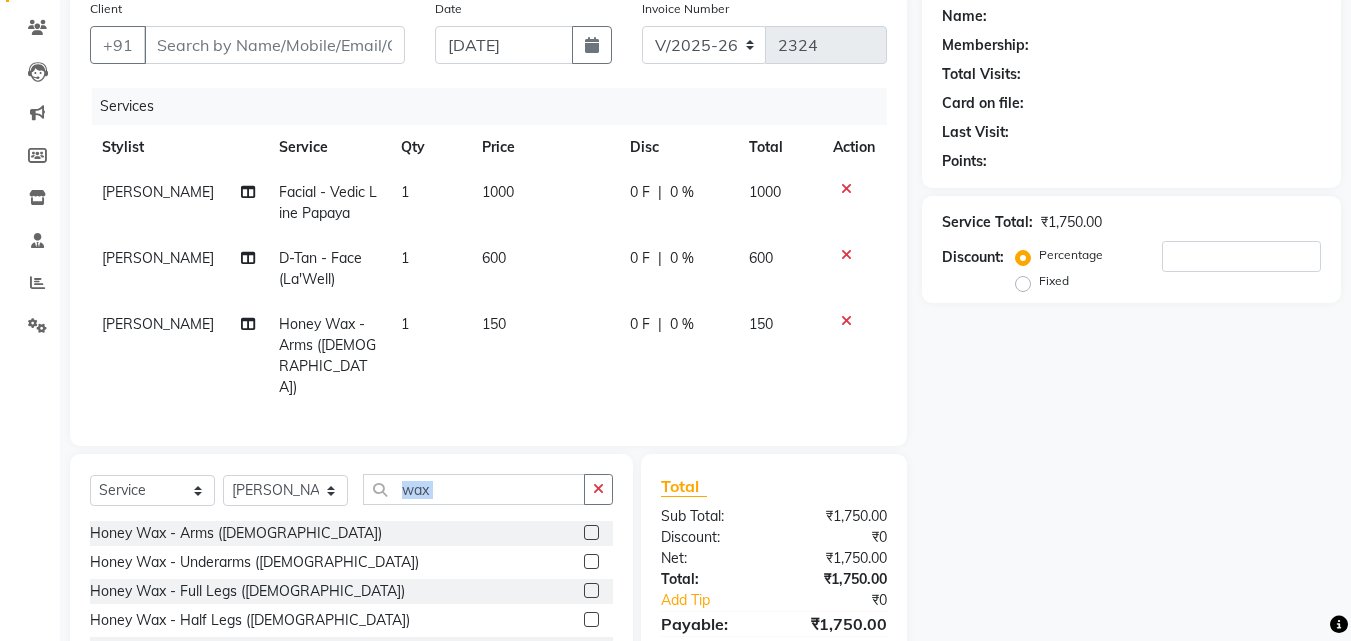 checkbox on "false" 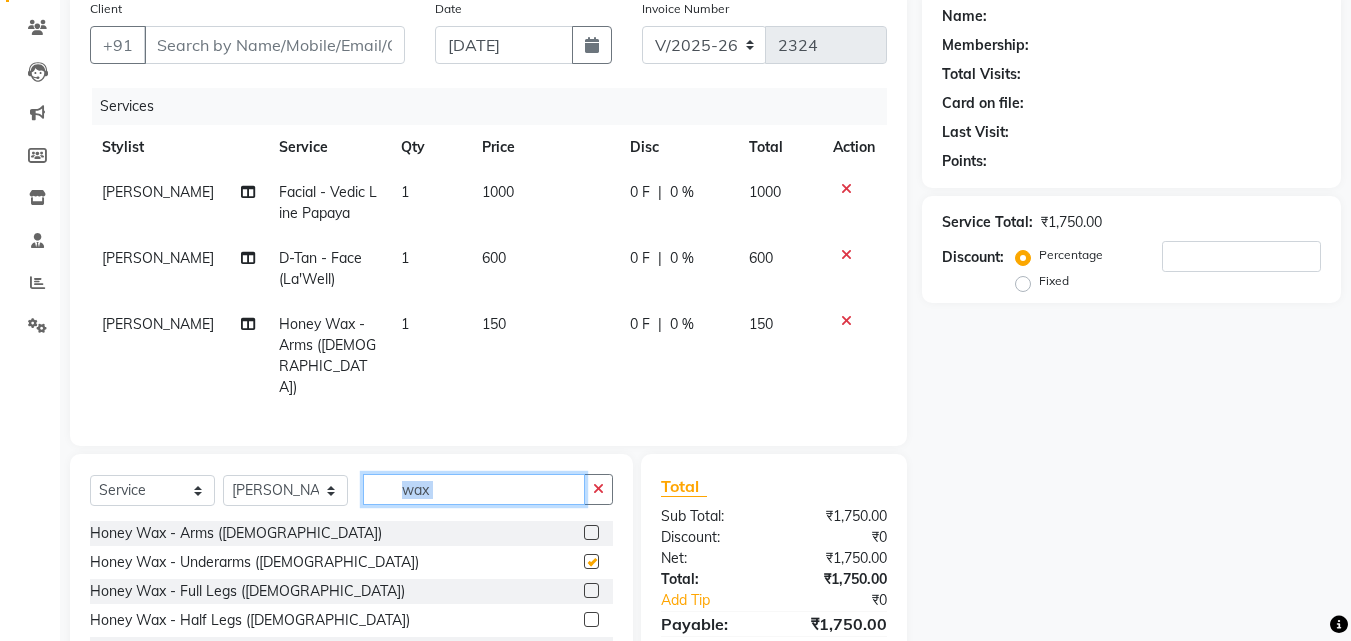 click on "wax" 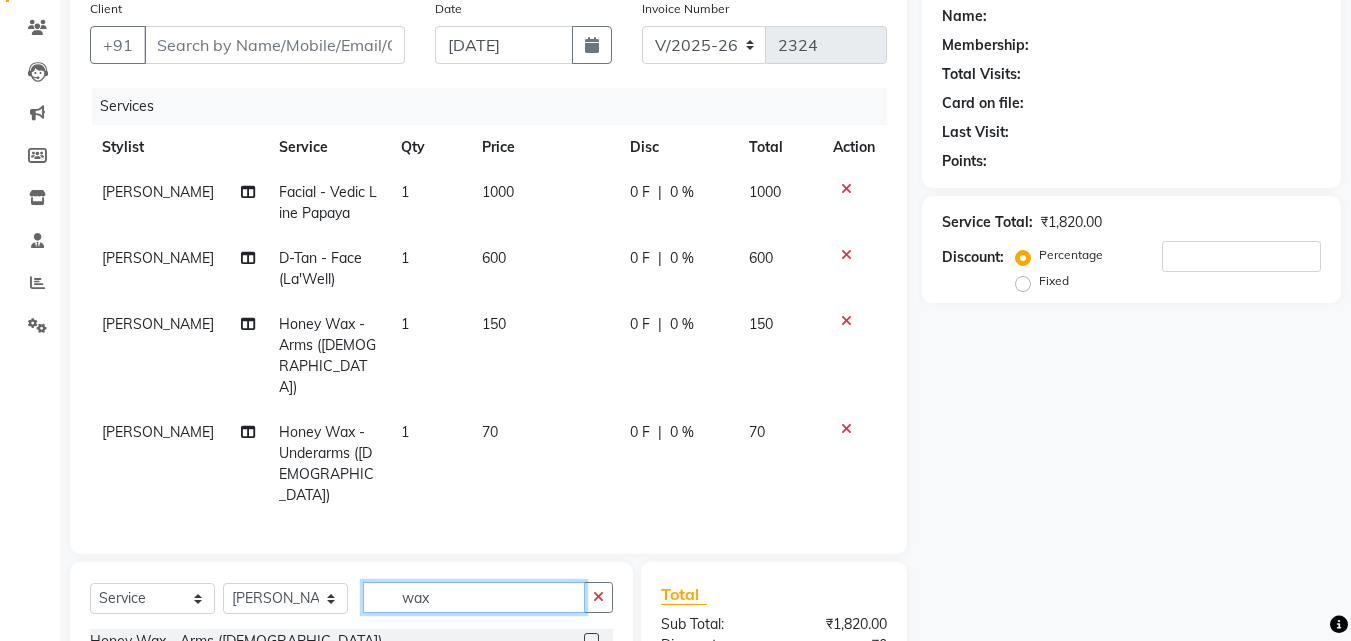 checkbox on "false" 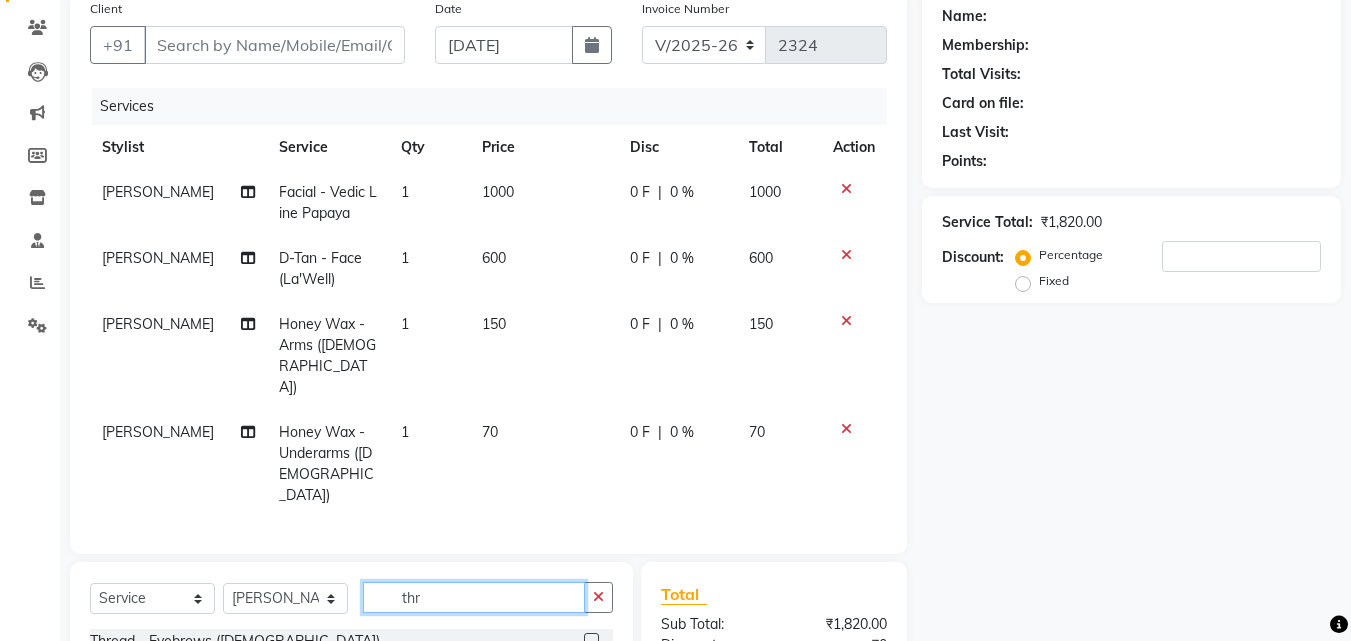 scroll, scrollTop: 358, scrollLeft: 0, axis: vertical 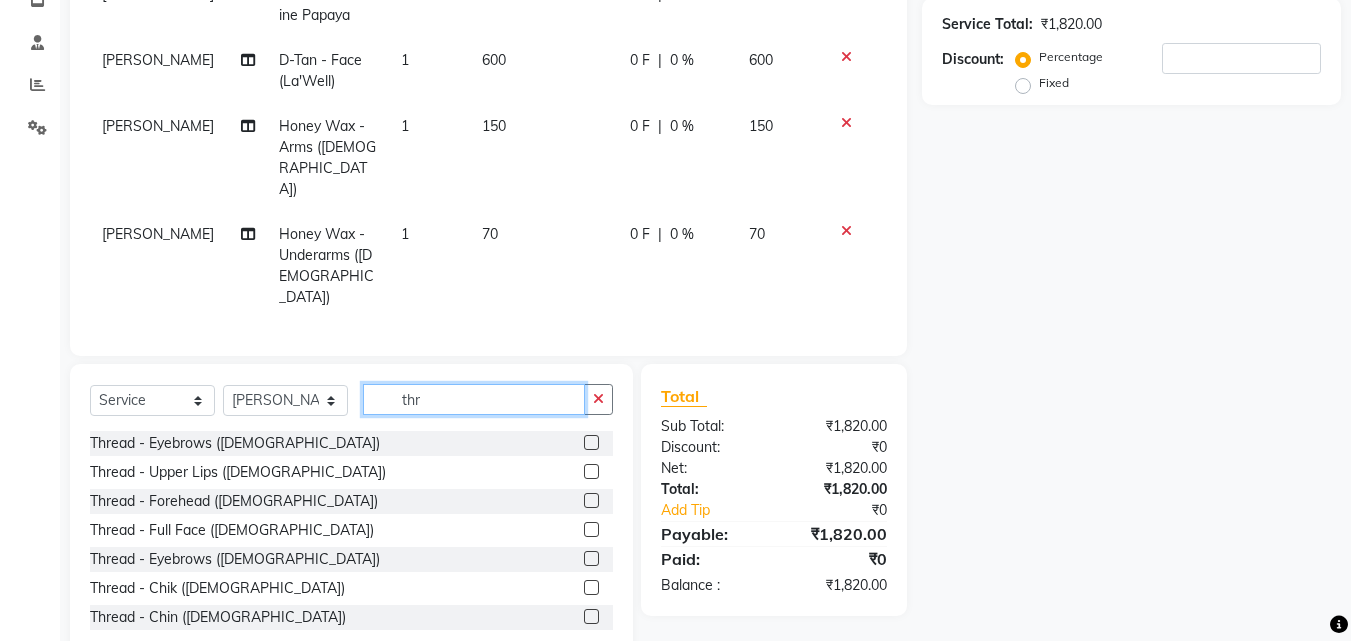 type on "thr" 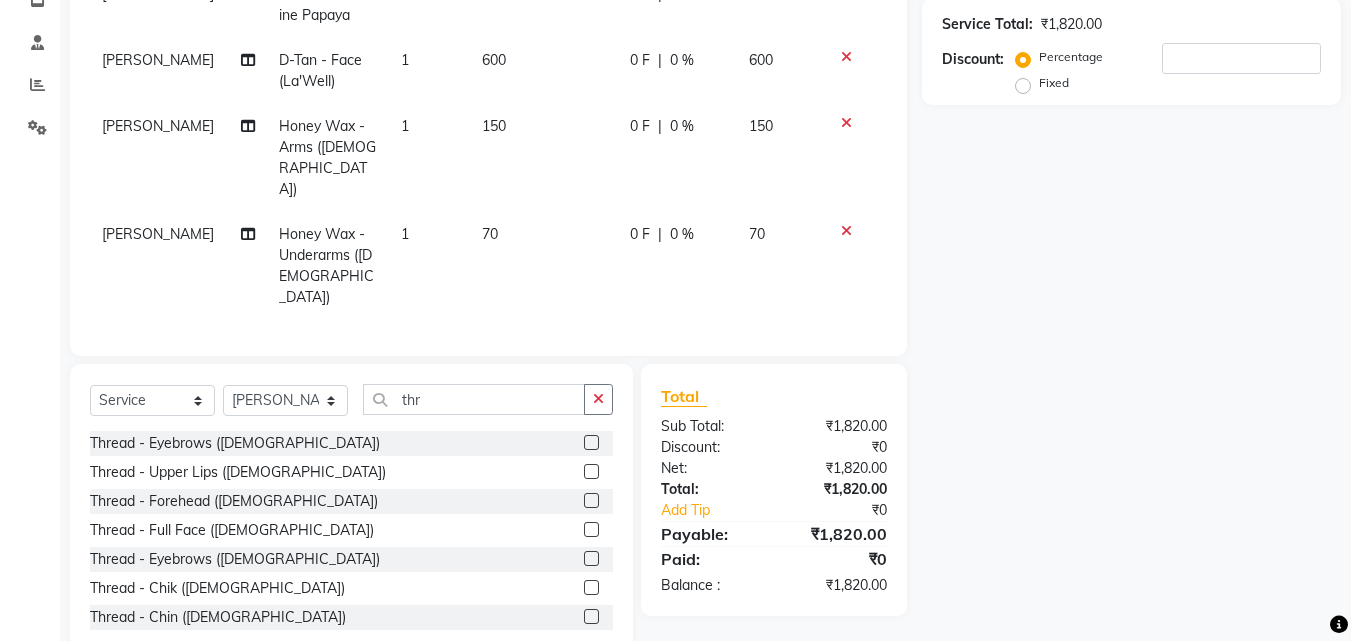 click 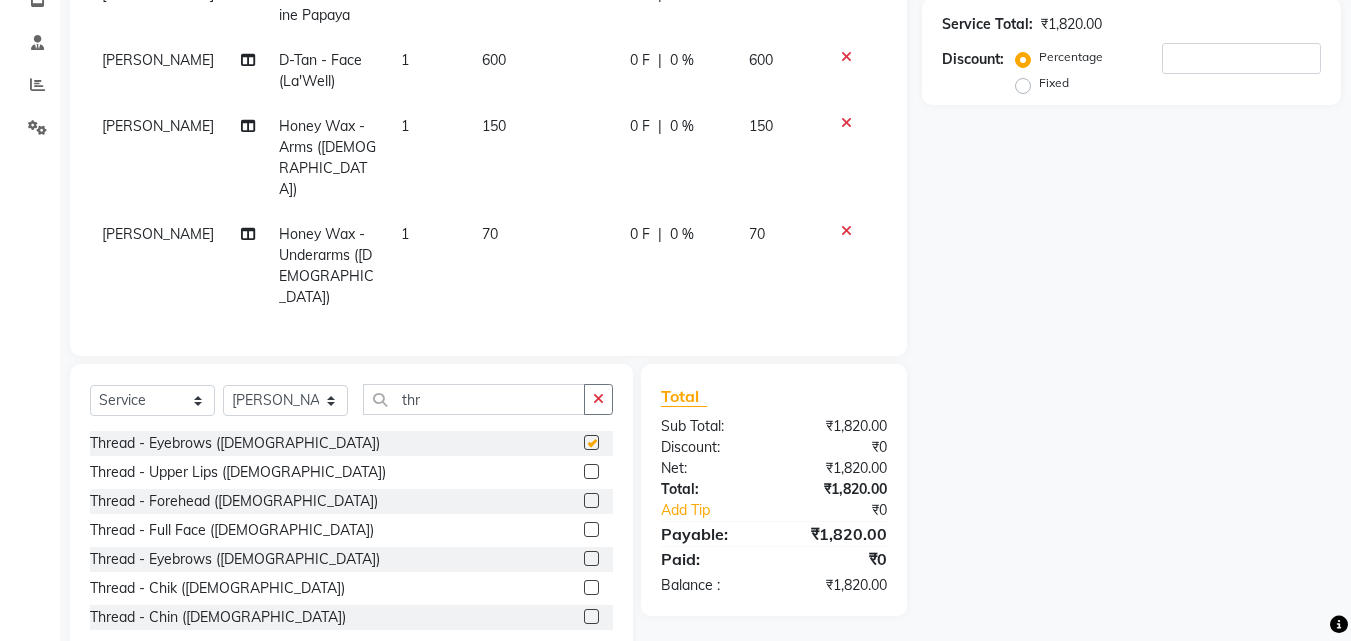 click on "Select  Service  Product  Membership  Package Voucher Prepaid Gift Card  Select Stylist Danish Shavej [PERSON_NAME] Krishna [PERSON_NAME] [PERSON_NAME] Mdm [PERSON_NAME] [PERSON_NAME] [MEDICAL_DATA] Pooja [PERSON_NAME] [PERSON_NAME] ([DATE]) thr Thread - Eyebrows ([DEMOGRAPHIC_DATA])  Thread - Upper Lips ([DEMOGRAPHIC_DATA])  Thread - Forehead ([DEMOGRAPHIC_DATA])  Thread - Full Face ([DEMOGRAPHIC_DATA])  Thread - Eyebrows ([DEMOGRAPHIC_DATA])  Thread - Chik ([DEMOGRAPHIC_DATA])  Thread - Chin ([DEMOGRAPHIC_DATA])  Thread - Side Locks ([DEMOGRAPHIC_DATA])" 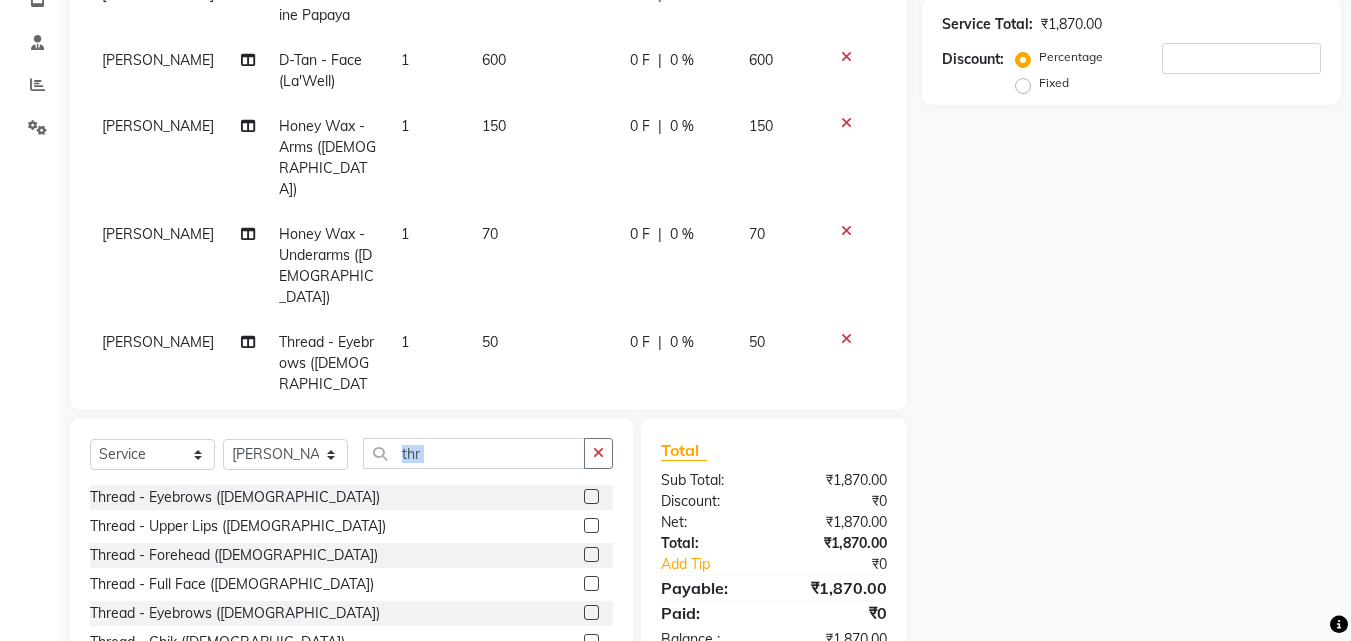 checkbox on "false" 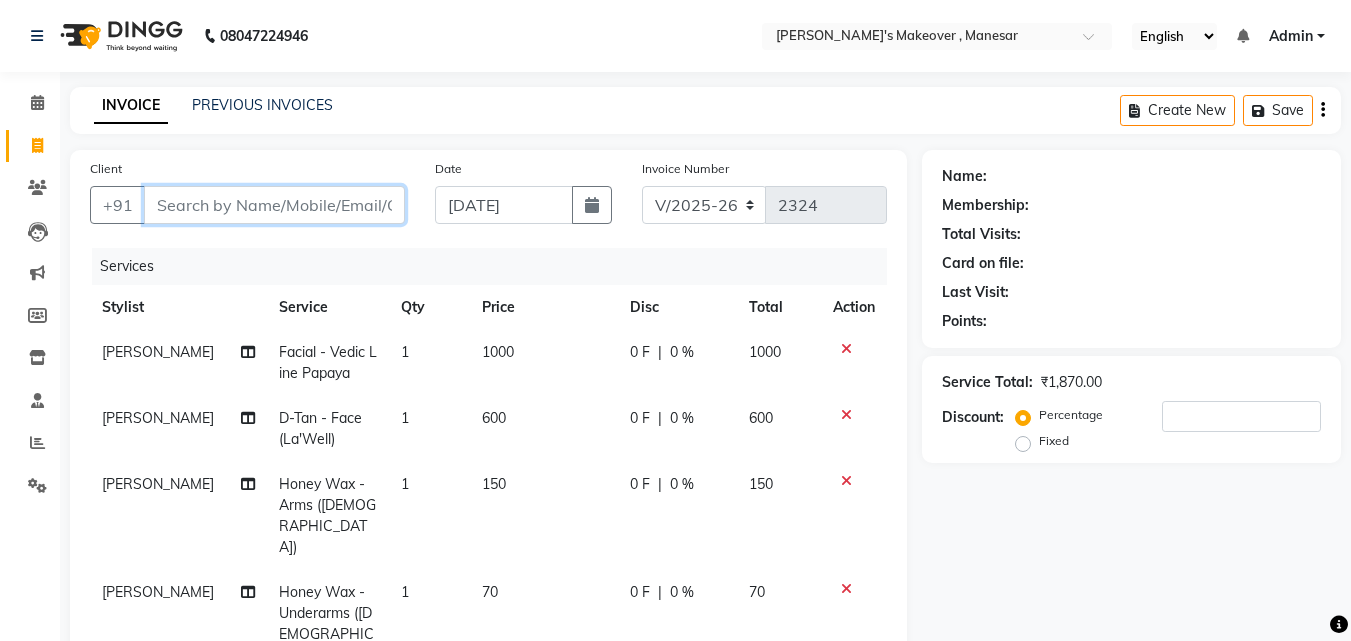click on "Client" at bounding box center (274, 205) 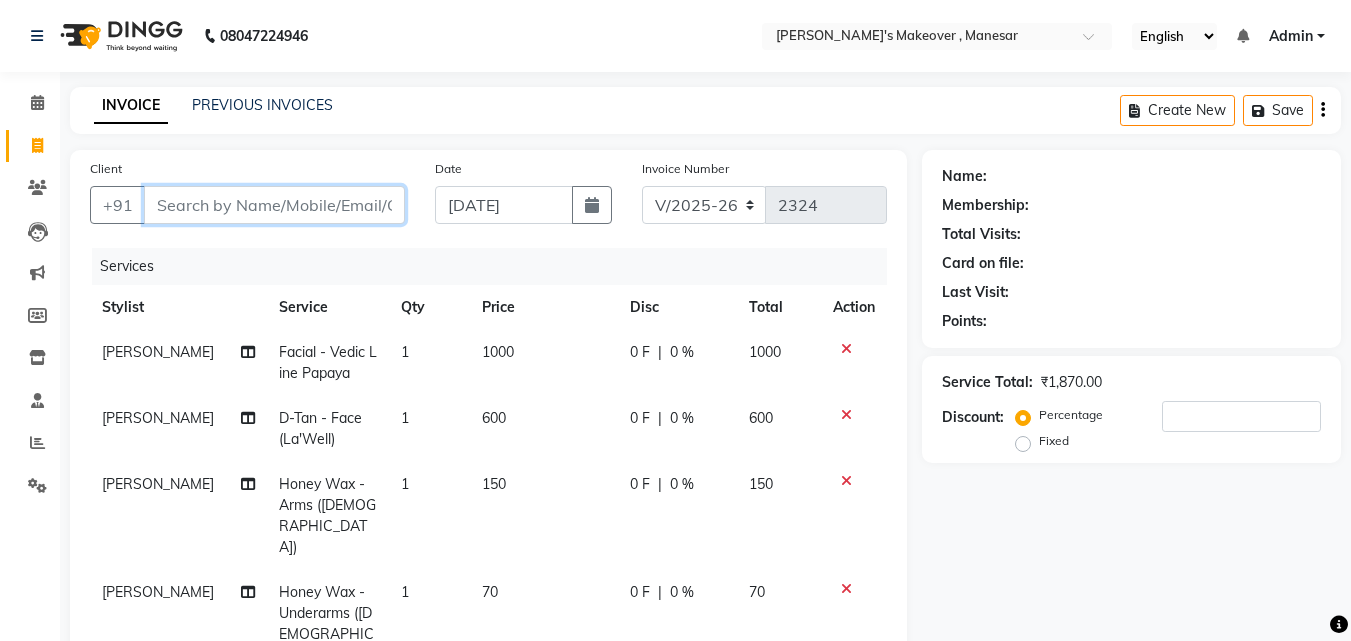 type on "9" 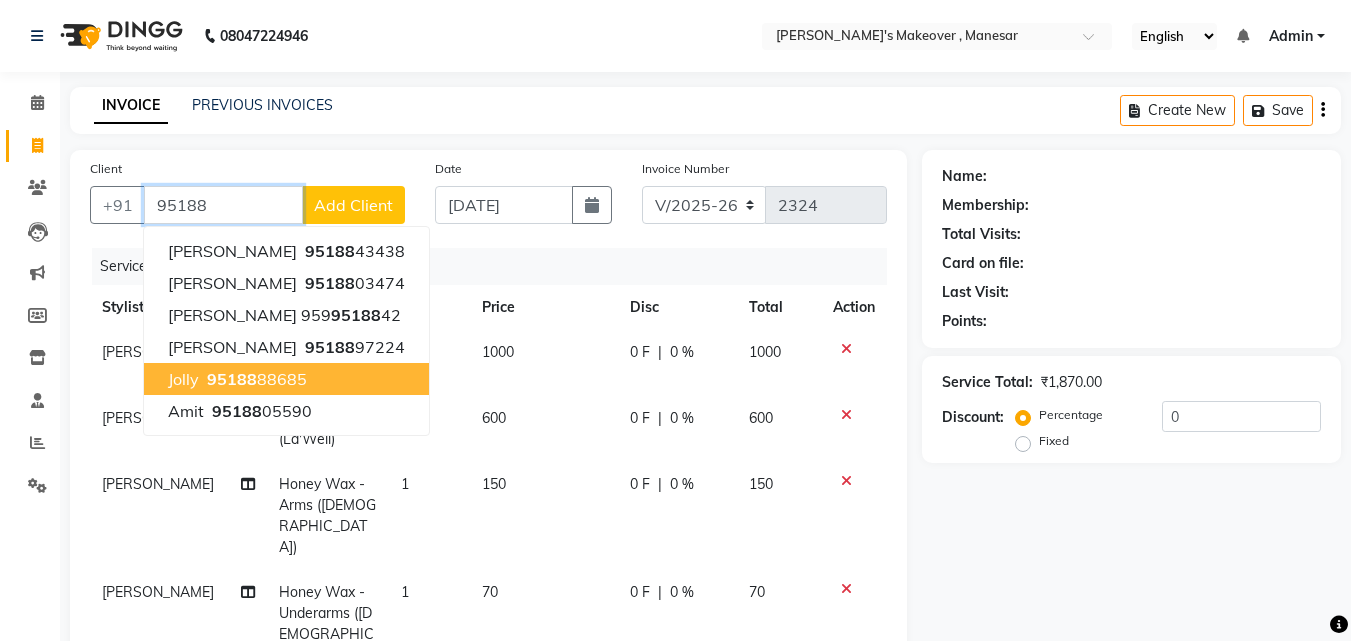 click on "95188" at bounding box center (232, 379) 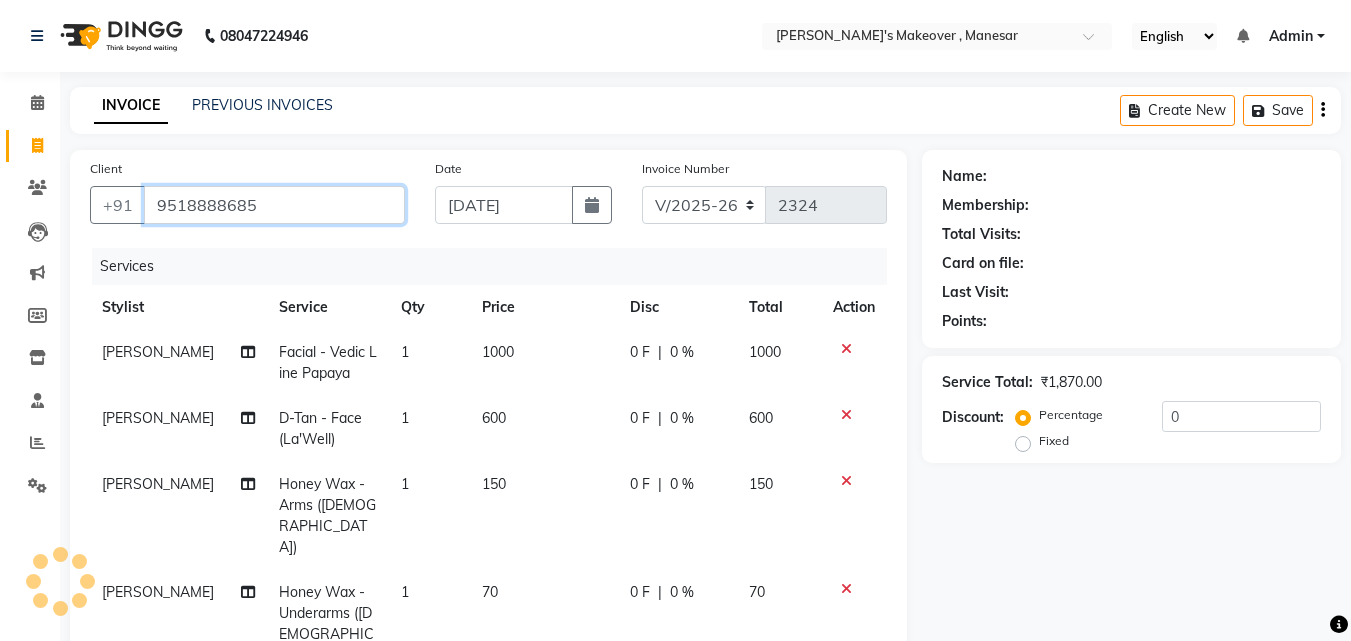 type on "9518888685" 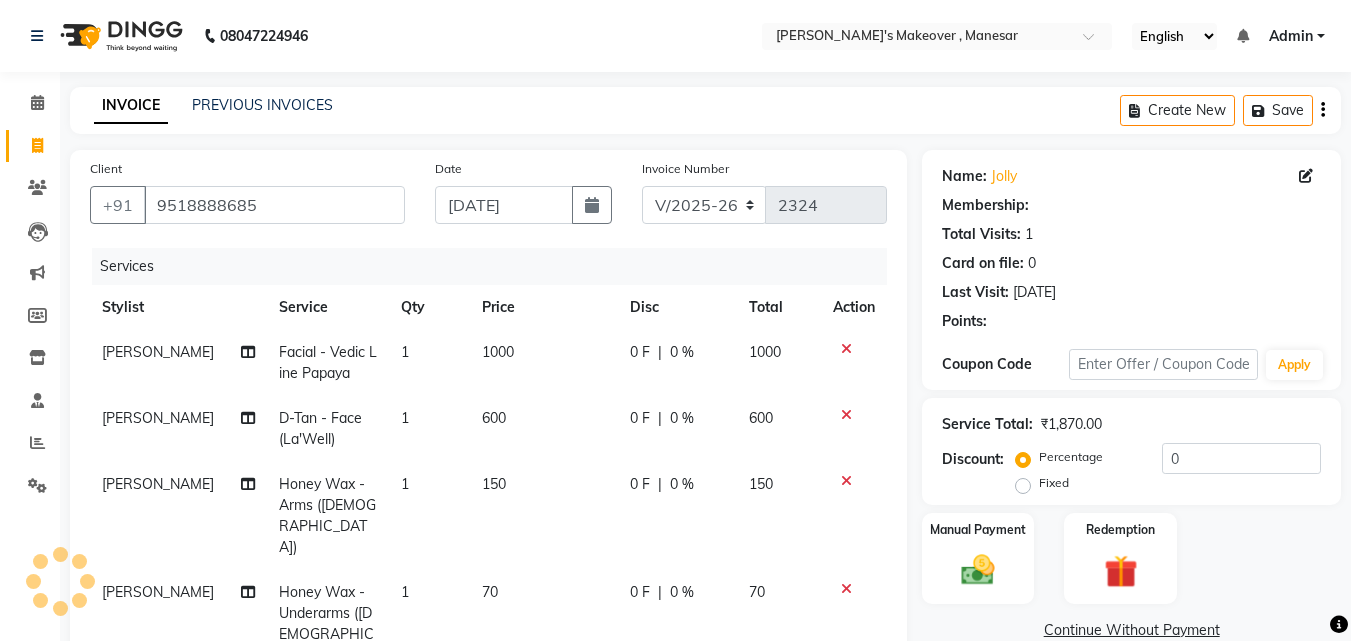select on "1: Object" 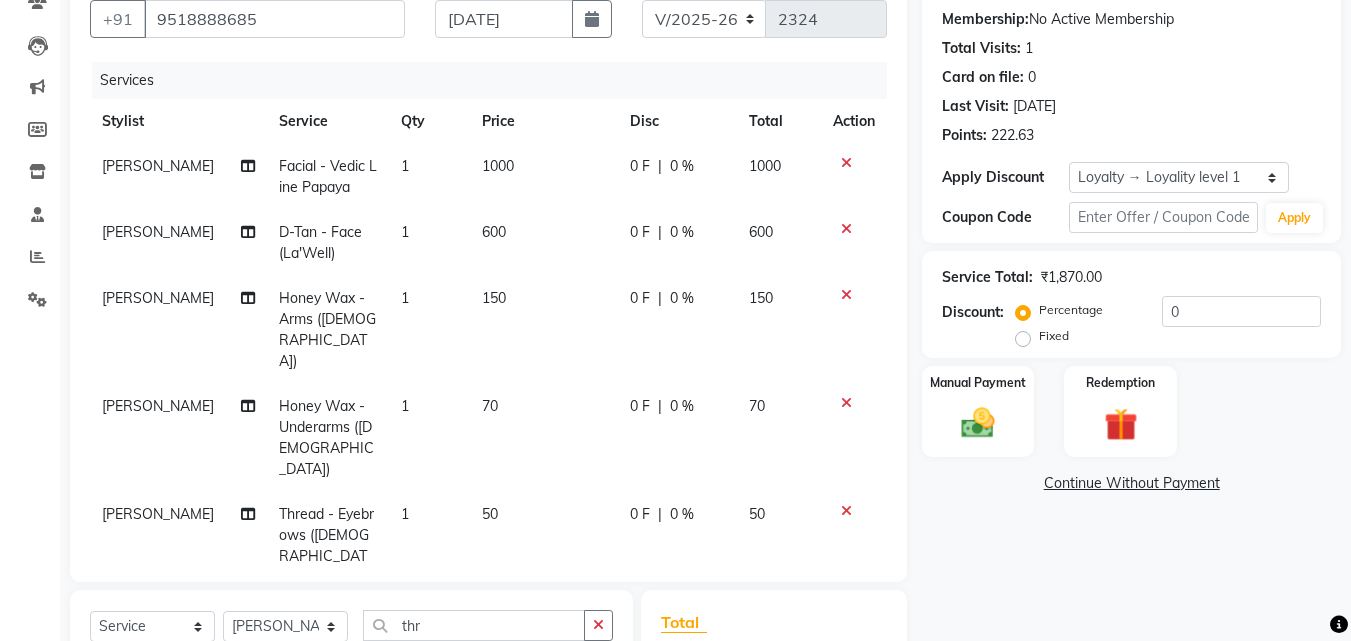scroll, scrollTop: 289, scrollLeft: 0, axis: vertical 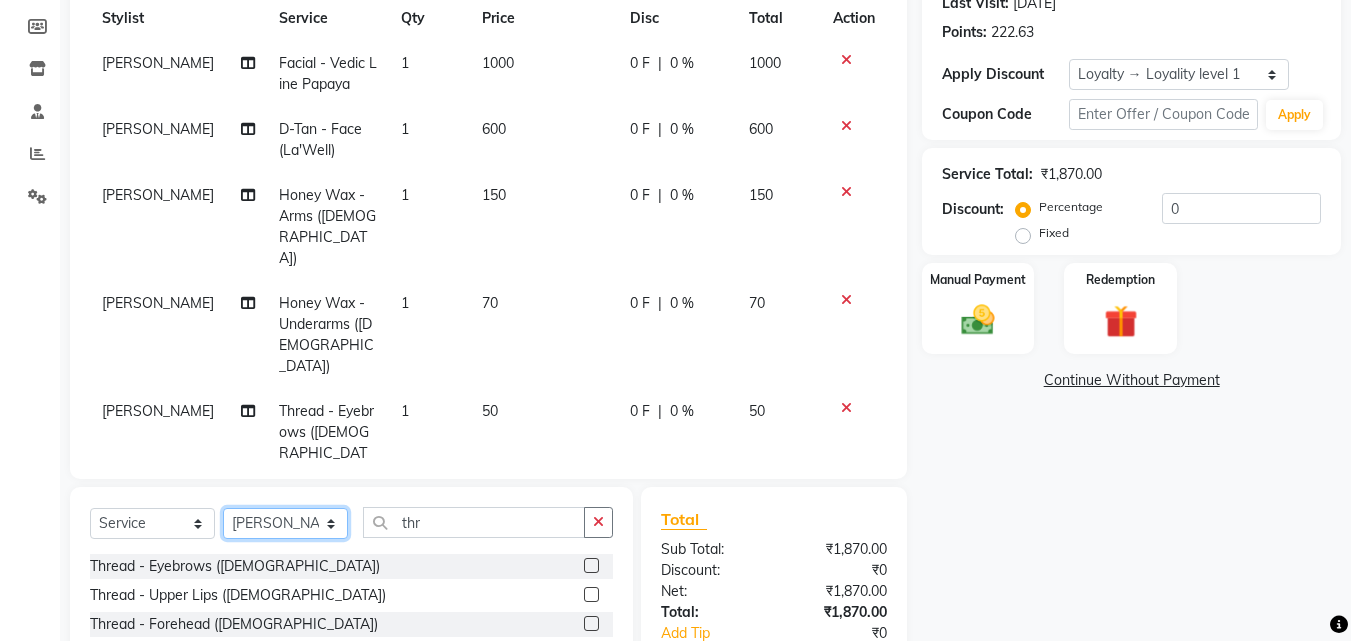 click on "Select Stylist Danish Shavej [PERSON_NAME] Krishna [PERSON_NAME] [PERSON_NAME] Mdm [PERSON_NAME] [PERSON_NAME] [MEDICAL_DATA] Pooja [PERSON_NAME] [PERSON_NAME] ([DATE])" 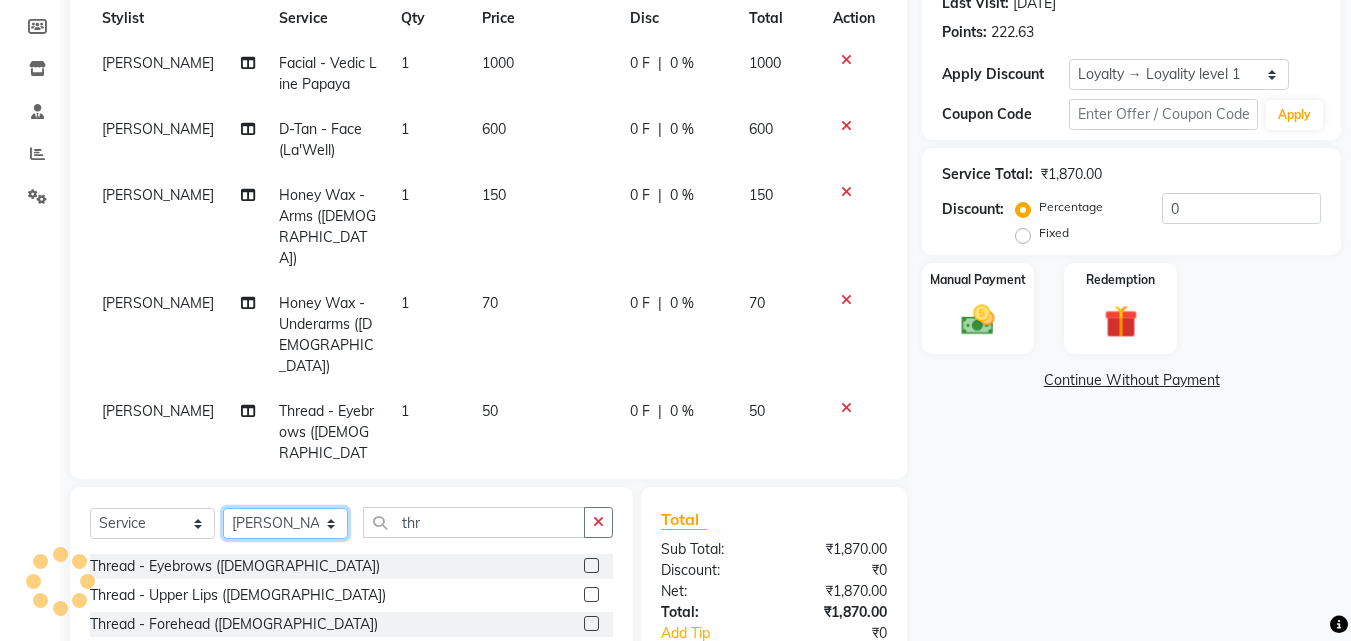 click on "Select Stylist Danish Shavej [PERSON_NAME] Krishna [PERSON_NAME] [PERSON_NAME] Mdm [PERSON_NAME] [PERSON_NAME] [MEDICAL_DATA] Pooja [PERSON_NAME] [PERSON_NAME] ([DATE])" 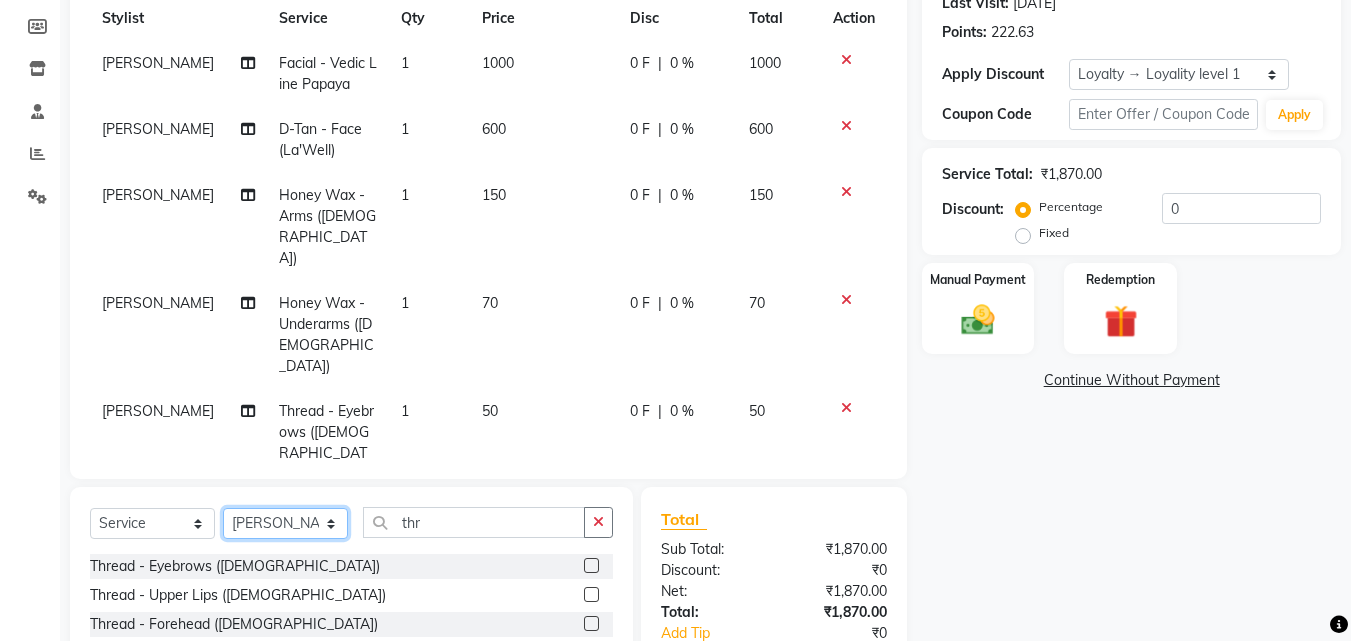 click on "Select Stylist Danish Shavej [PERSON_NAME] Krishna [PERSON_NAME] [PERSON_NAME] Mdm [PERSON_NAME] [PERSON_NAME] [MEDICAL_DATA] Pooja [PERSON_NAME] [PERSON_NAME] ([DATE])" 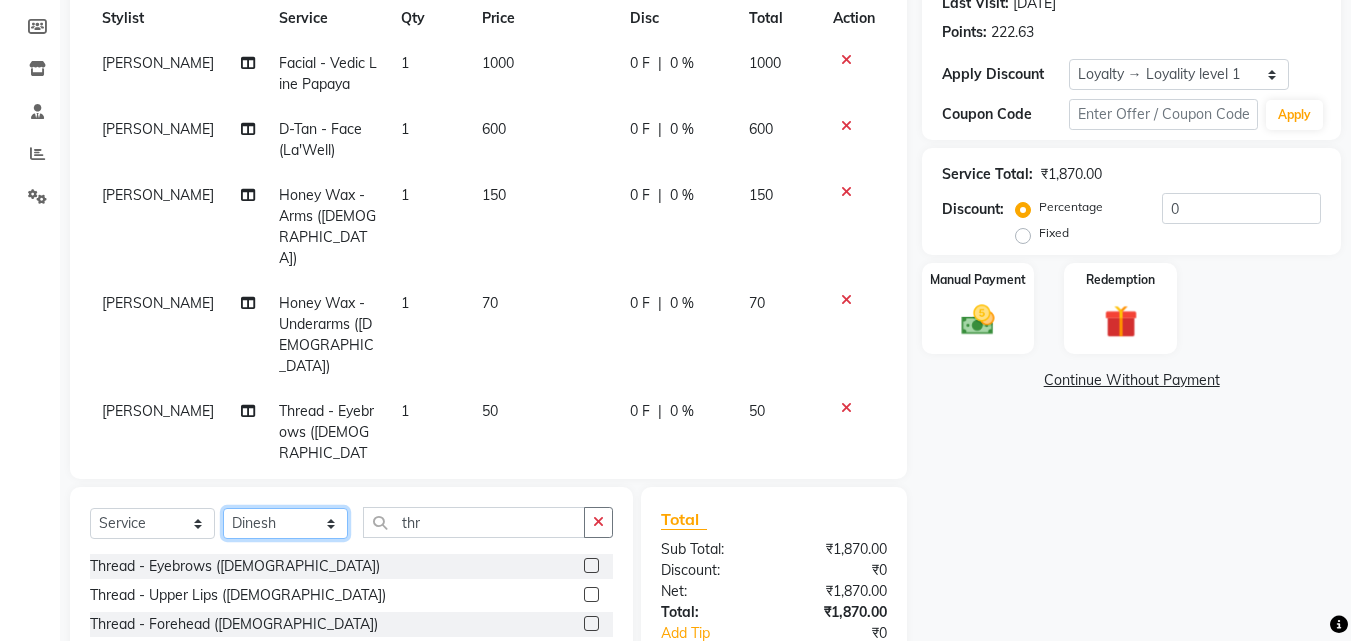 click on "Select Stylist Danish Shavej [PERSON_NAME] Krishna [PERSON_NAME] [PERSON_NAME] Mdm [PERSON_NAME] [PERSON_NAME] [MEDICAL_DATA] Pooja [PERSON_NAME] [PERSON_NAME] ([DATE])" 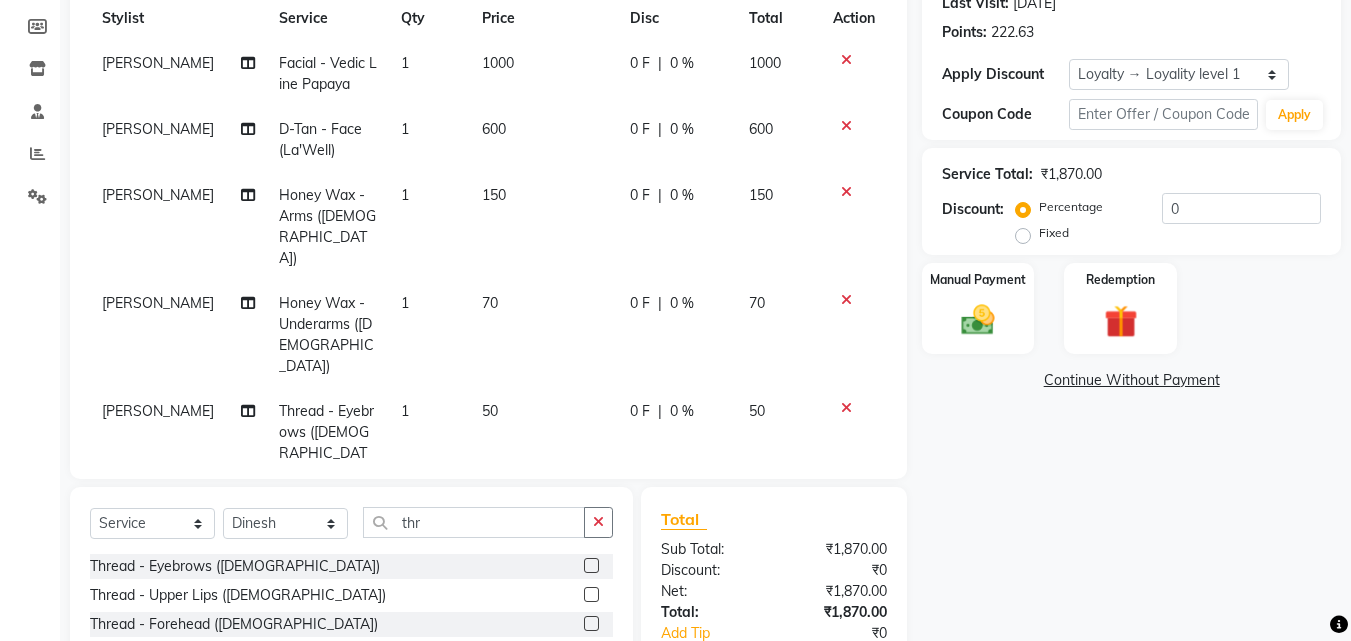 click 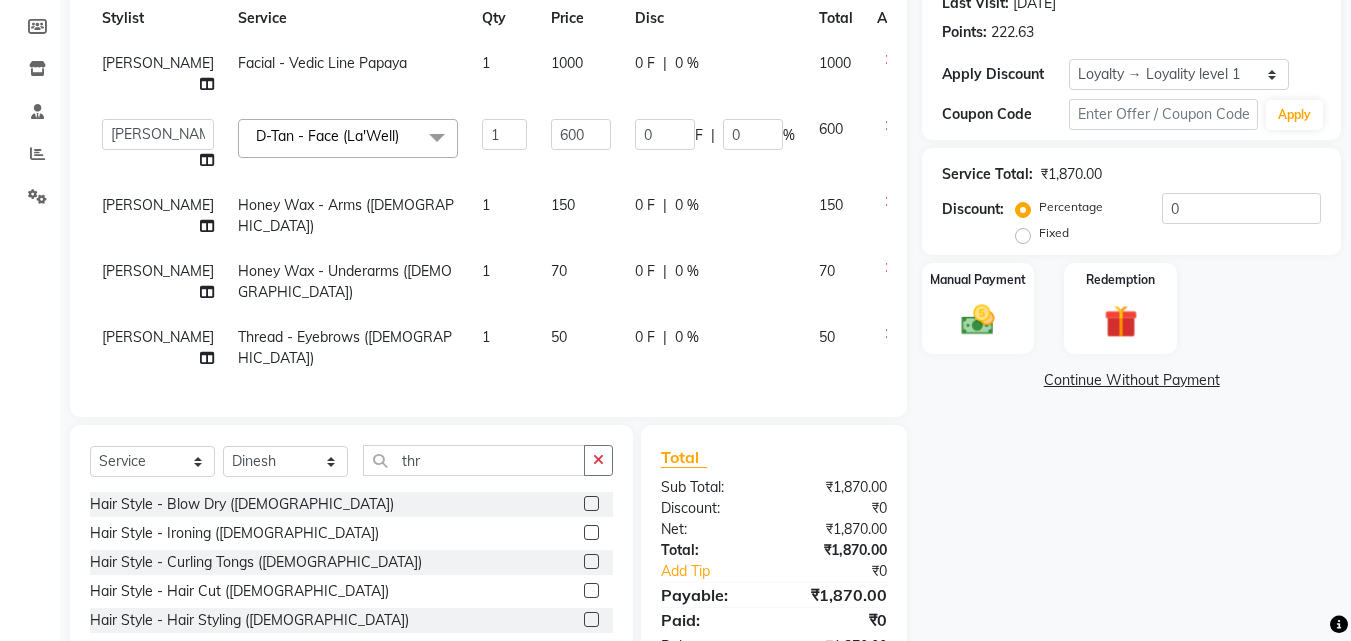 scroll, scrollTop: 175, scrollLeft: 0, axis: vertical 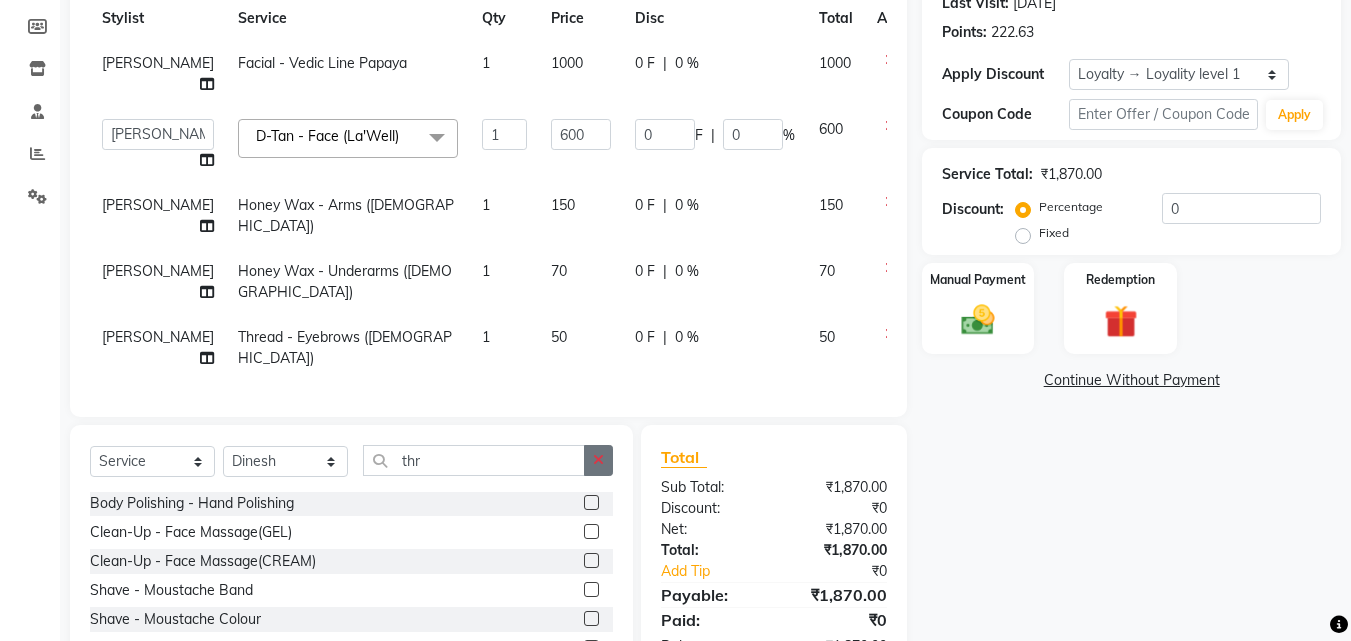 click 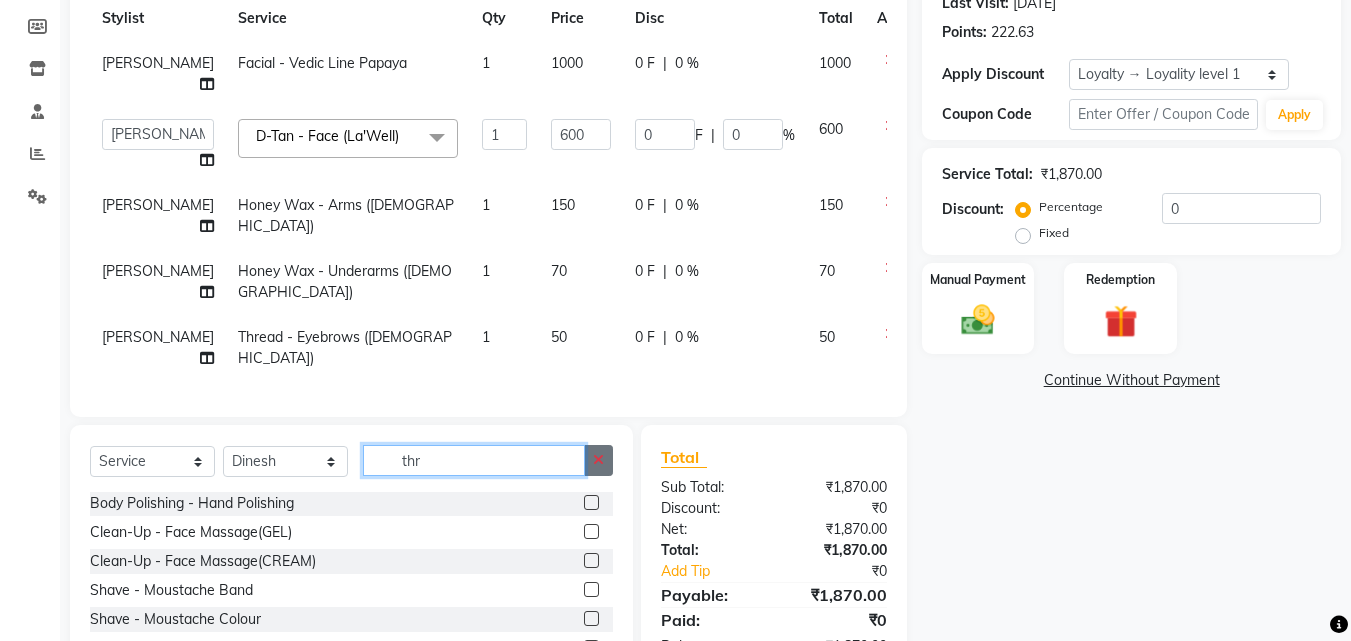 click on "thr" 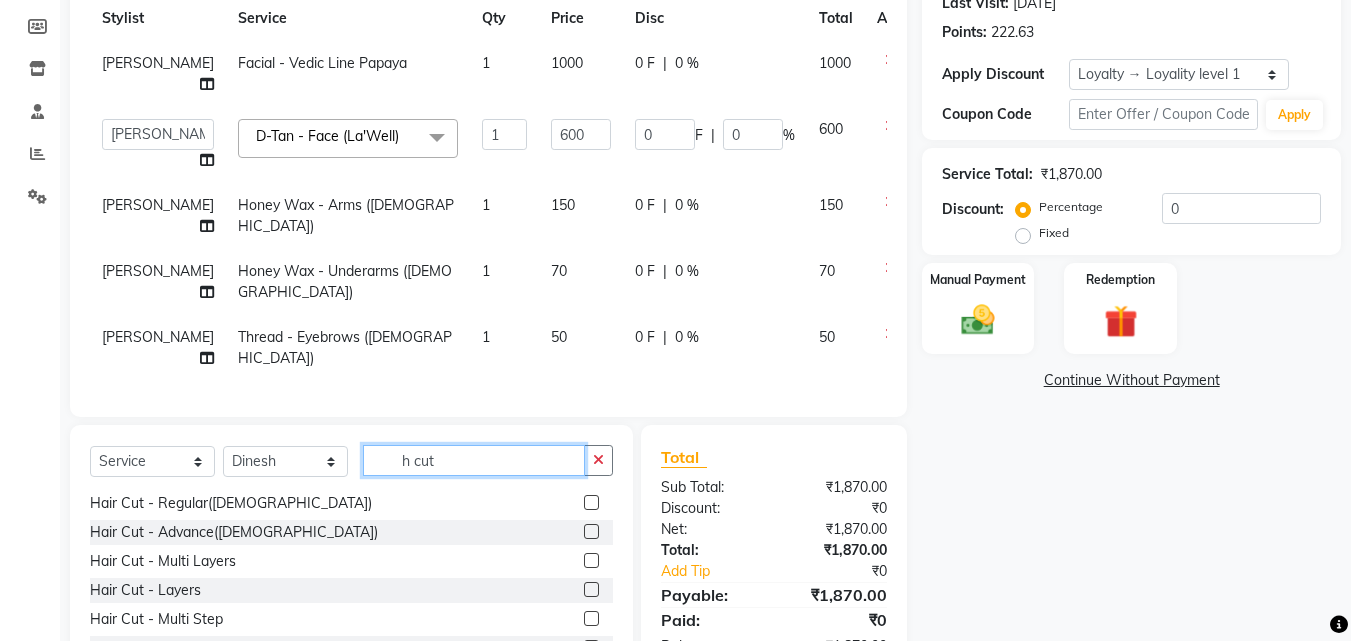 scroll, scrollTop: 1, scrollLeft: 0, axis: vertical 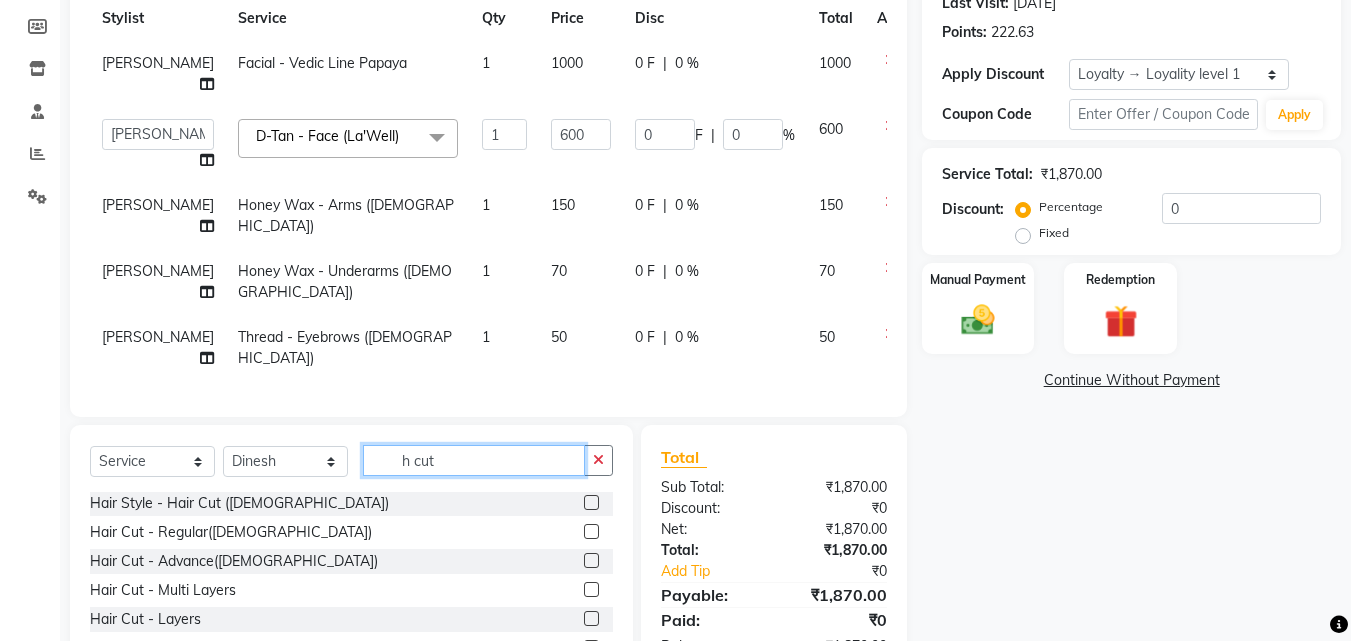 type on "h cut" 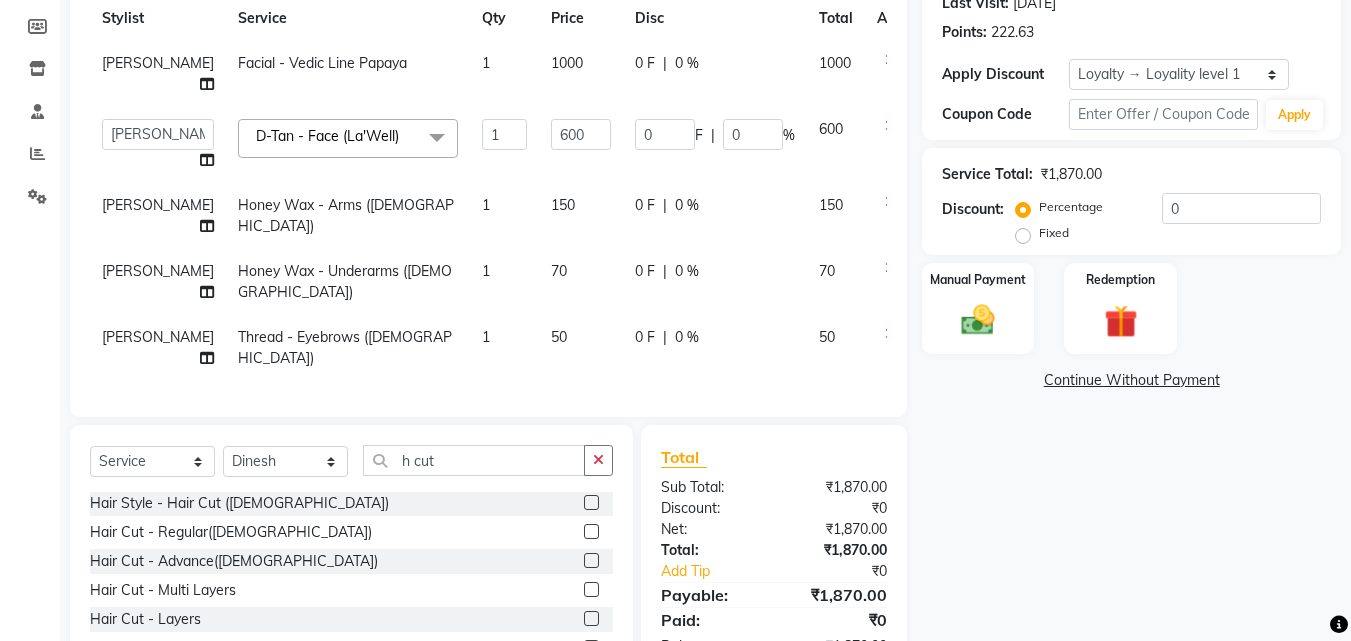 click 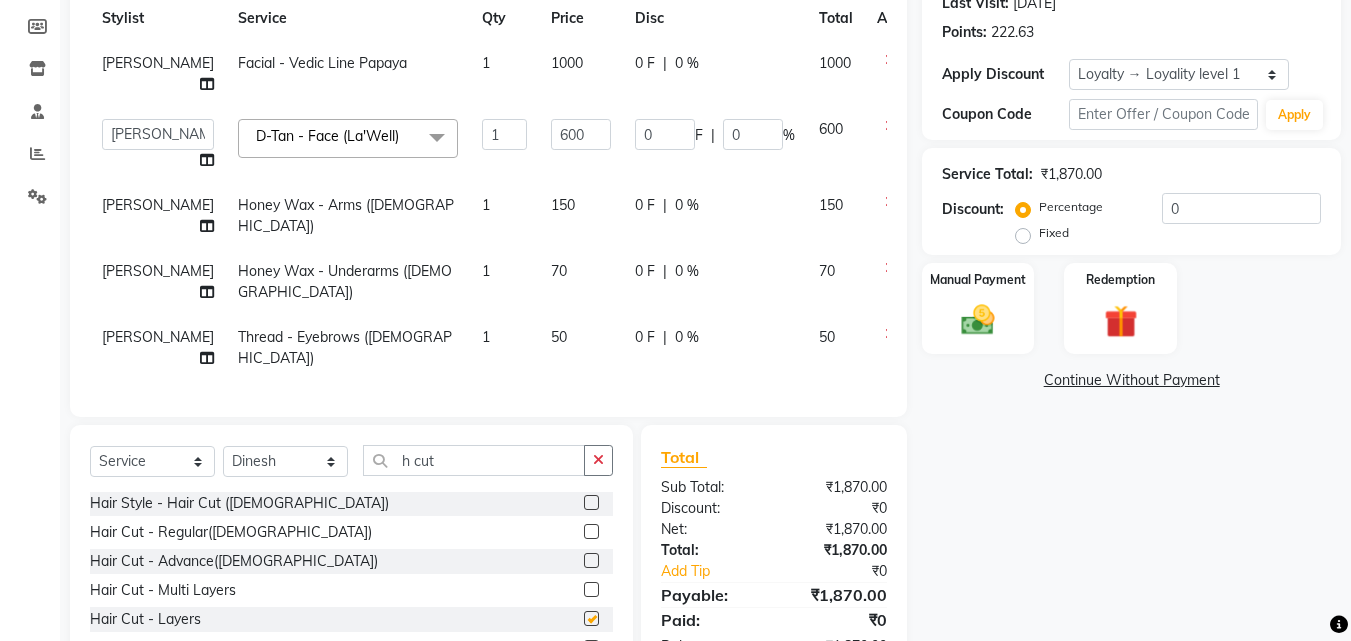 drag, startPoint x: 575, startPoint y: 573, endPoint x: 566, endPoint y: 510, distance: 63.63961 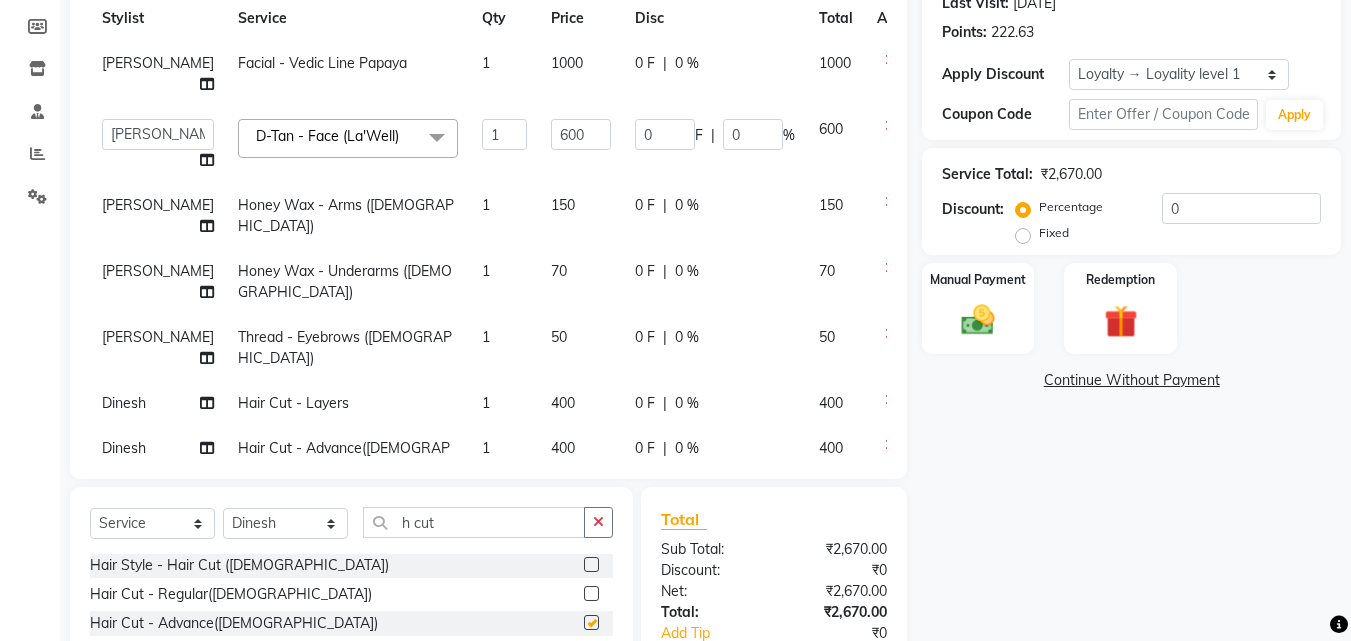 checkbox on "false" 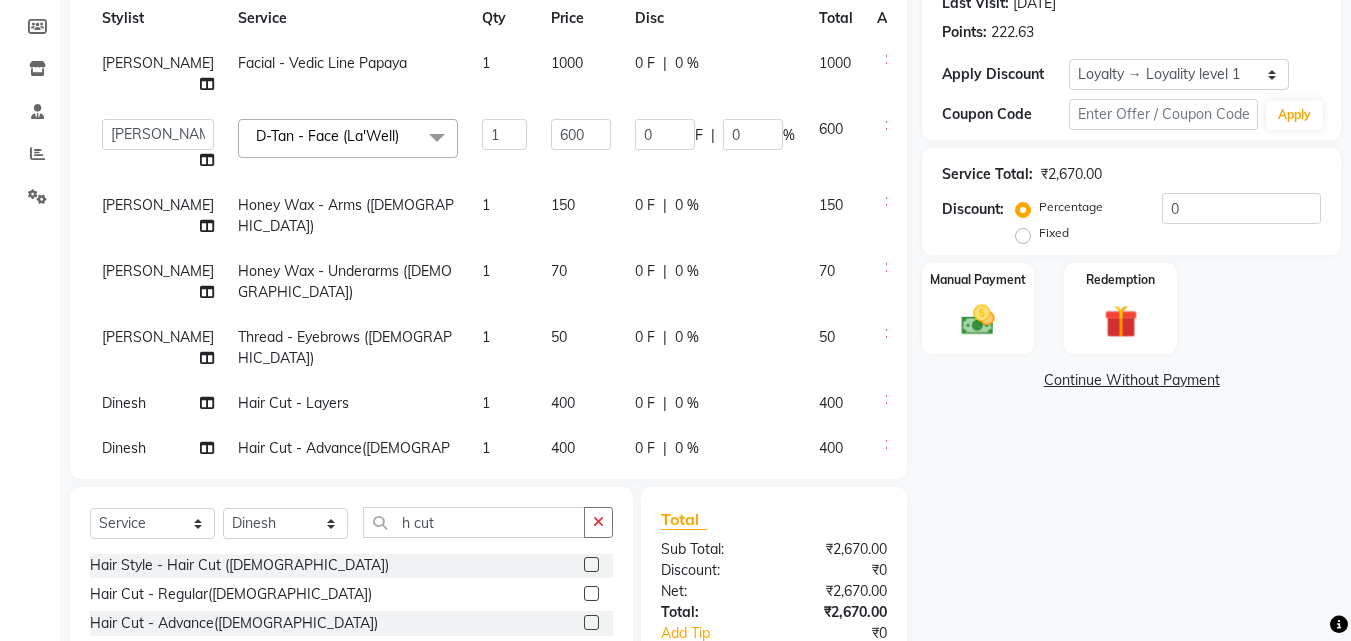 checkbox on "false" 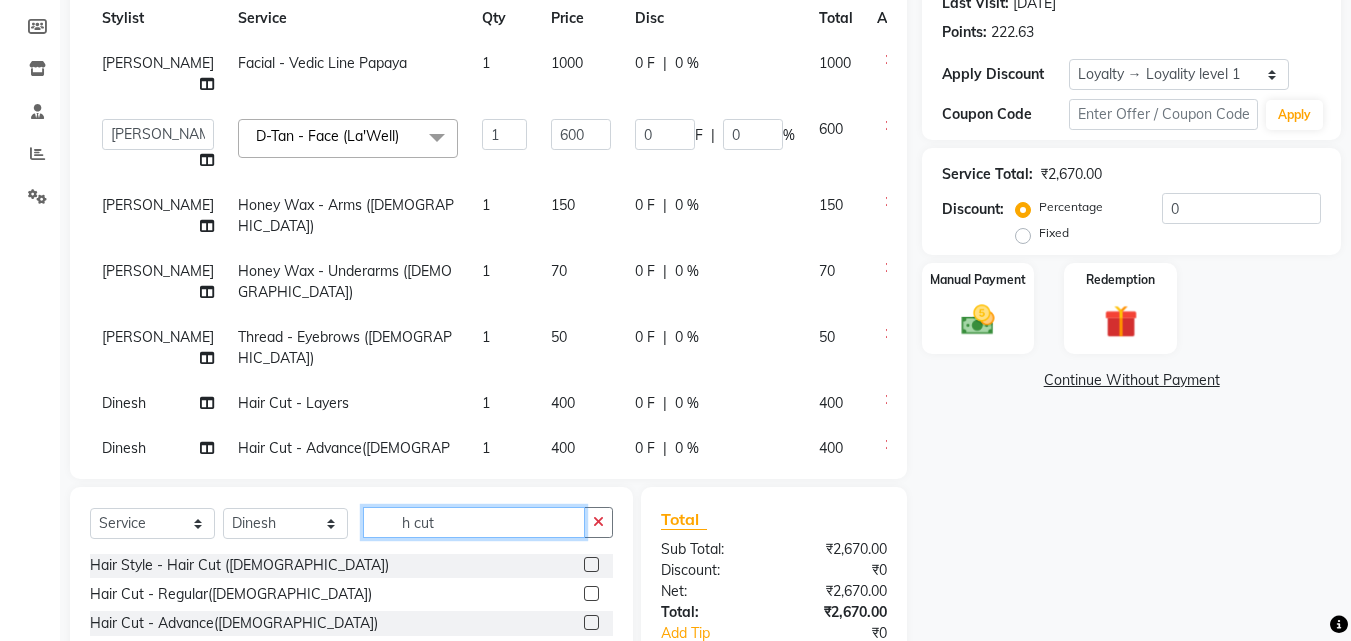 click on "h cut" 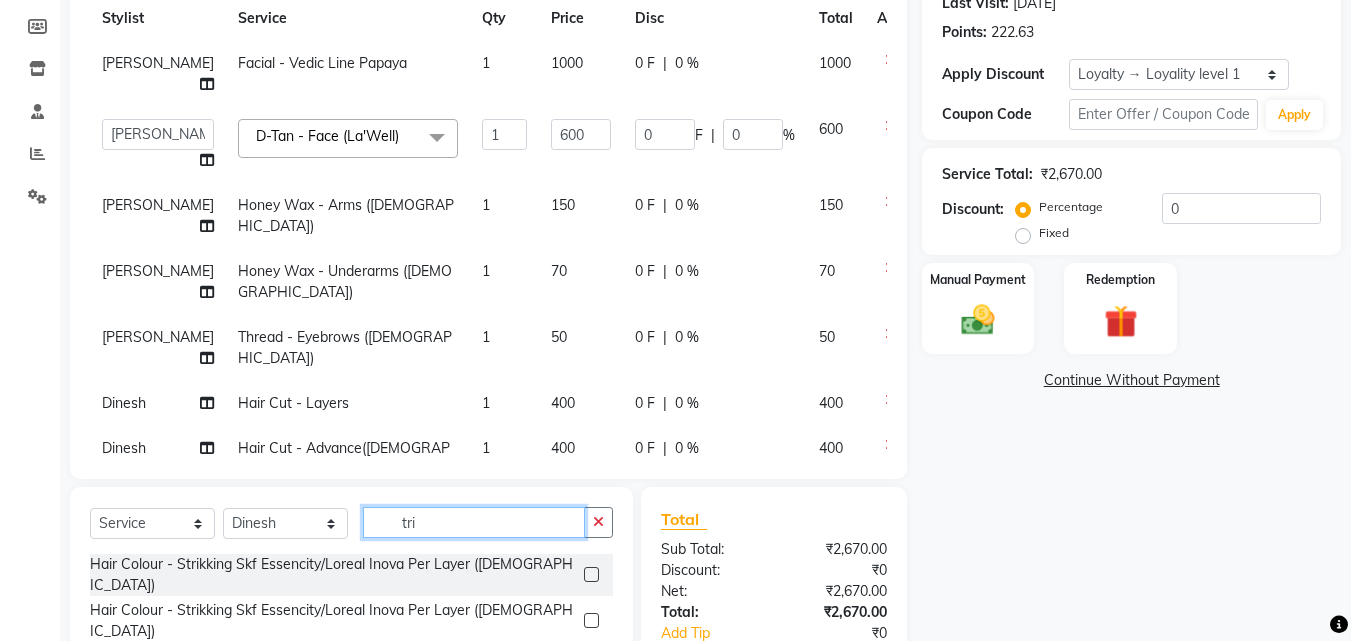 scroll, scrollTop: 0, scrollLeft: 0, axis: both 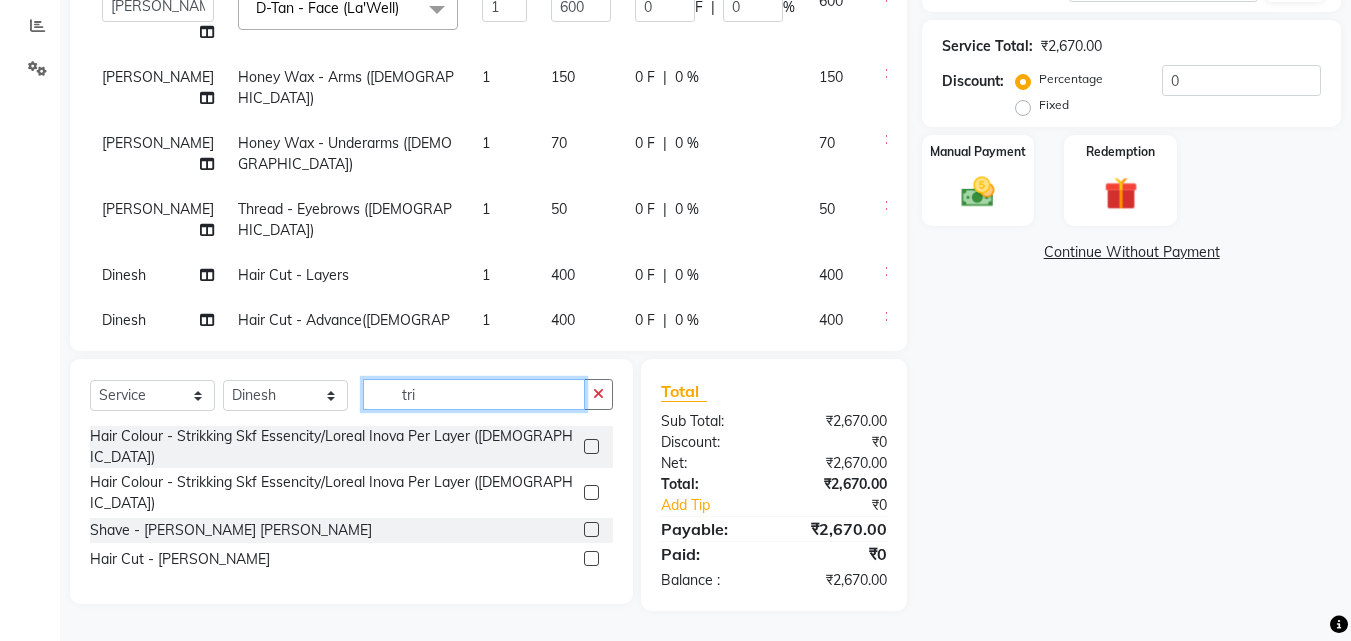 type on "tri" 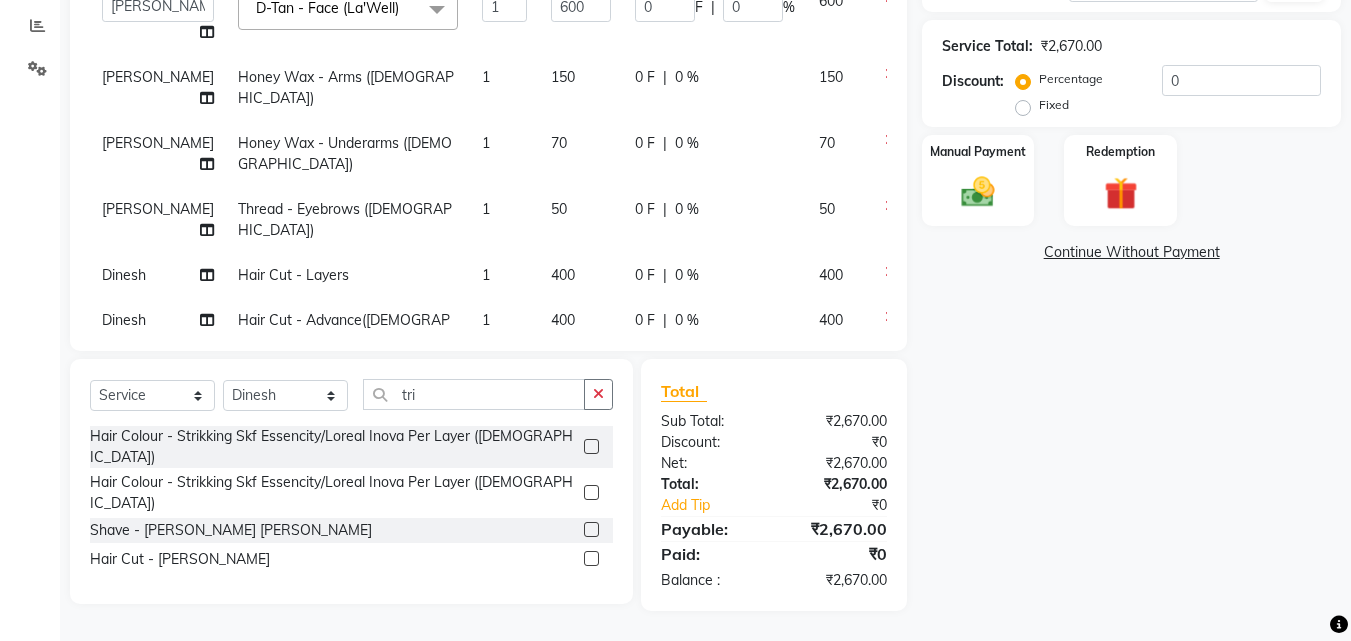 click 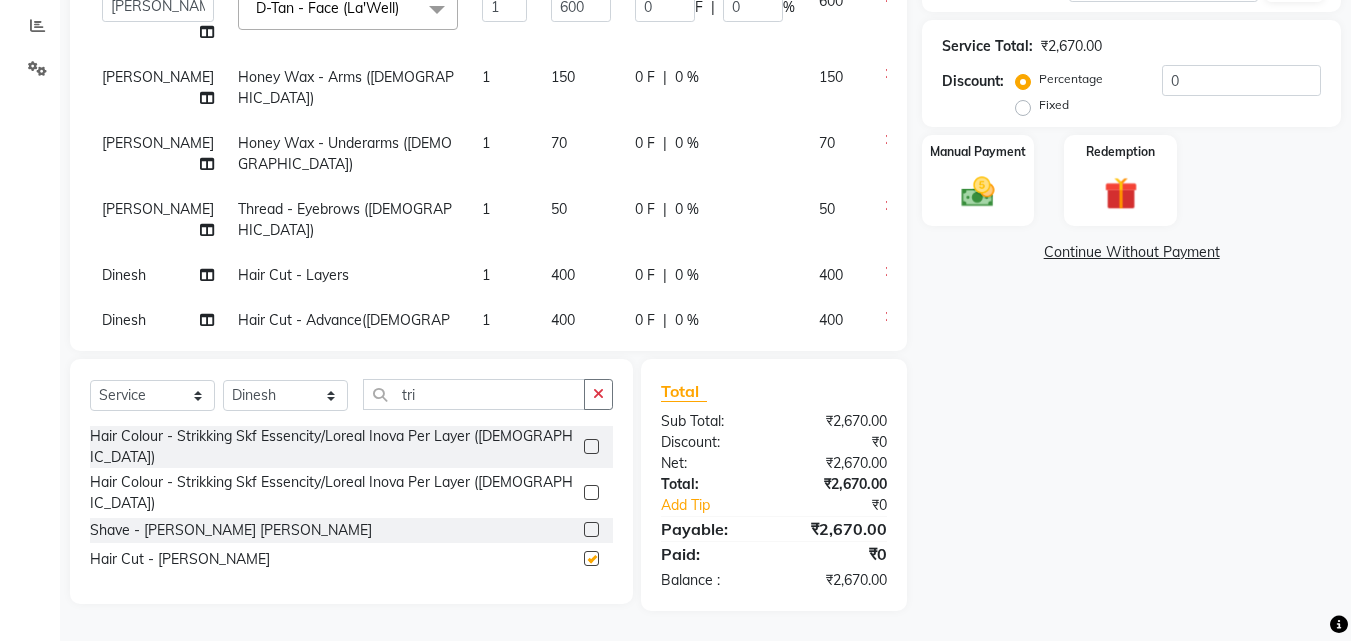 drag, startPoint x: 588, startPoint y: 528, endPoint x: 591, endPoint y: 508, distance: 20.22375 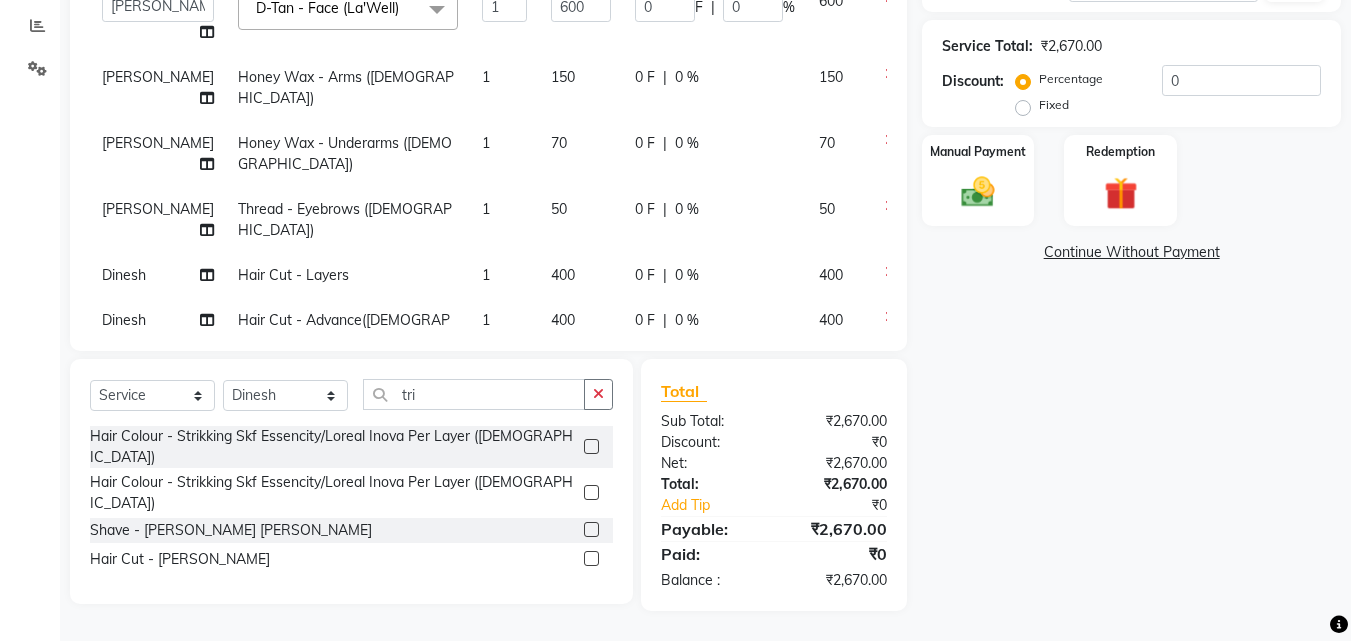 click 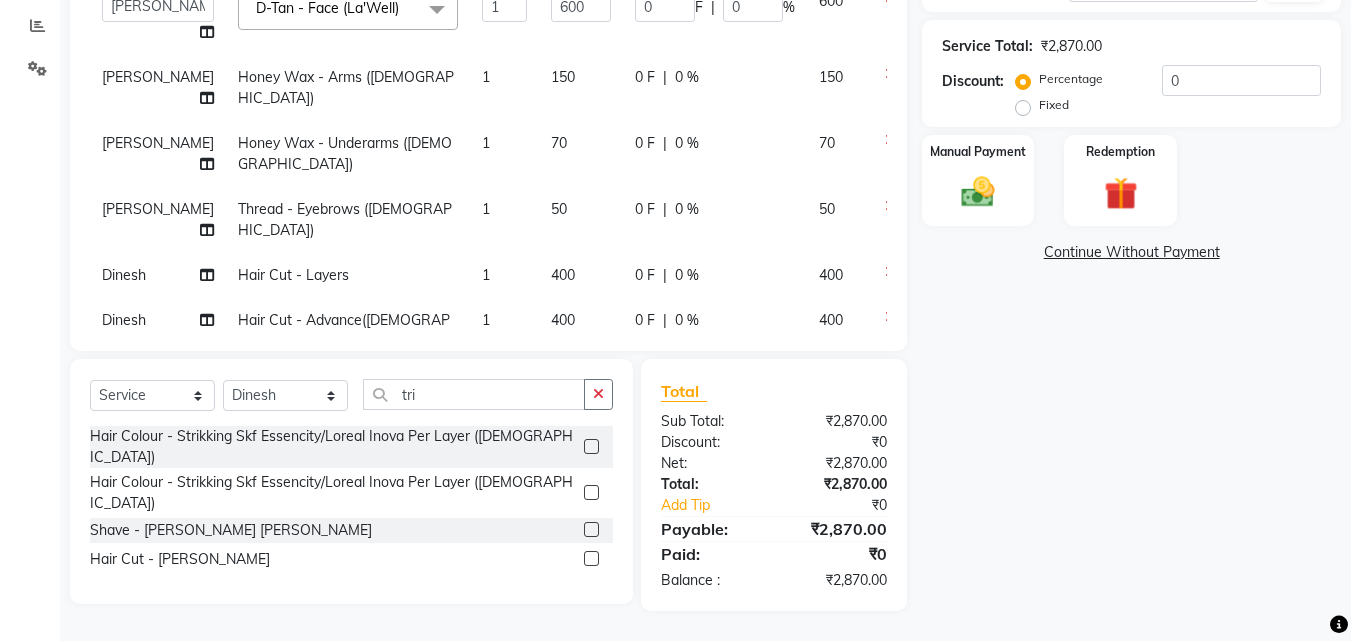 click 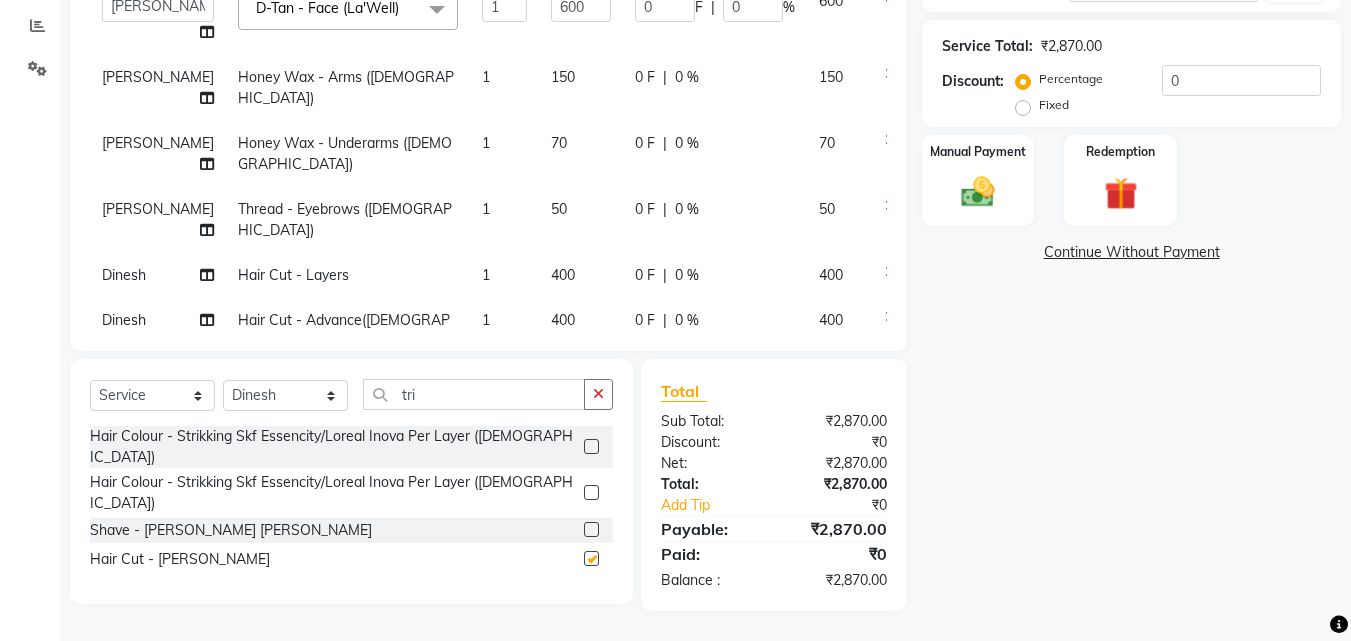 click 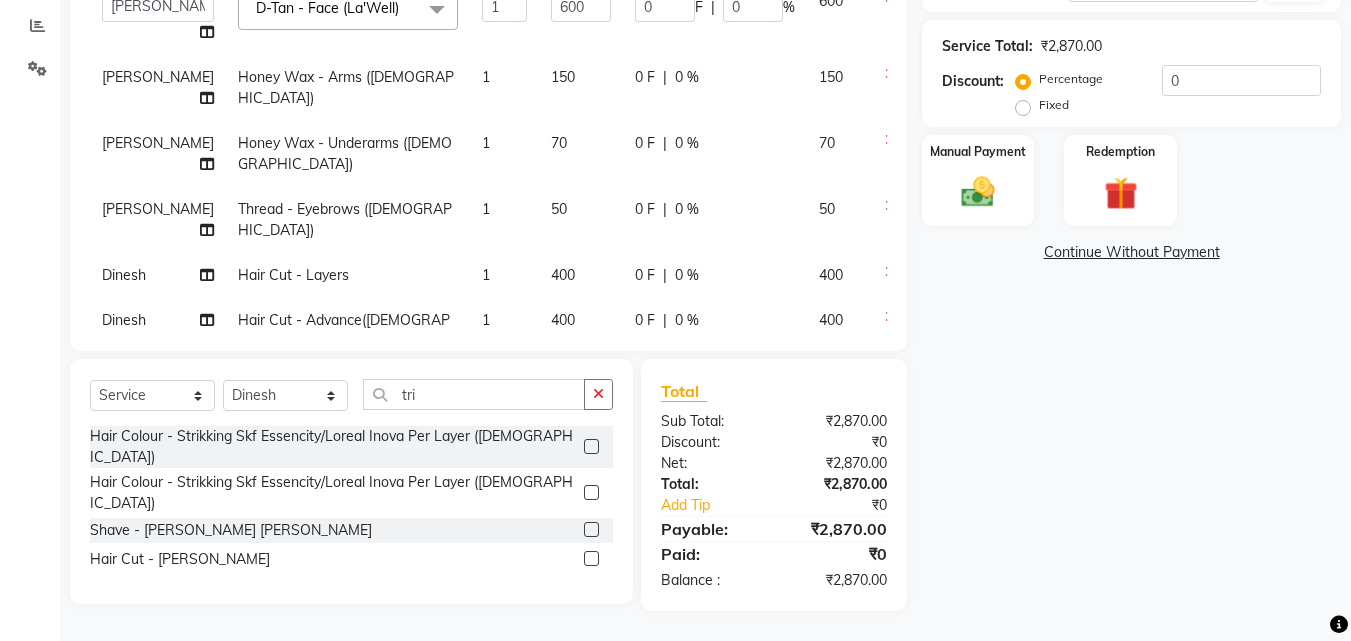 click 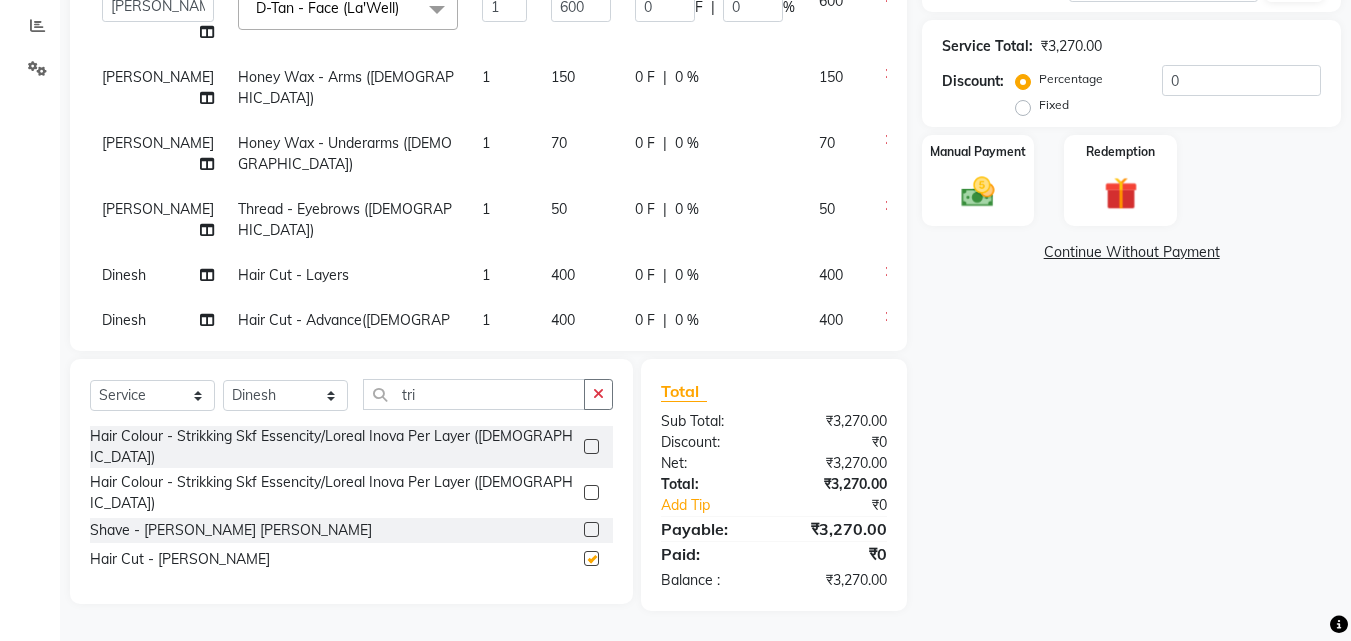 checkbox on "false" 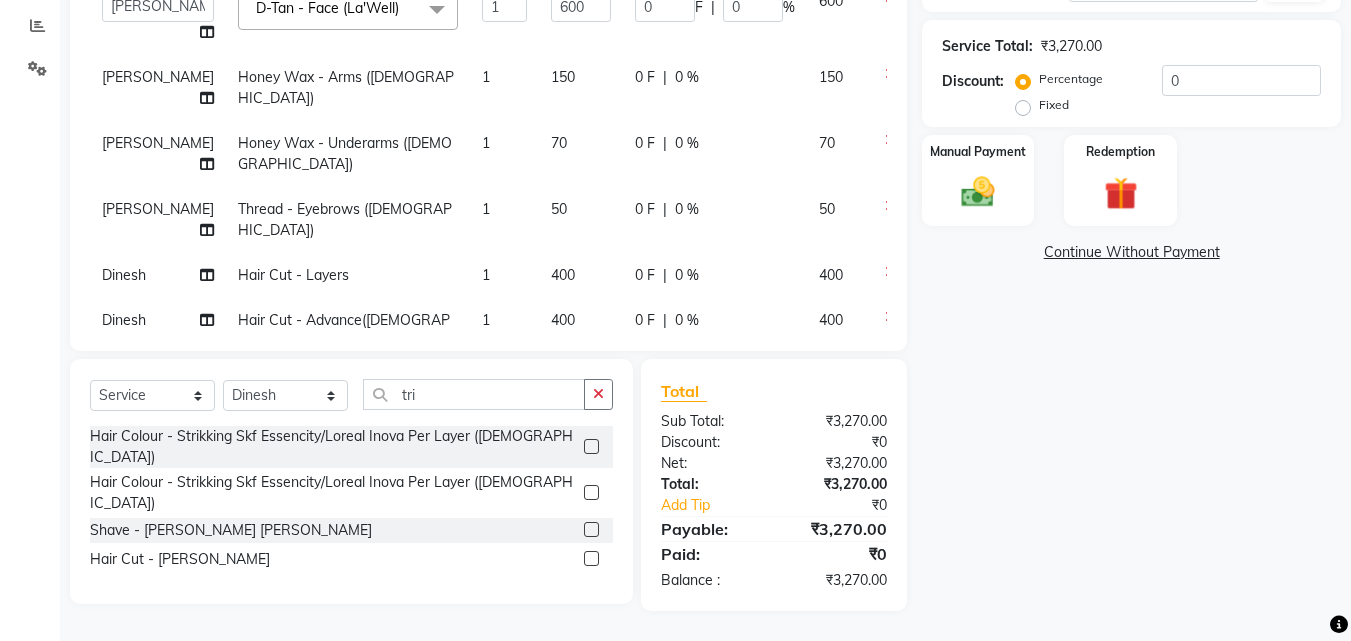 scroll, scrollTop: 220, scrollLeft: 0, axis: vertical 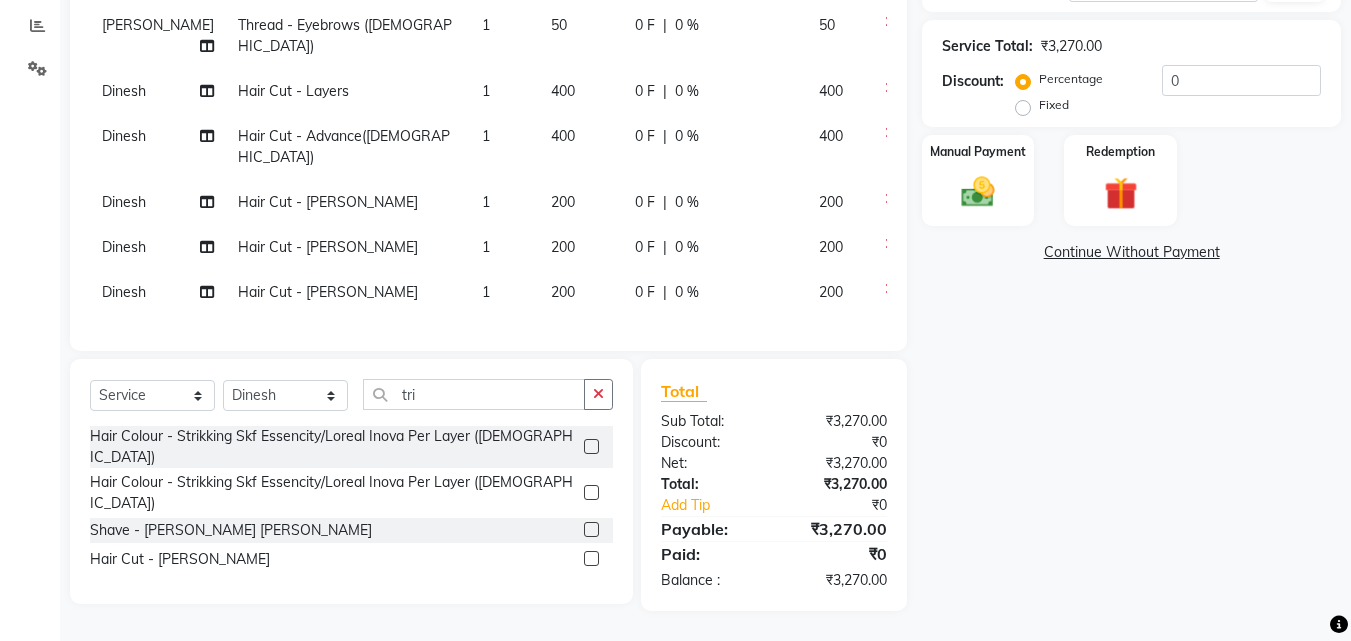 click on "Client [PHONE_NUMBER] Date [DATE] Invoice Number V/2025 V/[PHONE_NUMBER] Services Stylist Service Qty Price Disc Total Action [PERSON_NAME] Facial - Vedic Line Papaya 1 1000 0 F | 0 % 1000  Danish Shavej   [PERSON_NAME]   Krishna   [PERSON_NAME]   [PERSON_NAME] Mdm   [PERSON_NAME]   [PERSON_NAME]   [MEDICAL_DATA]   Pooja   [PERSON_NAME]   [PERSON_NAME] ([DATE])  D-Tan - Face (La'Well)  x Hair Style - Blow Dry ([DEMOGRAPHIC_DATA]) Hair Style - Ironing ([DEMOGRAPHIC_DATA]) Hair Style - Curling Tongs ([DEMOGRAPHIC_DATA]) Hair Style - Hair Cut ([DEMOGRAPHIC_DATA]) Hair Style - Hair Styling ([DEMOGRAPHIC_DATA]) Hair Style - Split End Removal ([DEMOGRAPHIC_DATA]) Body Polishing - Hand Polishing Clean-Up - Face Massage(GEL) Clean-Up - Face Massage(CREAM) Shave - Moustache Band Shave - Moustache Colour Hair Style - Hair Set Gel (Men) Hair Style -Hair Set Sprey (Men) Hair Style -Hair Set Sprey (Men) Thread - Eyebrows ([DEMOGRAPHIC_DATA]) Thread - Upper Lips ([DEMOGRAPHIC_DATA]) Thread - Forehead ([DEMOGRAPHIC_DATA]) Thread - Full Face ([DEMOGRAPHIC_DATA]) Thread - Eyebrows ([DEMOGRAPHIC_DATA]) Thread - Chik ([DEMOGRAPHIC_DATA]) Thread - Chin ([DEMOGRAPHIC_DATA]) Thread - Side Locks ([DEMOGRAPHIC_DATA]) Brazilian Wax - Ear" 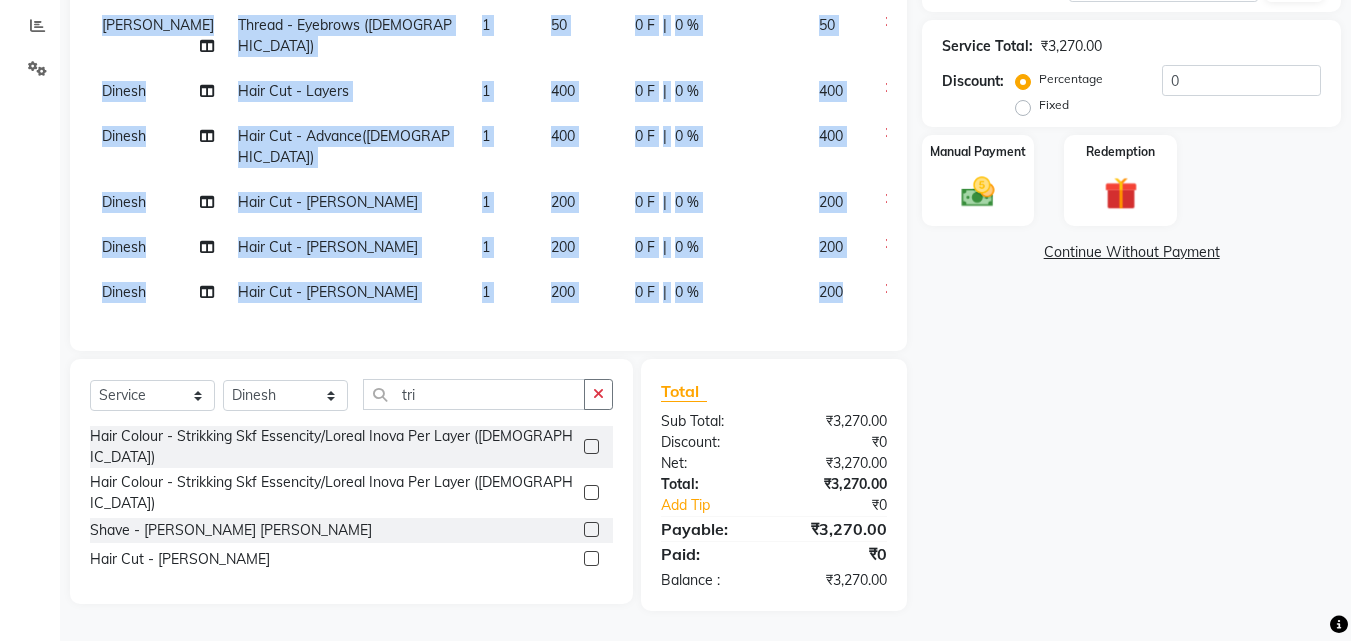 click on "Name: Jolly  Membership:  No Active Membership  Total Visits:  1 Card on file:  0 Last Visit:   [DATE] Points:   222.63  Apply Discount Select  Loyalty → Loyality level 1  Coupon Code Apply Service Total:  ₹3,270.00  Discount:  Percentage   Fixed  0 Manual Payment Redemption  Continue Without Payment" 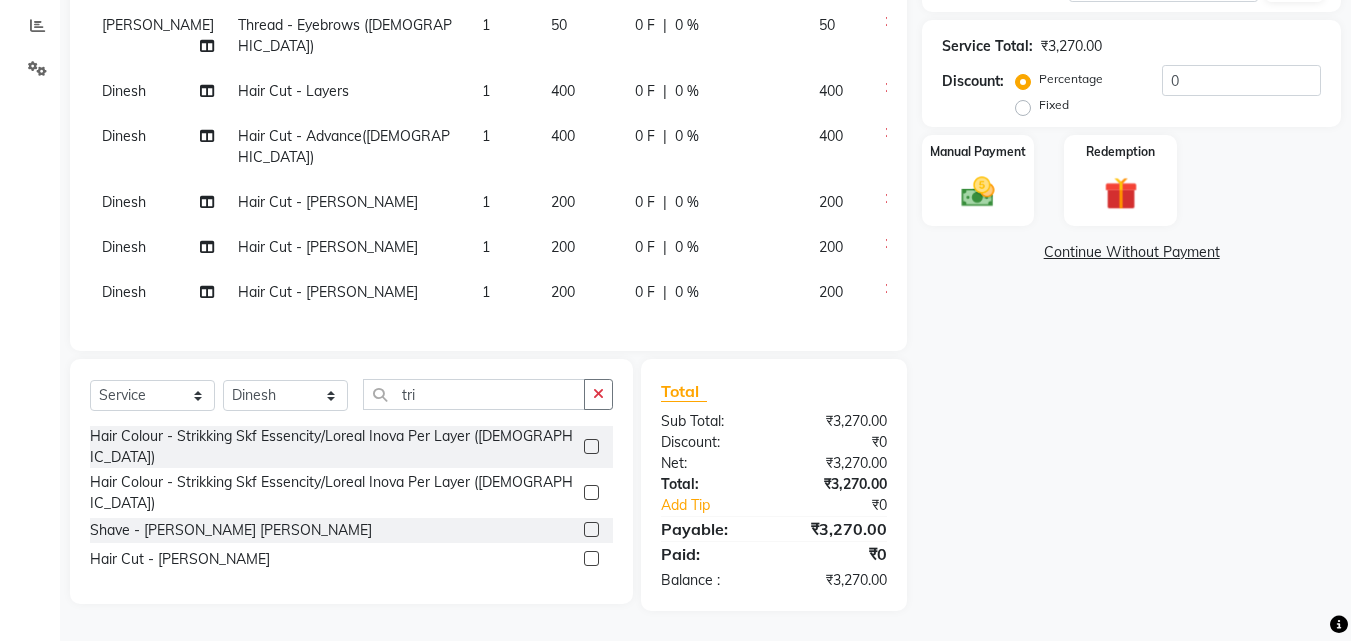 click 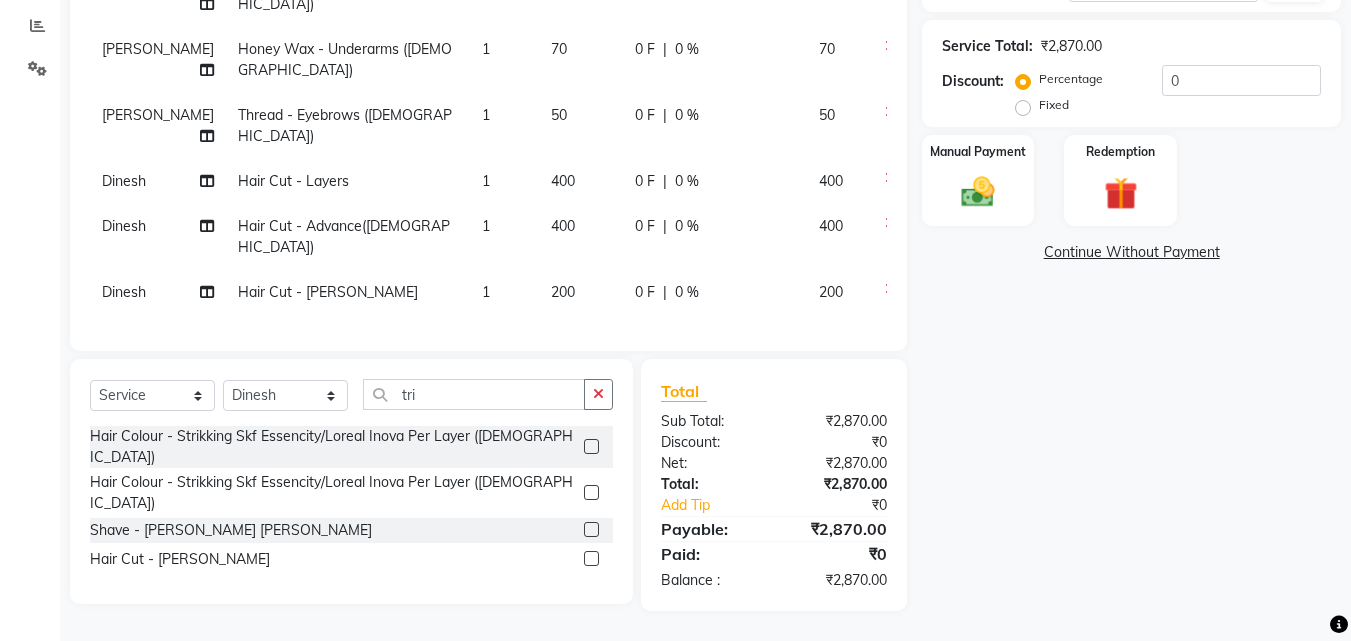 scroll, scrollTop: 88, scrollLeft: 0, axis: vertical 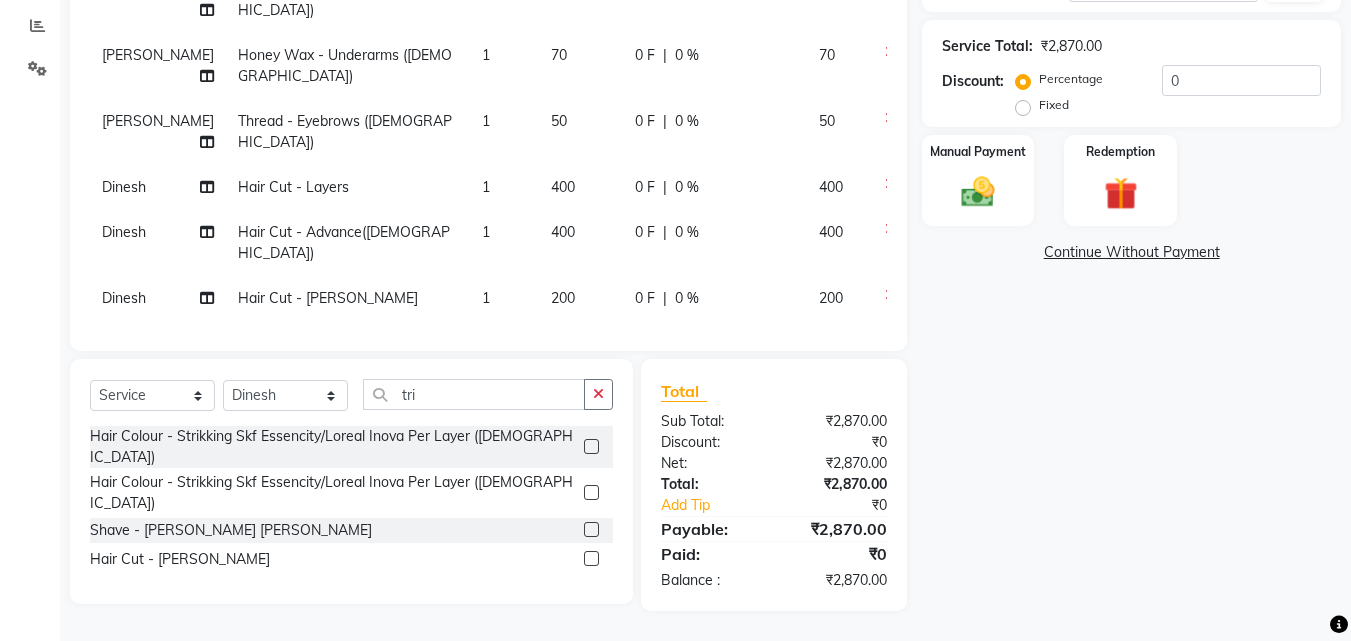 click 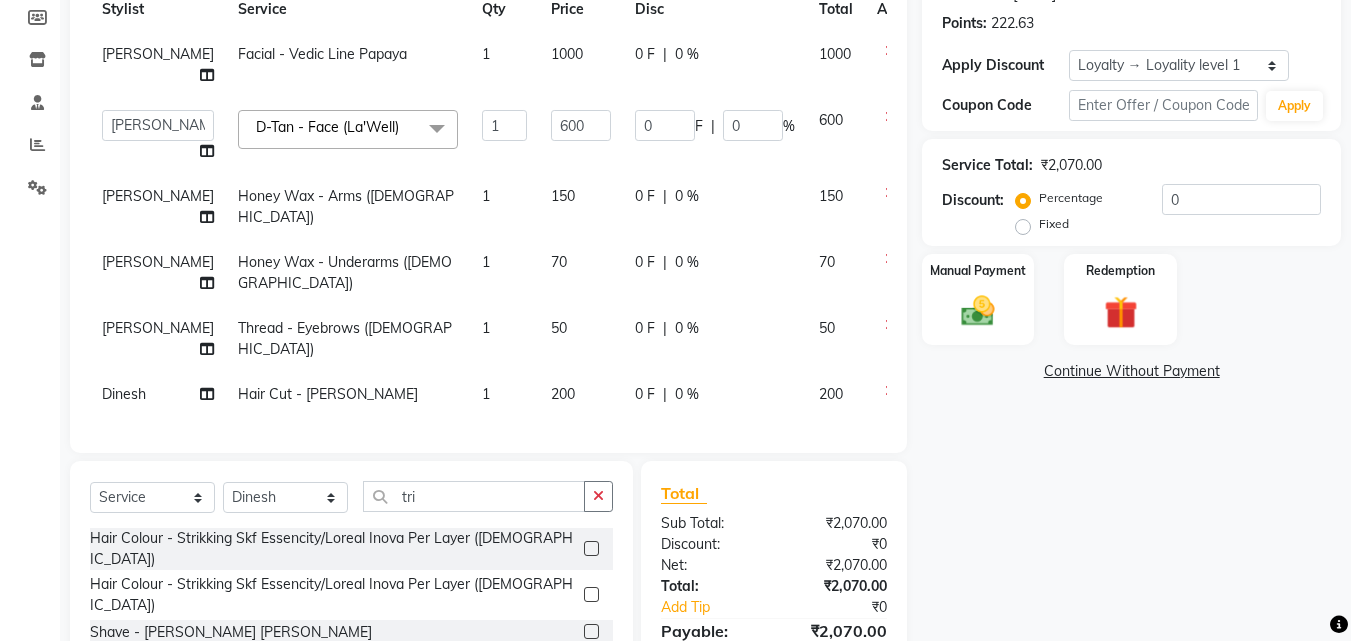 scroll, scrollTop: 296, scrollLeft: 0, axis: vertical 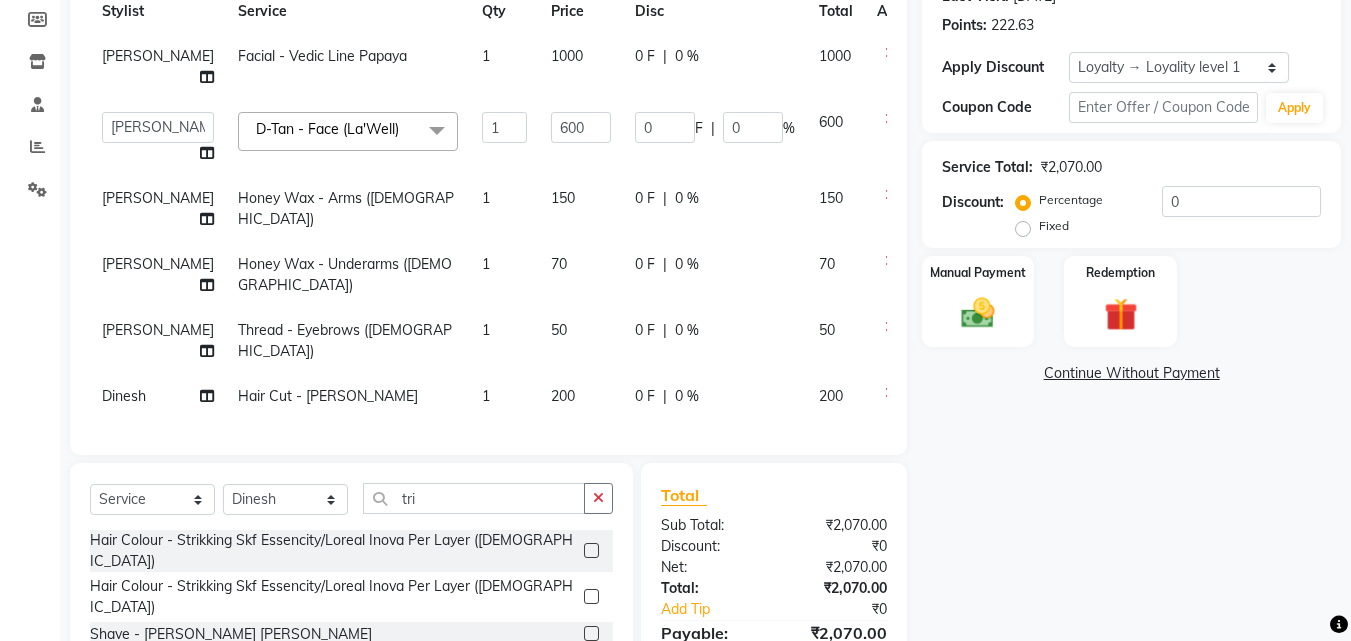 click 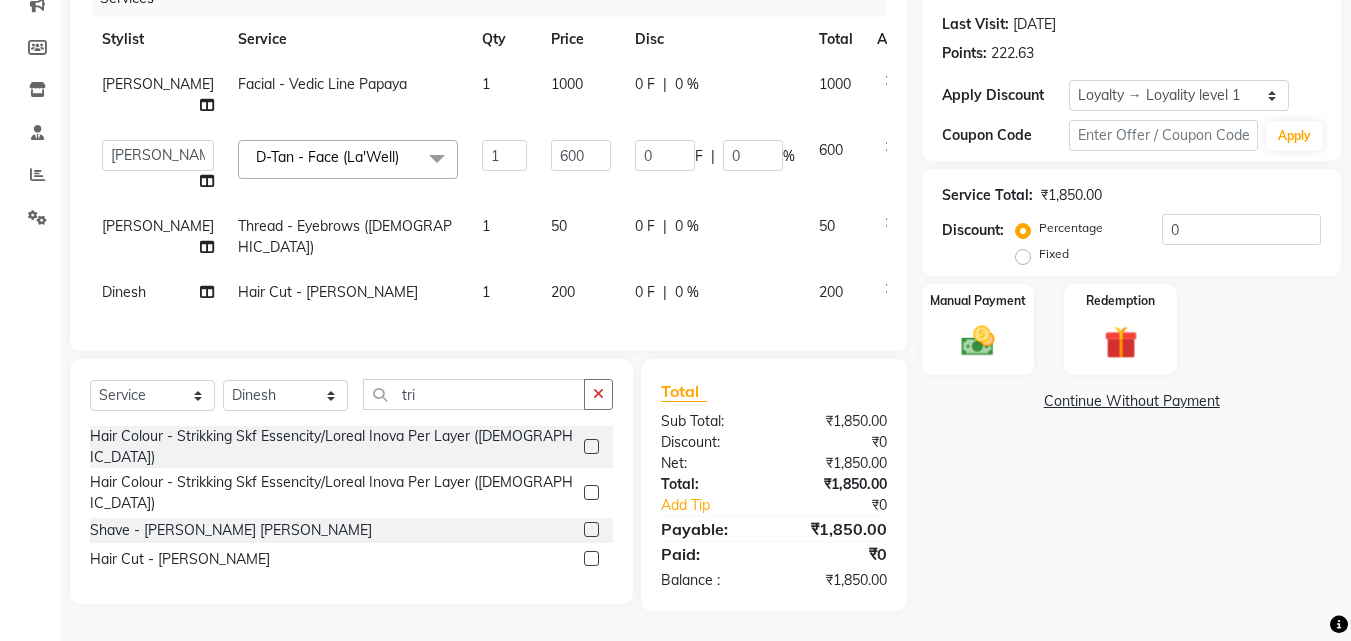 click 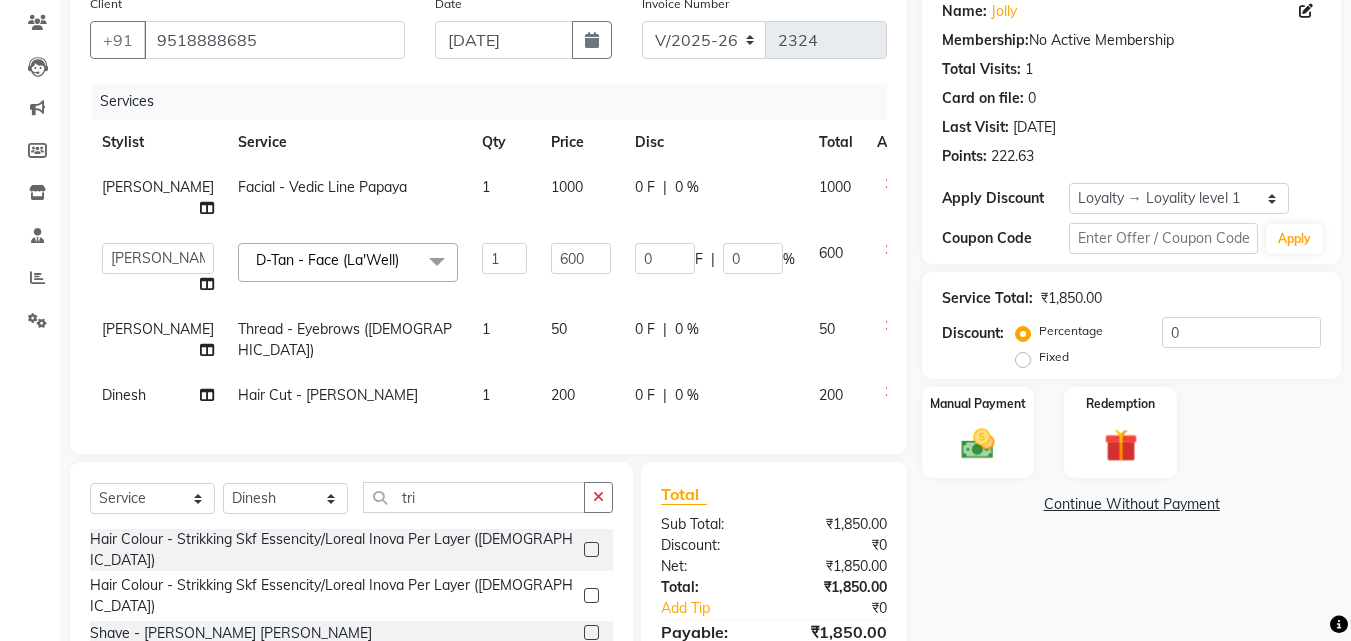 scroll, scrollTop: 259, scrollLeft: 0, axis: vertical 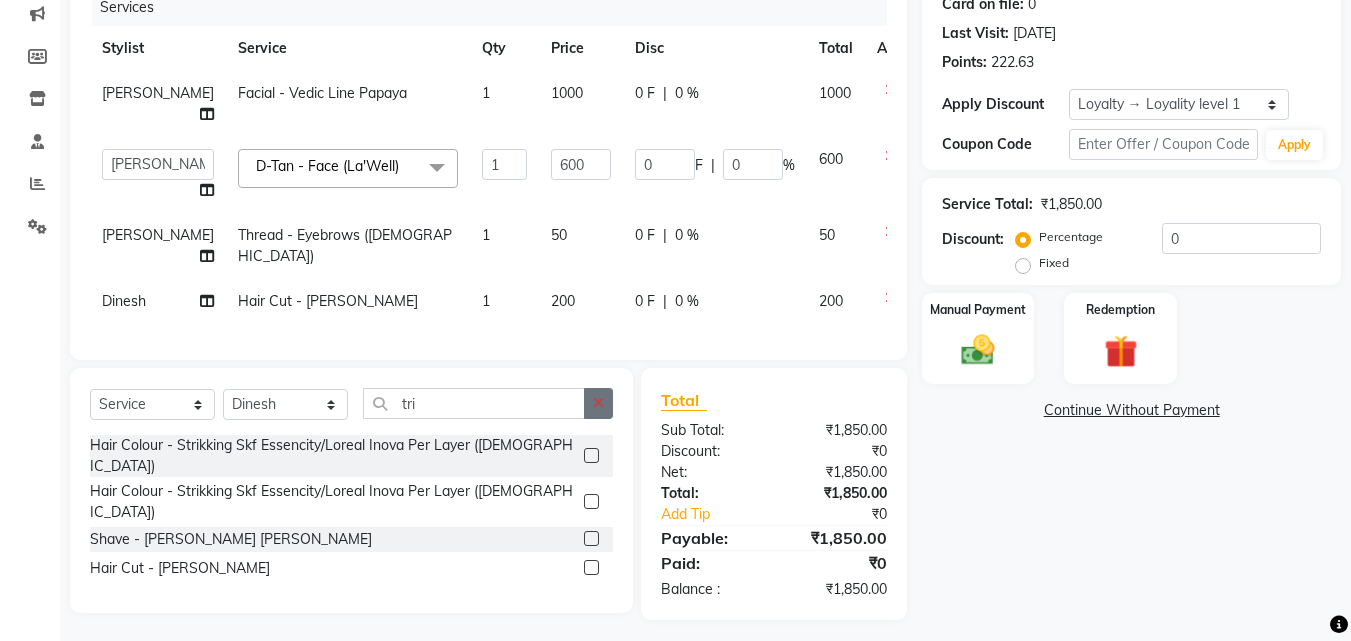 click 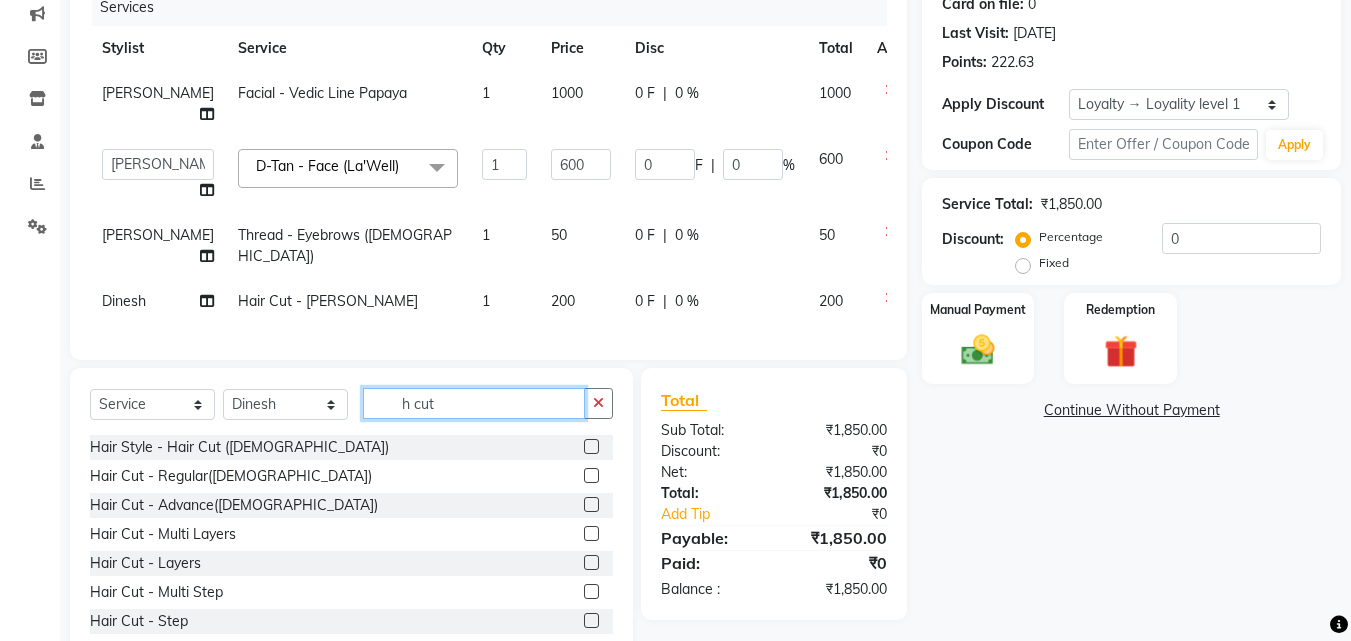 type on "h cut" 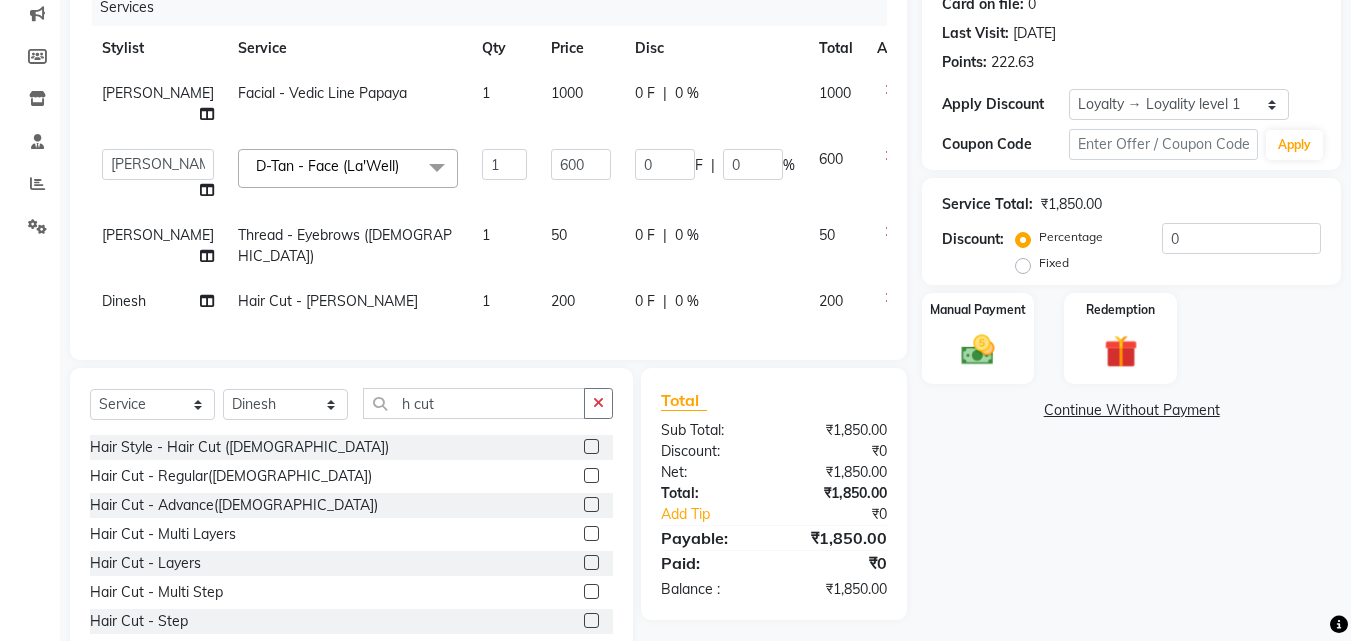 click 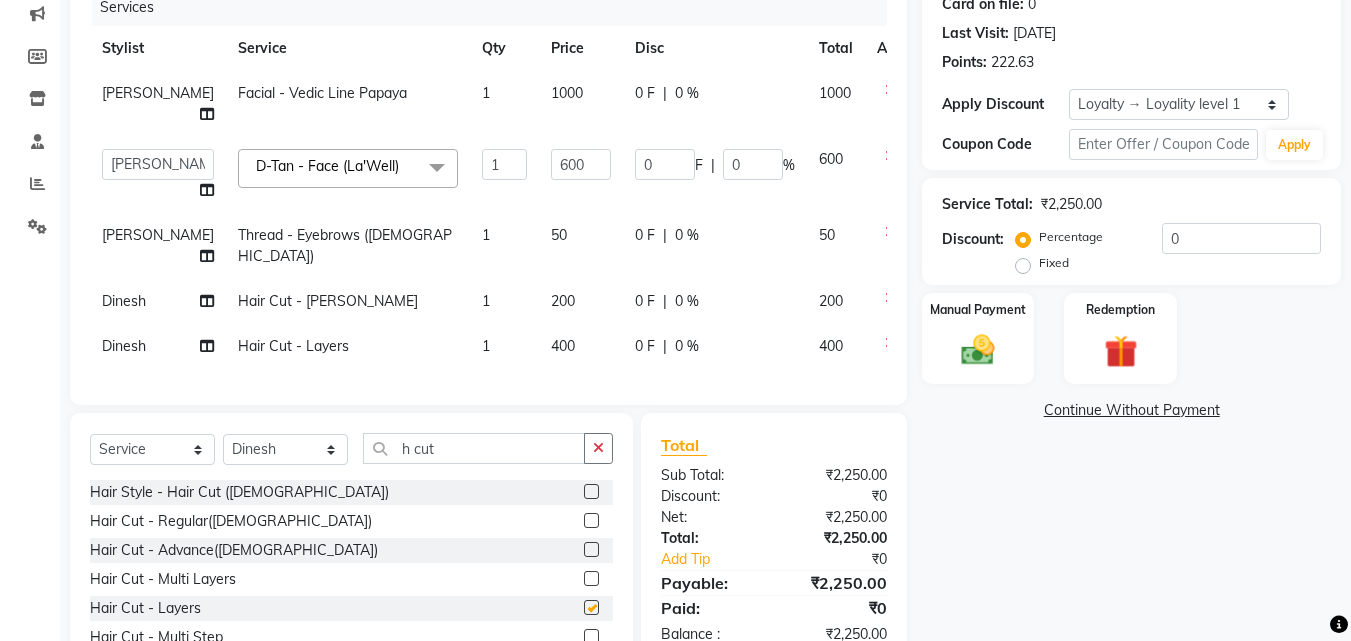 checkbox on "false" 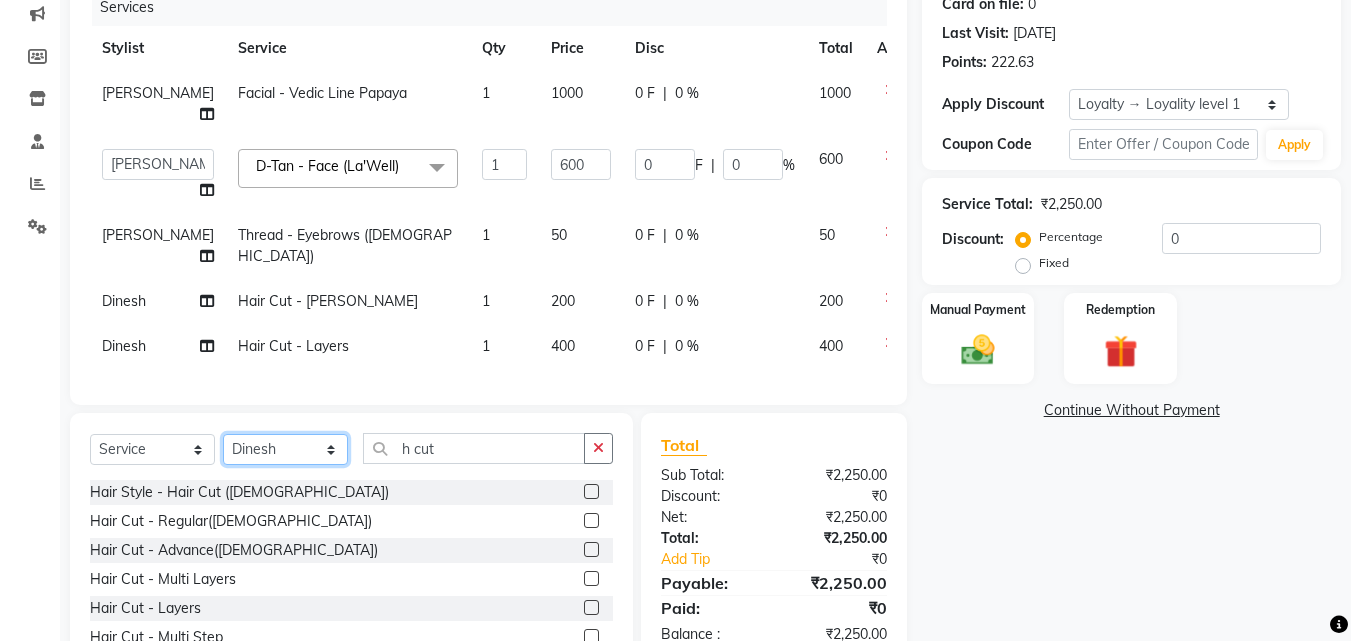 click on "Select Stylist Danish Shavej [PERSON_NAME] Krishna [PERSON_NAME] [PERSON_NAME] Mdm [PERSON_NAME] [PERSON_NAME] [MEDICAL_DATA] Pooja [PERSON_NAME] [PERSON_NAME] ([DATE])" 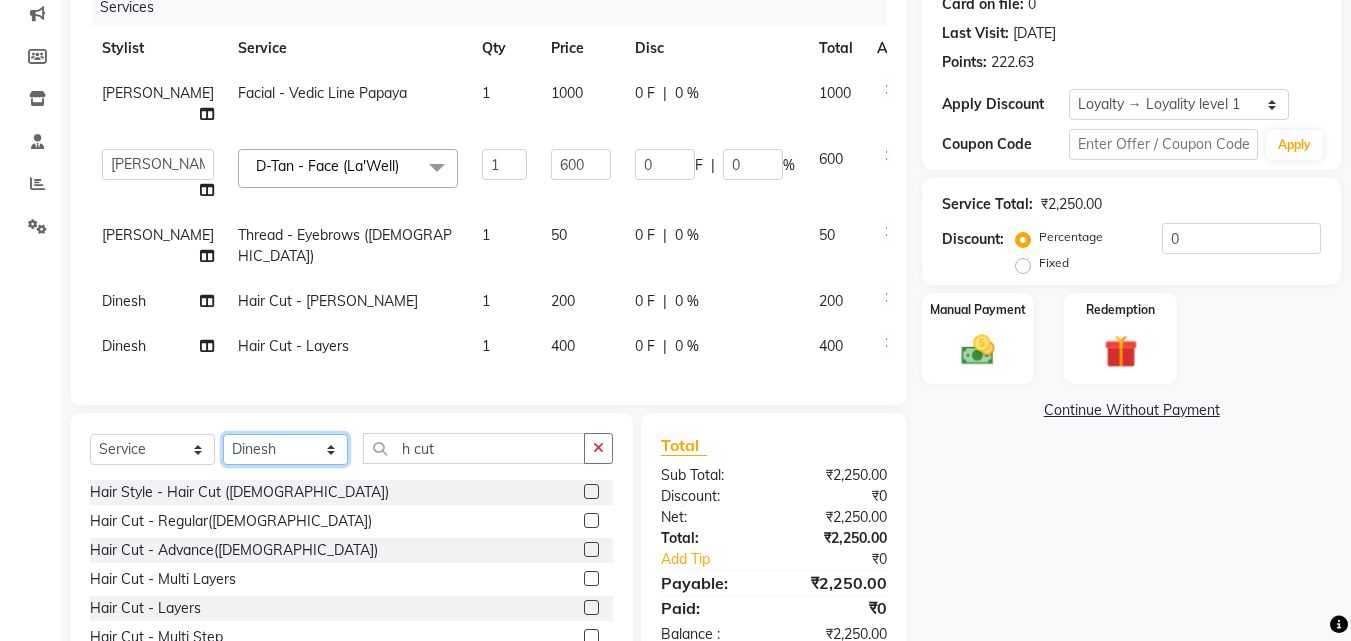select on "57968" 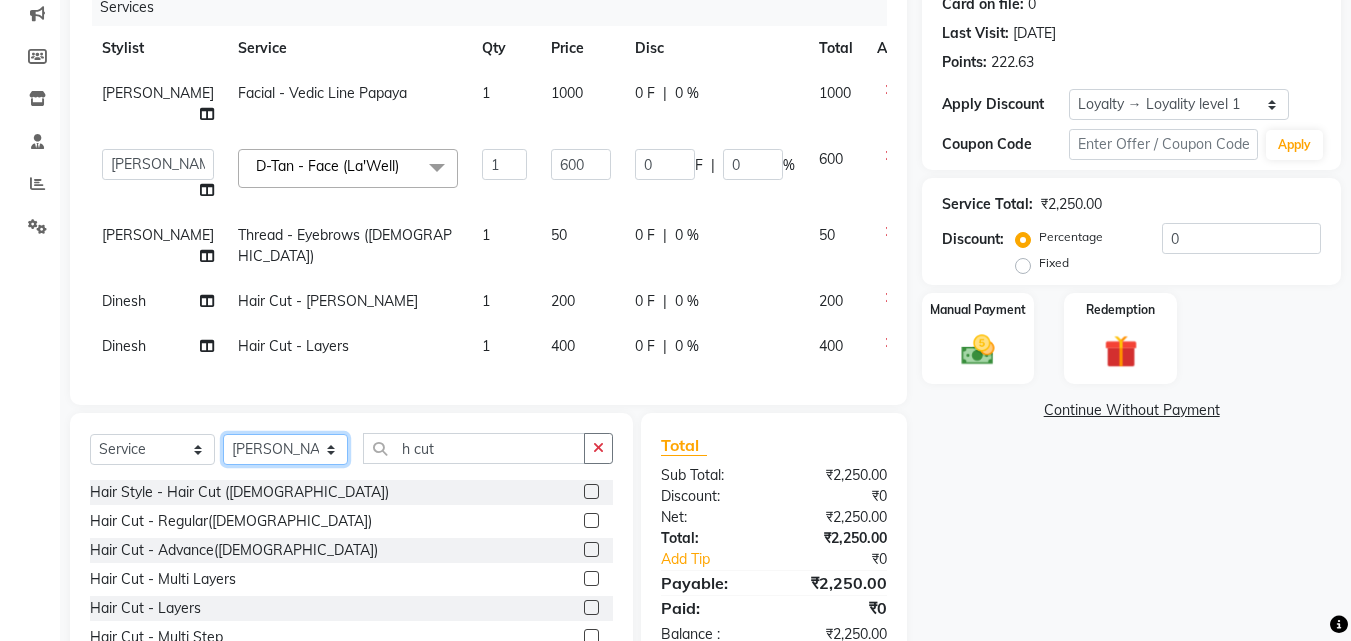 click on "Select Stylist Danish Shavej [PERSON_NAME] Krishna [PERSON_NAME] [PERSON_NAME] Mdm [PERSON_NAME] [PERSON_NAME] [MEDICAL_DATA] Pooja [PERSON_NAME] [PERSON_NAME] ([DATE])" 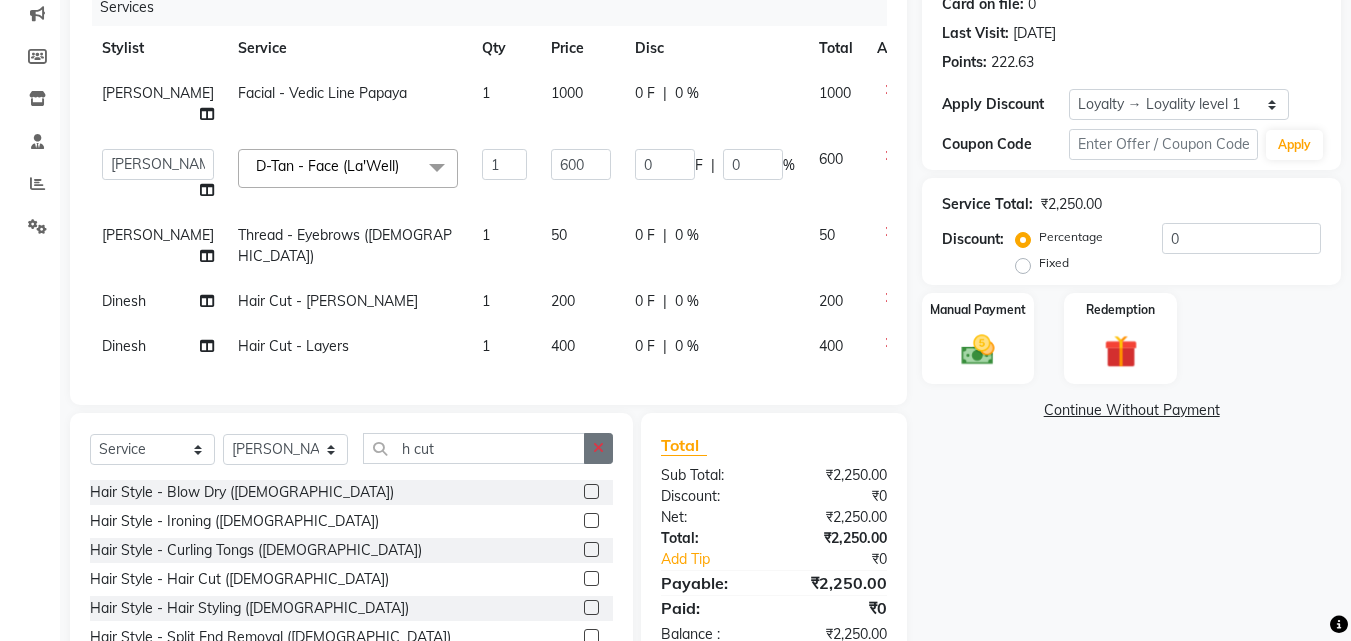 click 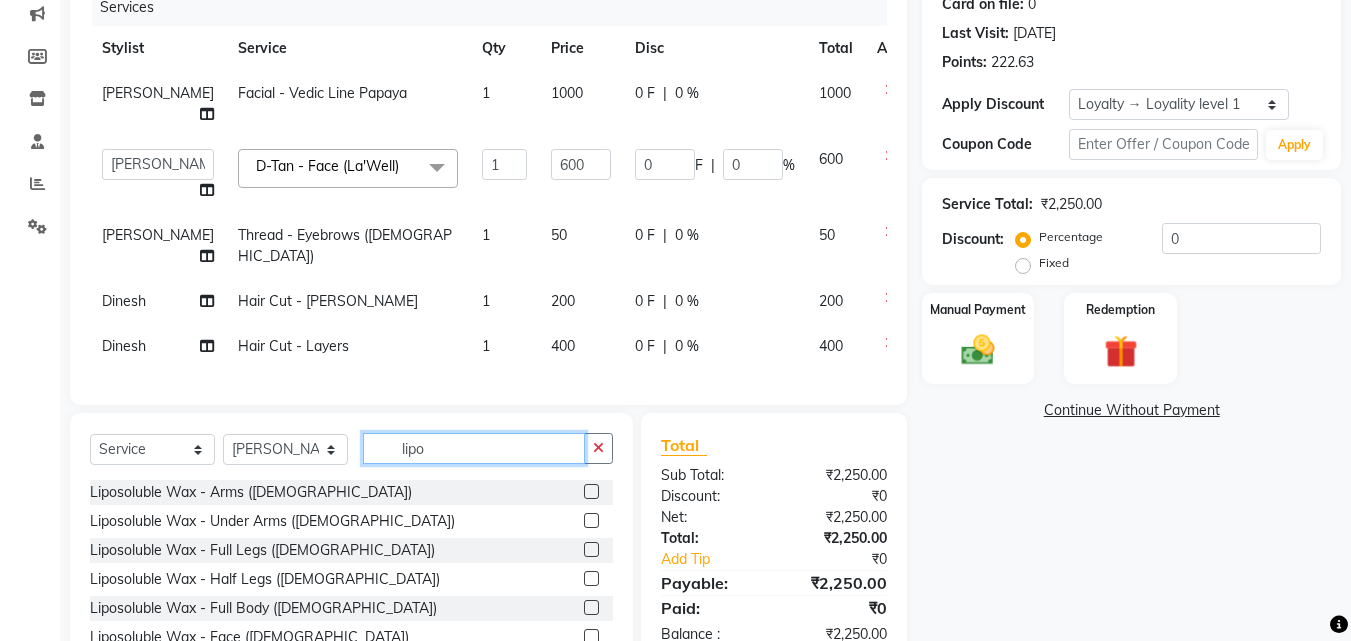 type on "lipo" 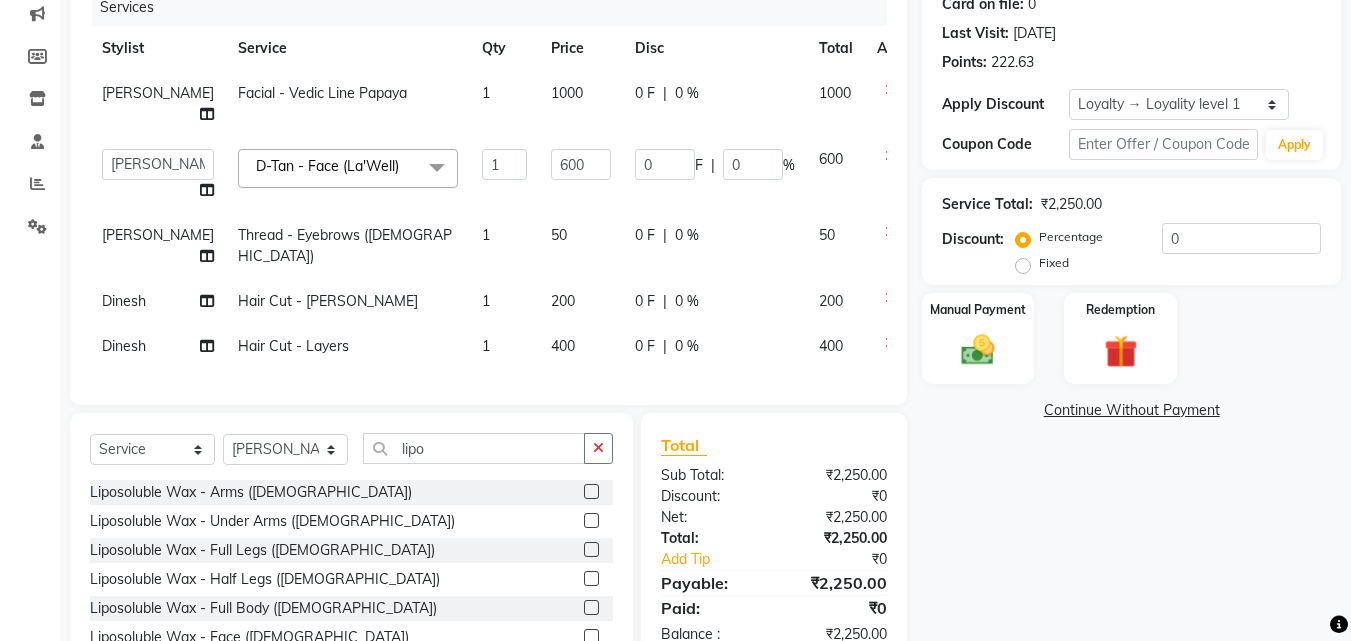 click 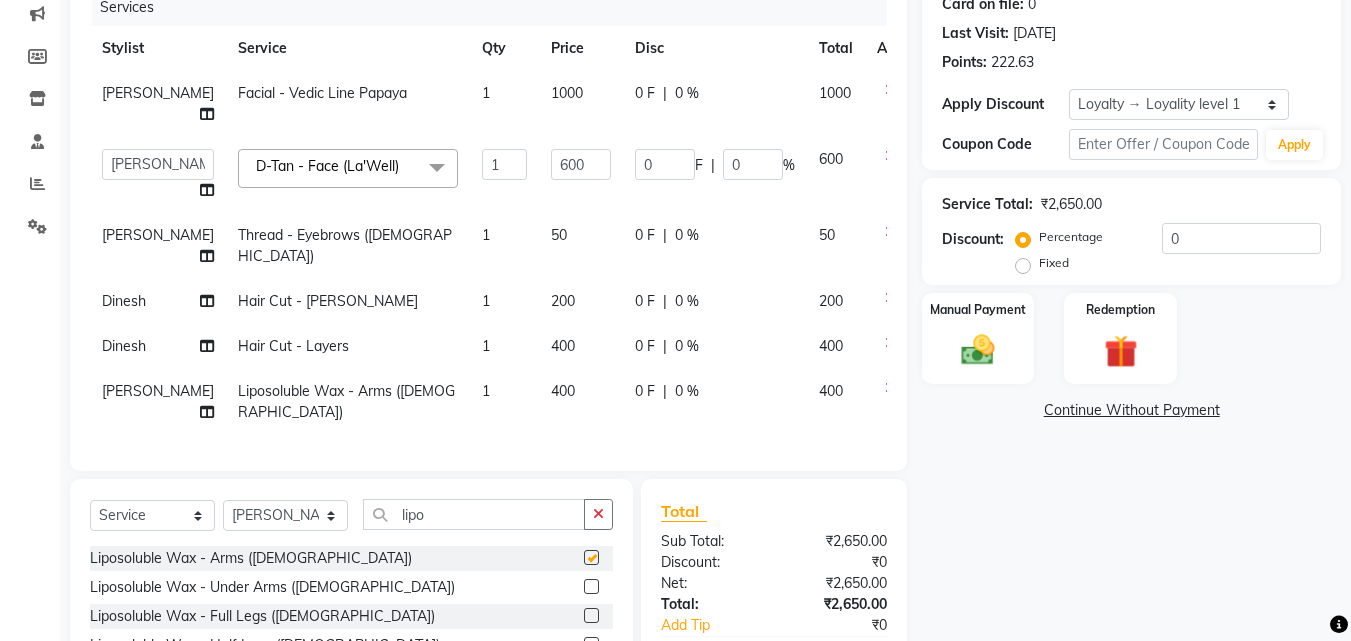 checkbox on "false" 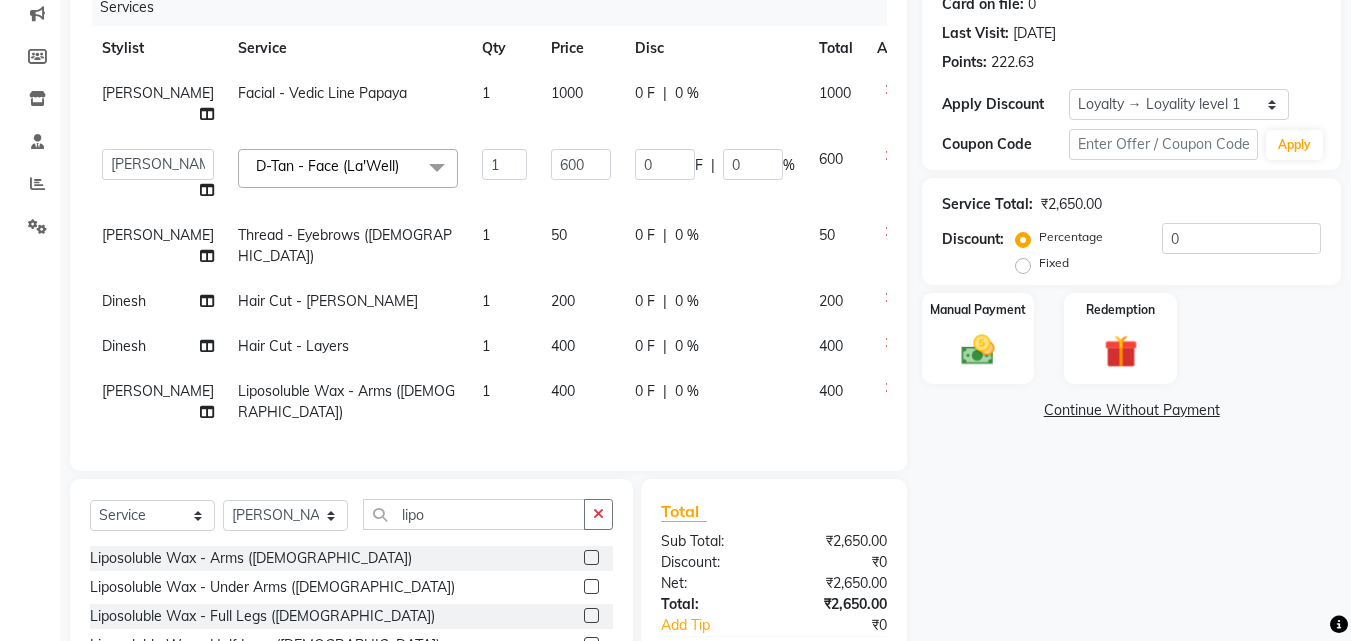 click 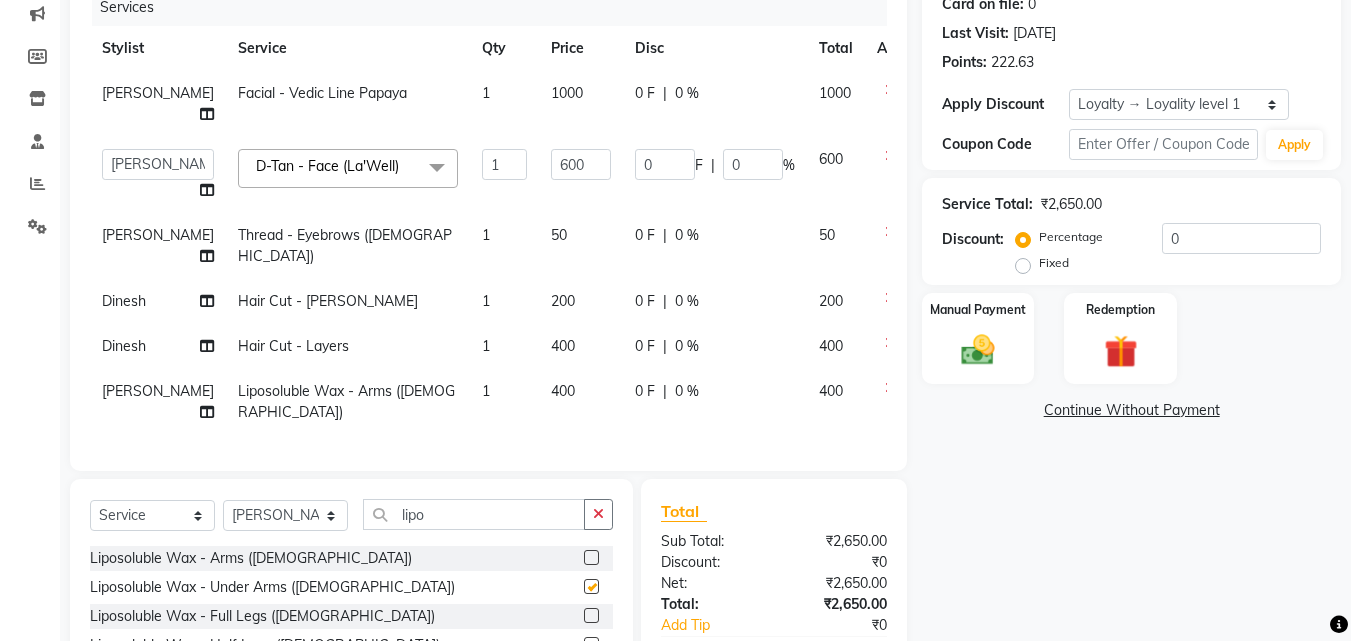 click on "Select  Service  Product  Membership  Package Voucher Prepaid Gift Card  Select Stylist Danish Shavej [PERSON_NAME] Krishna [PERSON_NAME] [PERSON_NAME] Mdm [PERSON_NAME] [PERSON_NAME] [MEDICAL_DATA] Pooja [PERSON_NAME] [PERSON_NAME] ([DATE]) lipo" 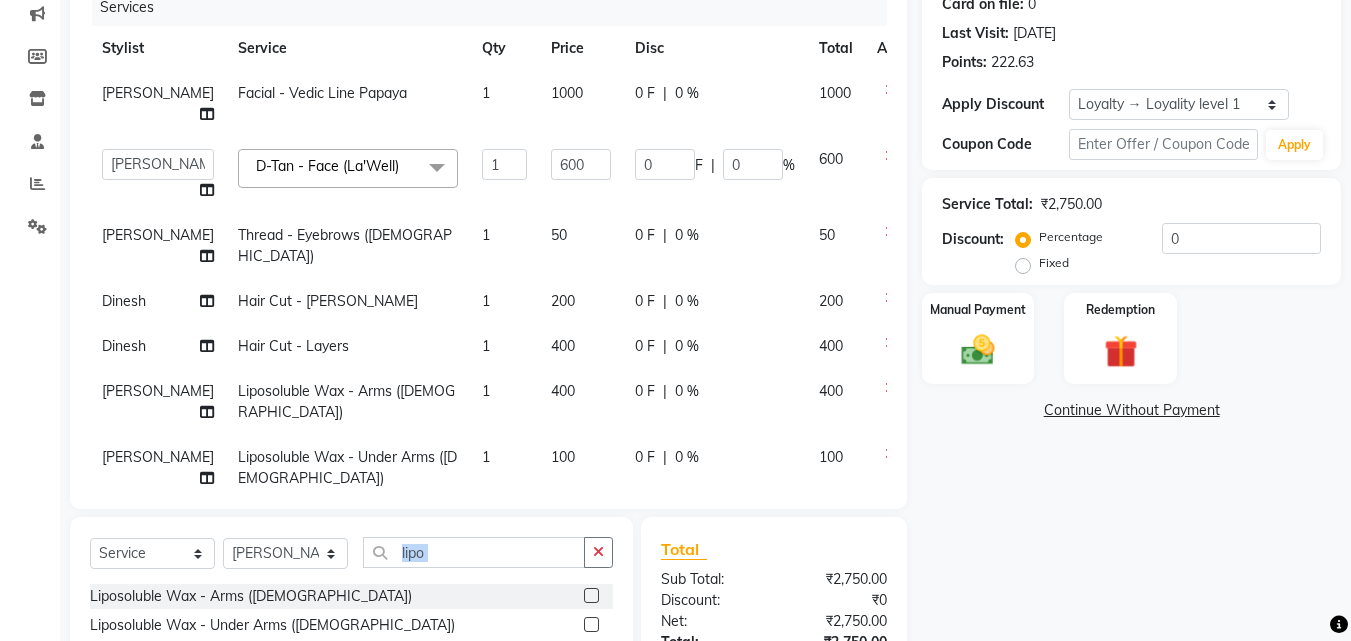 checkbox on "false" 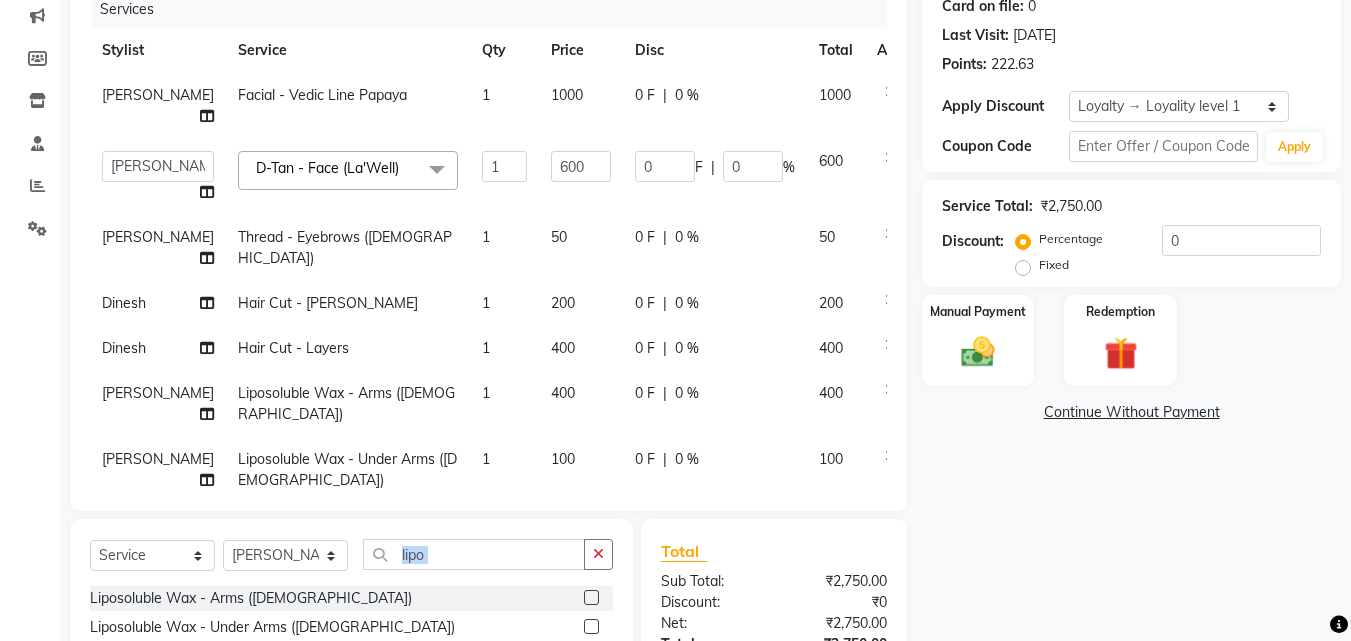 scroll, scrollTop: 203, scrollLeft: 0, axis: vertical 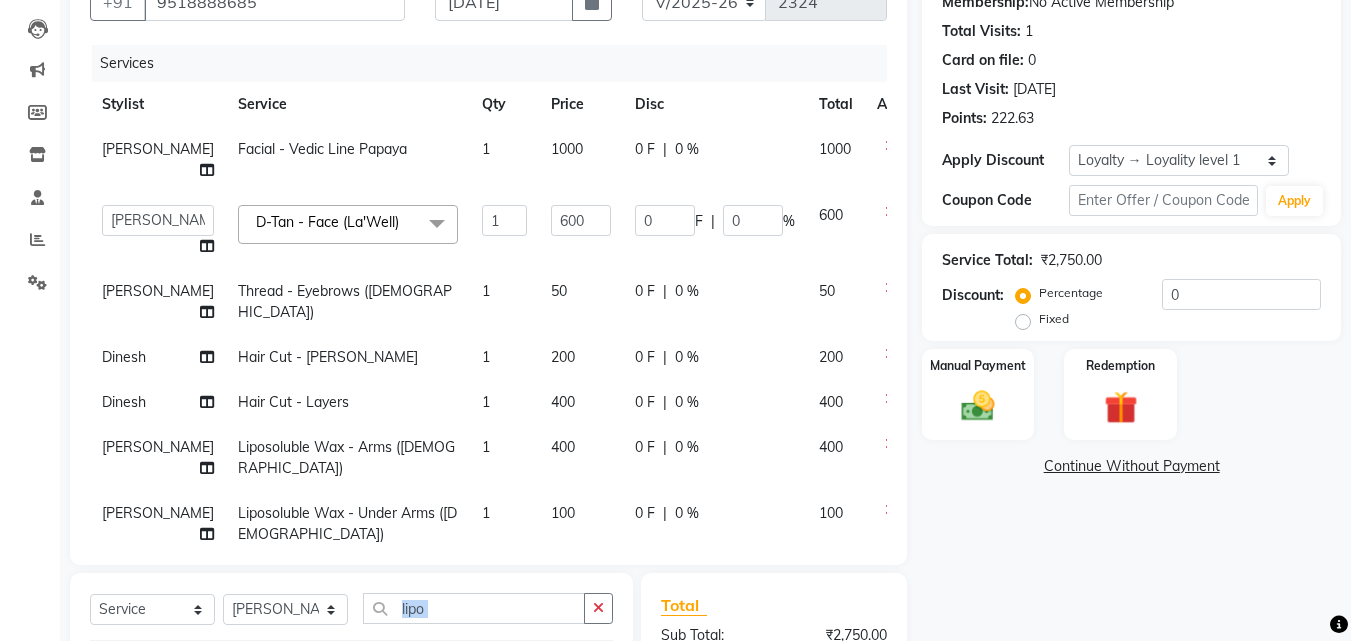 click on "200" 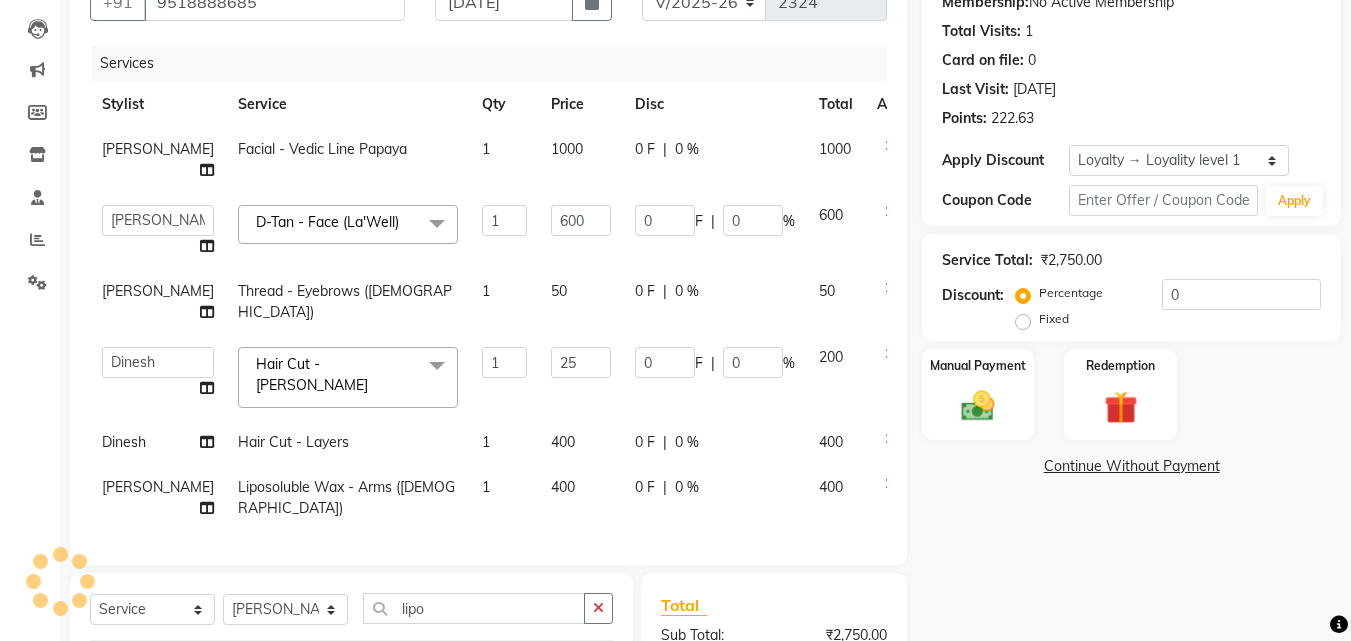 type on "250" 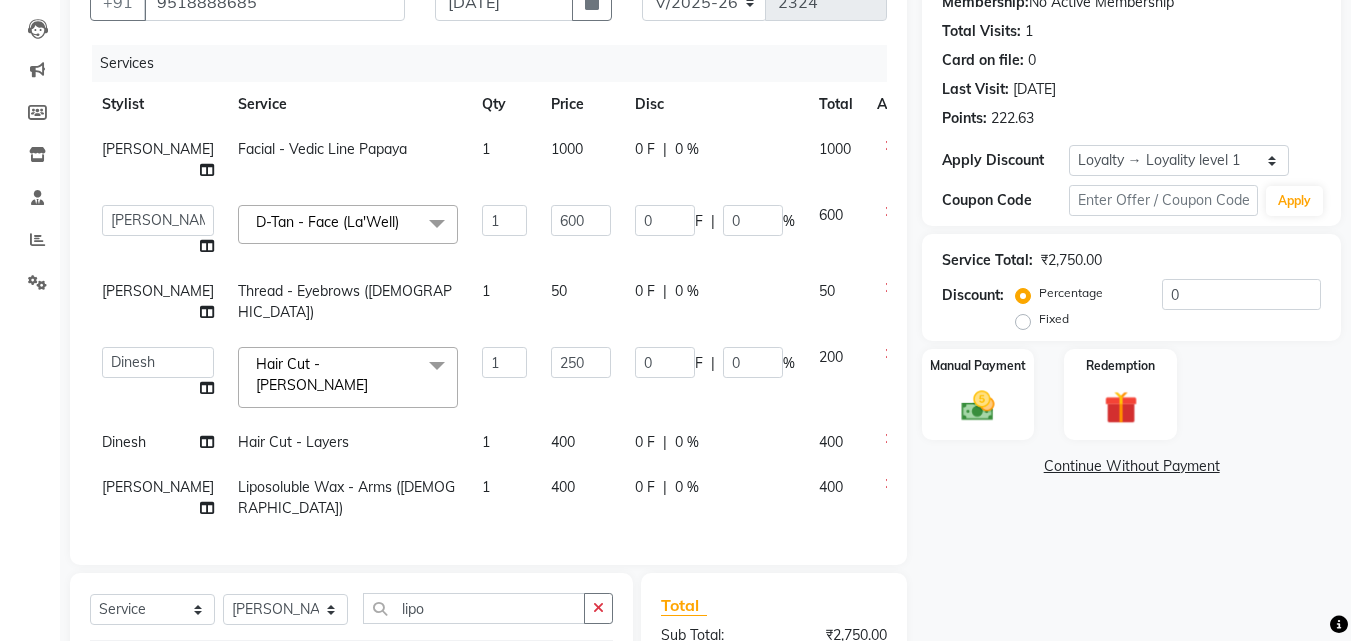 scroll, scrollTop: 32, scrollLeft: 0, axis: vertical 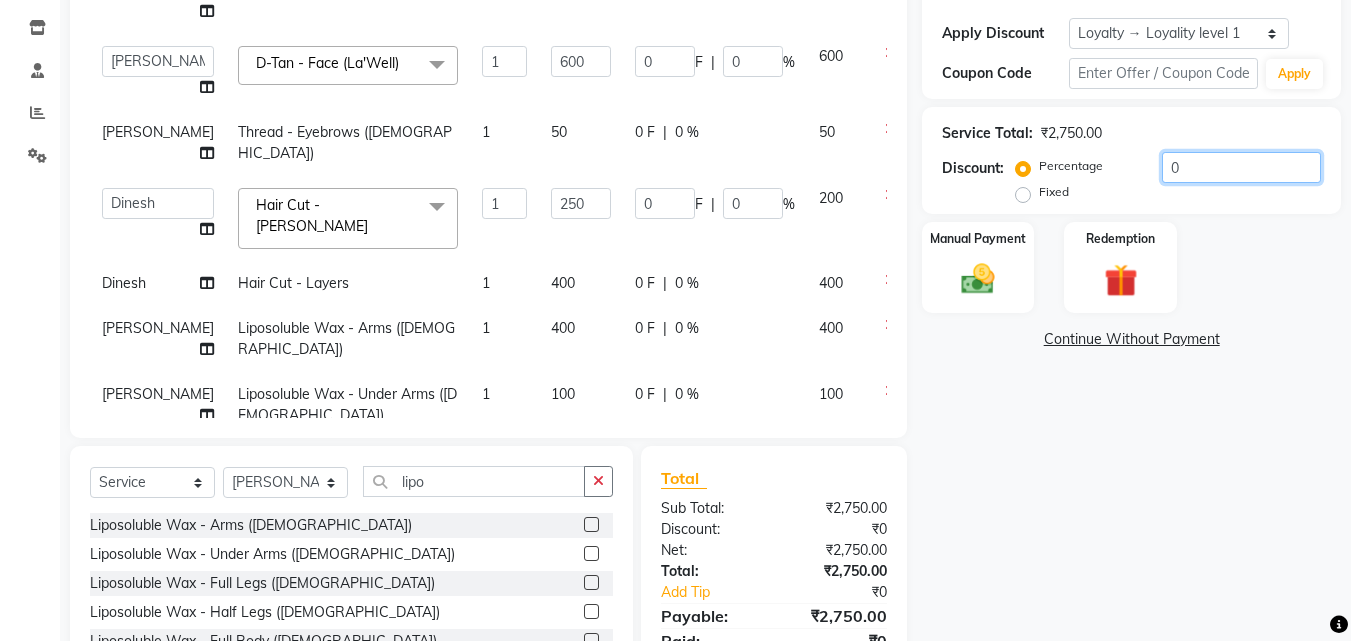 click on "0" 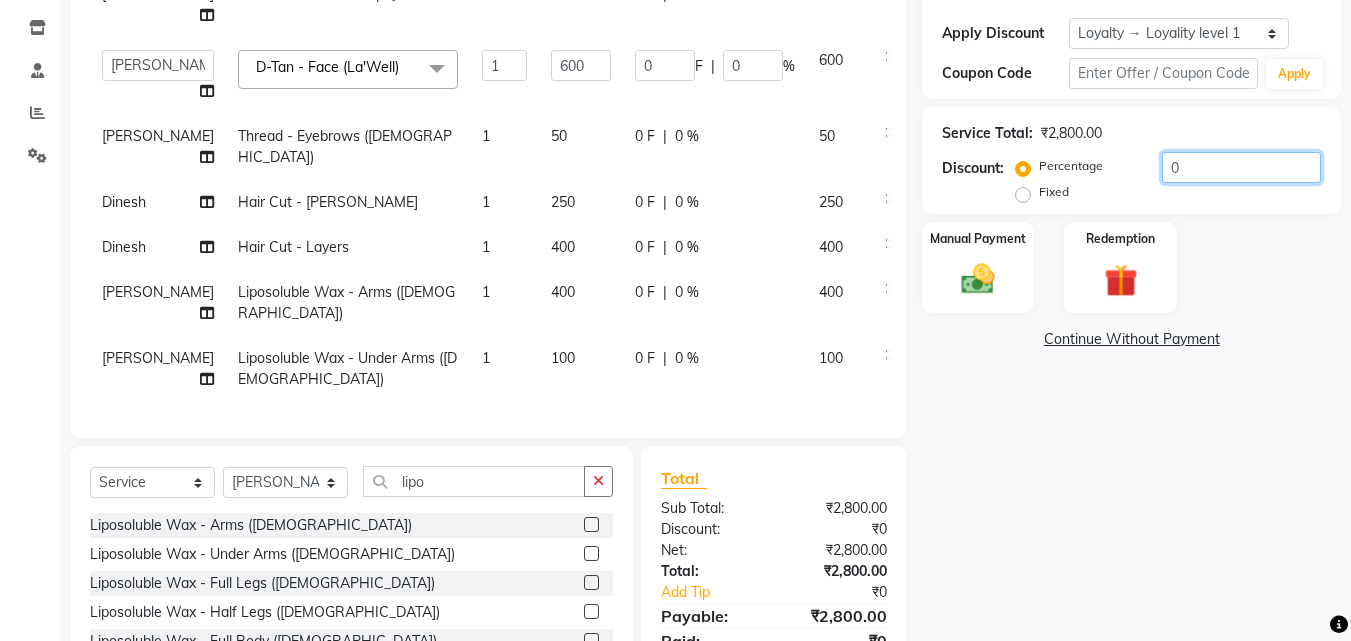 scroll, scrollTop: 22, scrollLeft: 0, axis: vertical 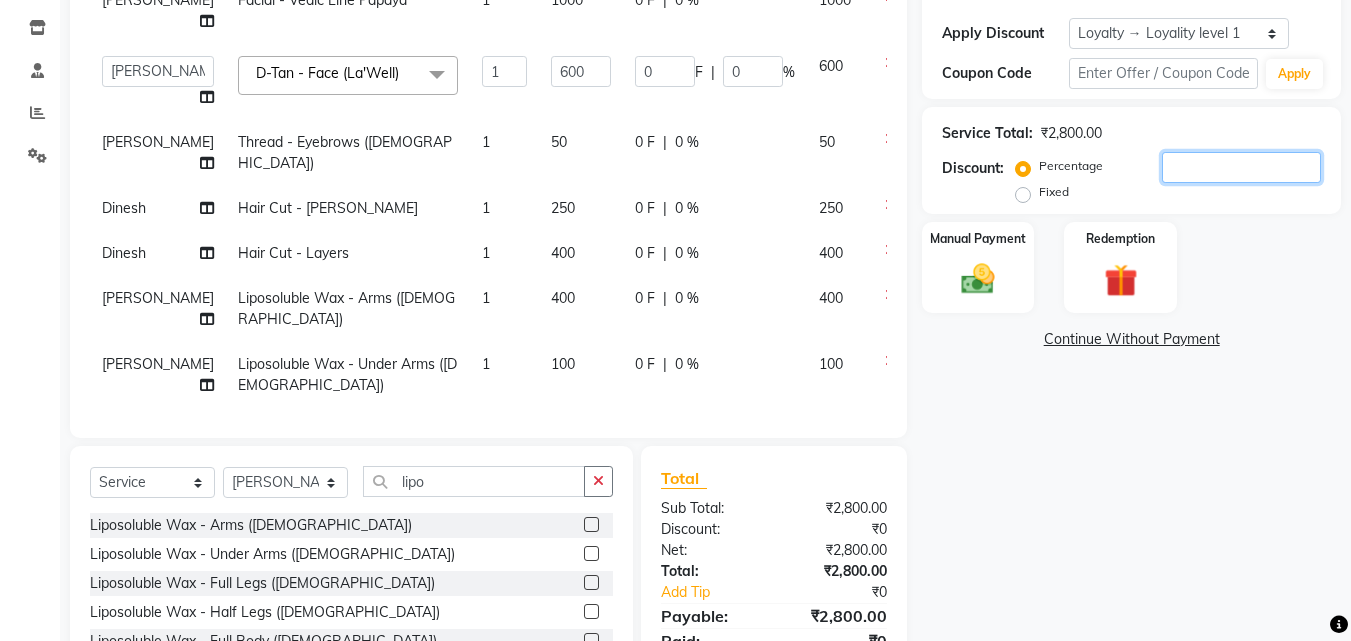 type on "1" 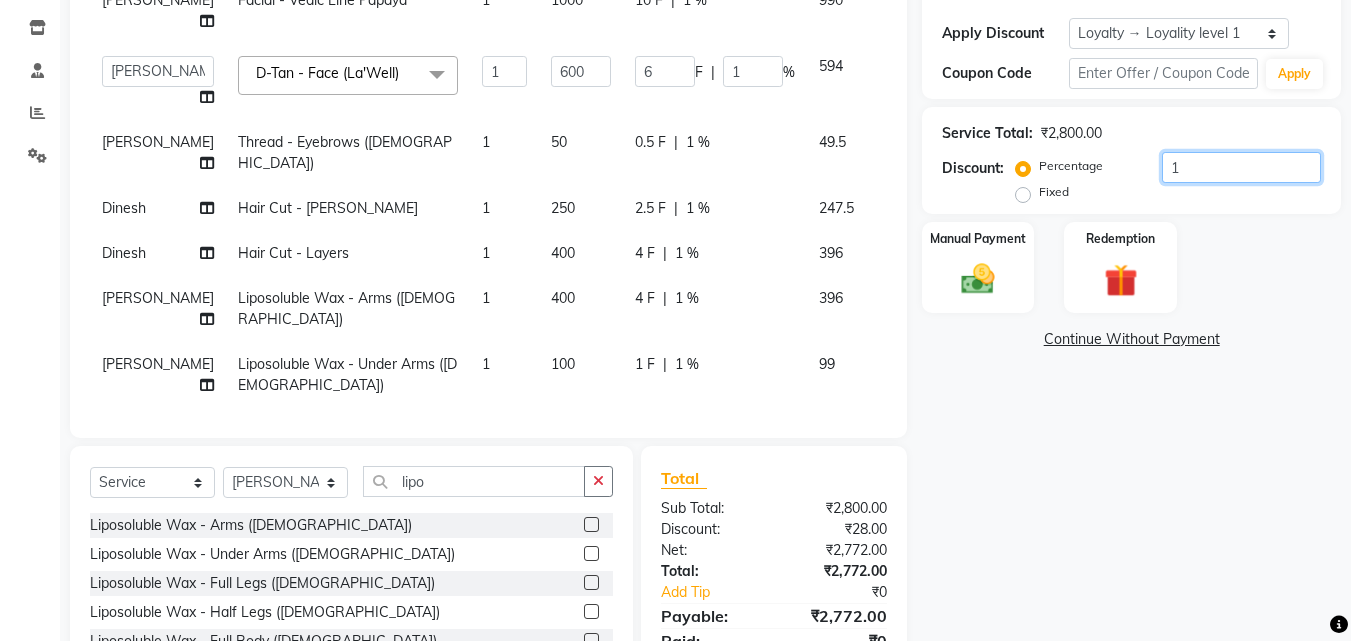 type on "15" 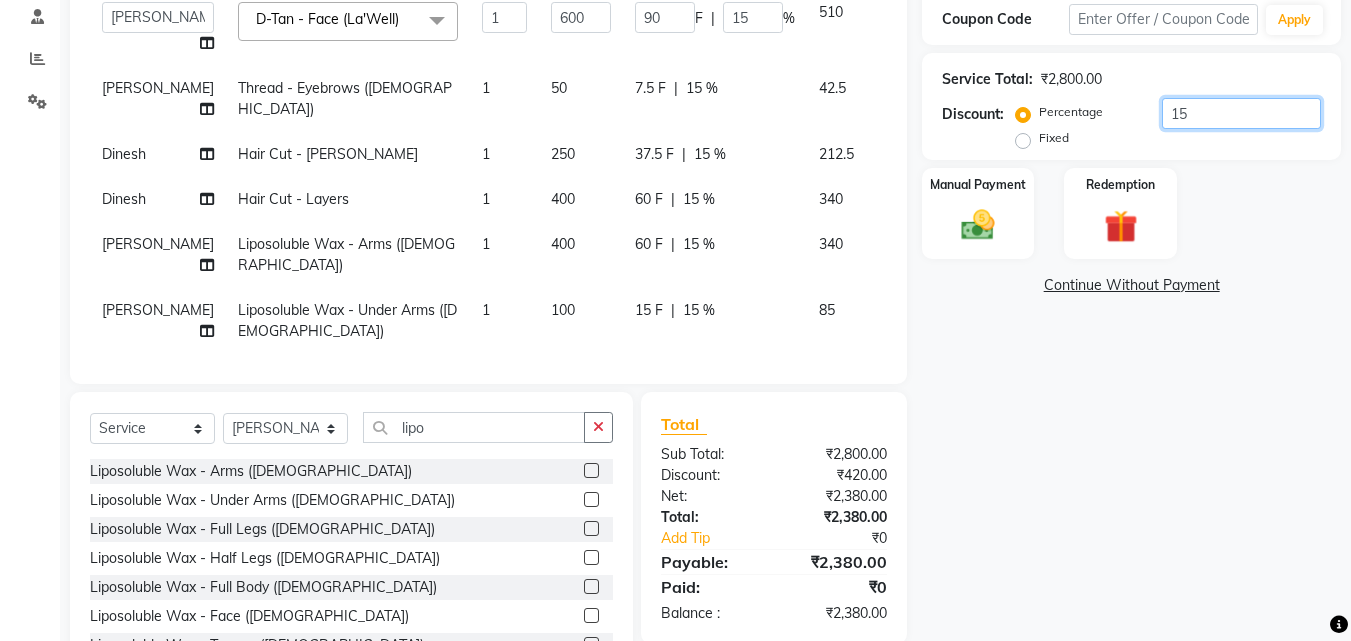 scroll, scrollTop: 460, scrollLeft: 0, axis: vertical 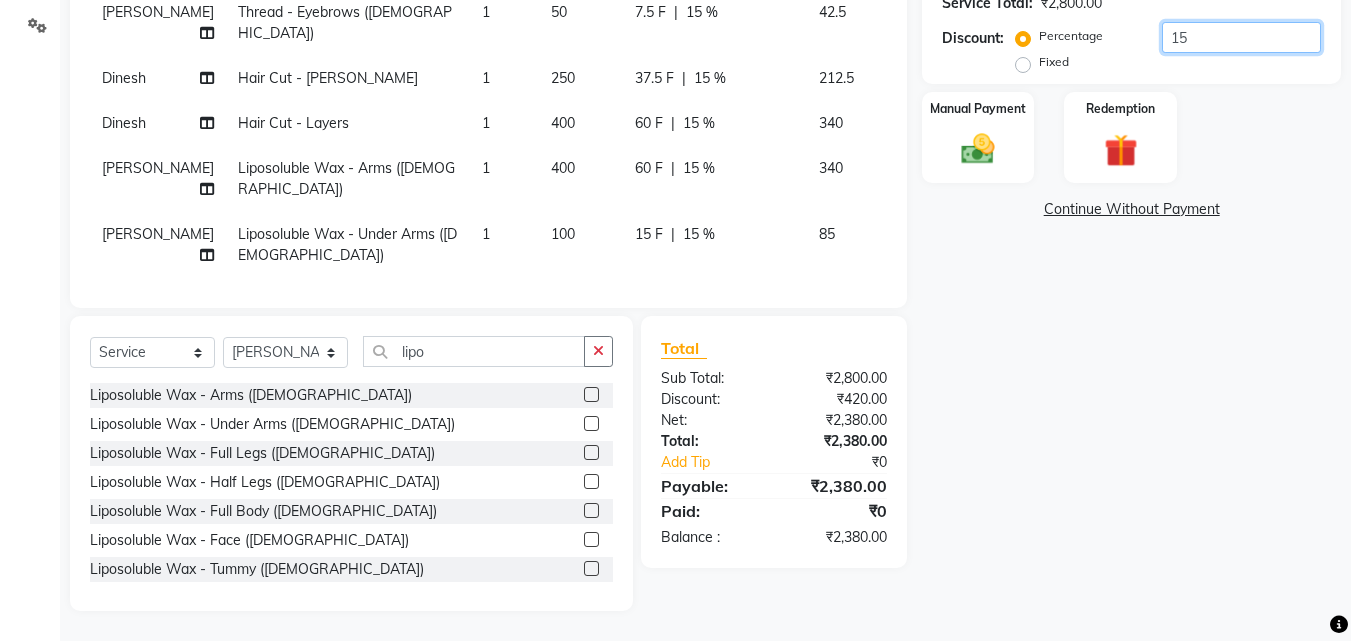 type on "1" 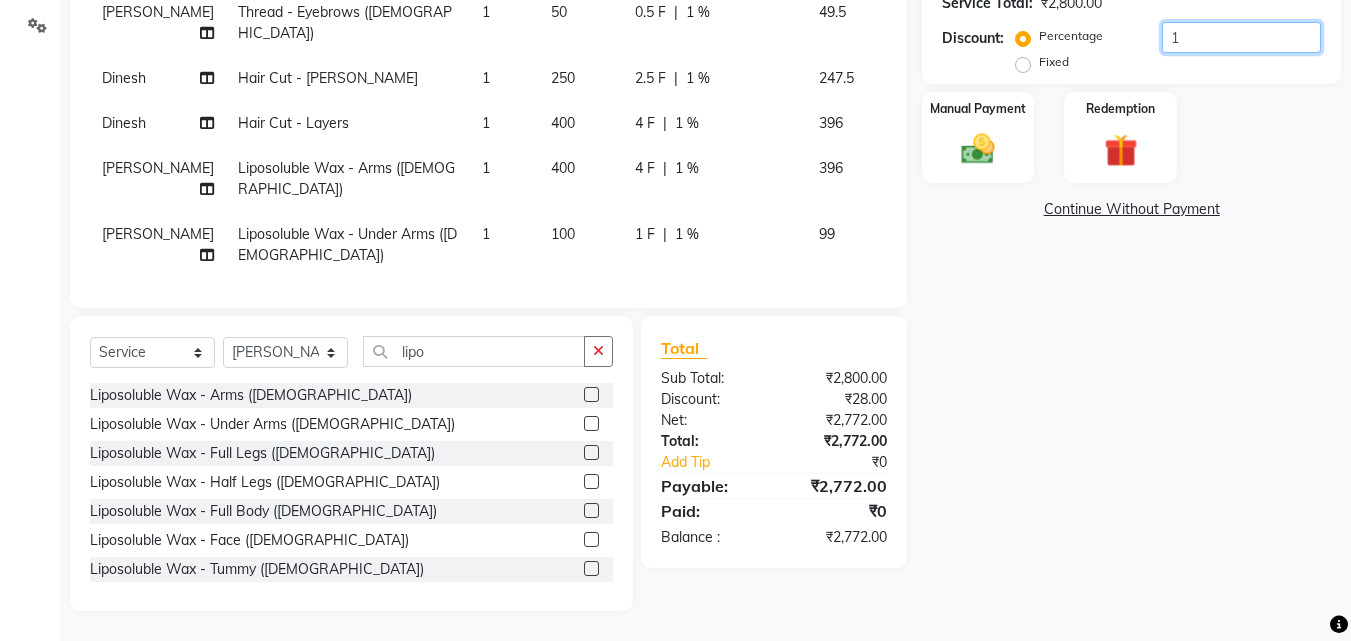 type on "16" 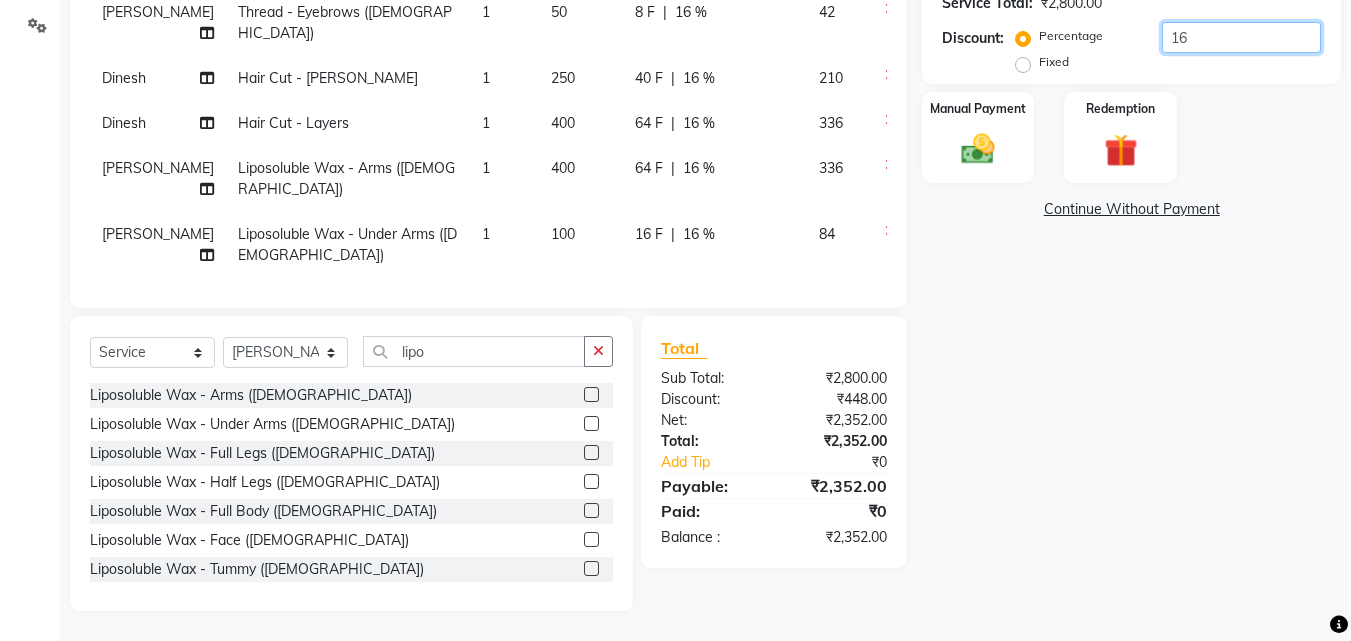 type on "1" 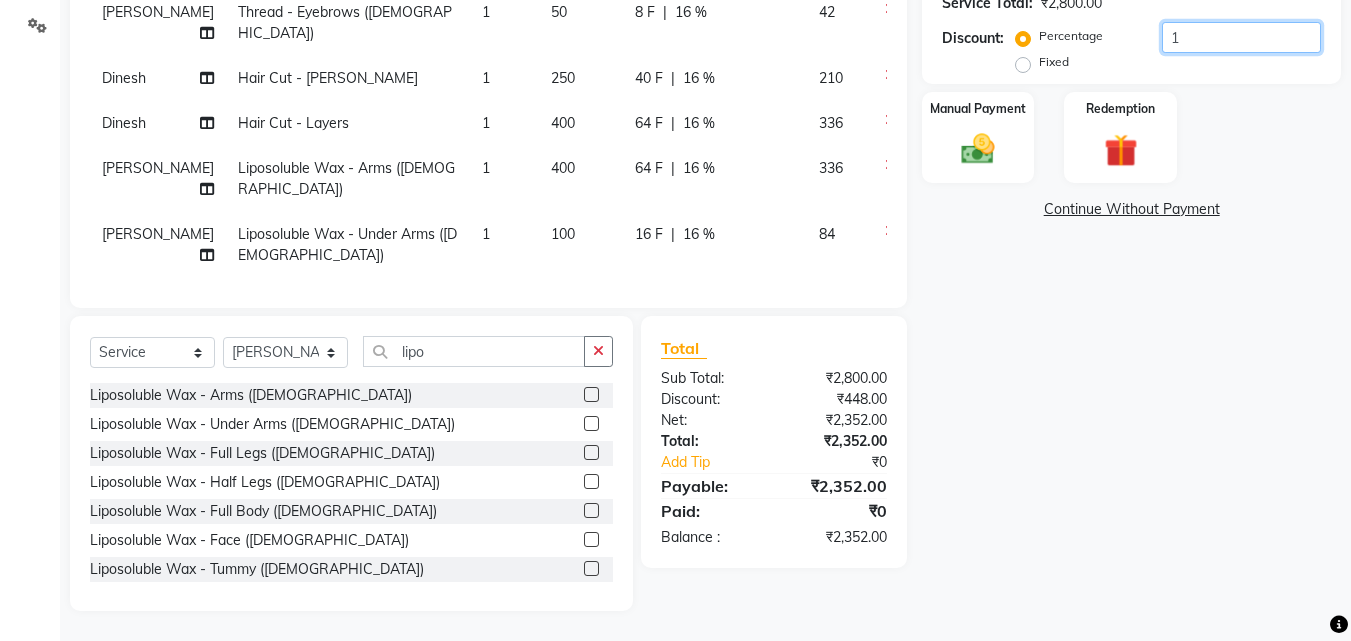 type on "1" 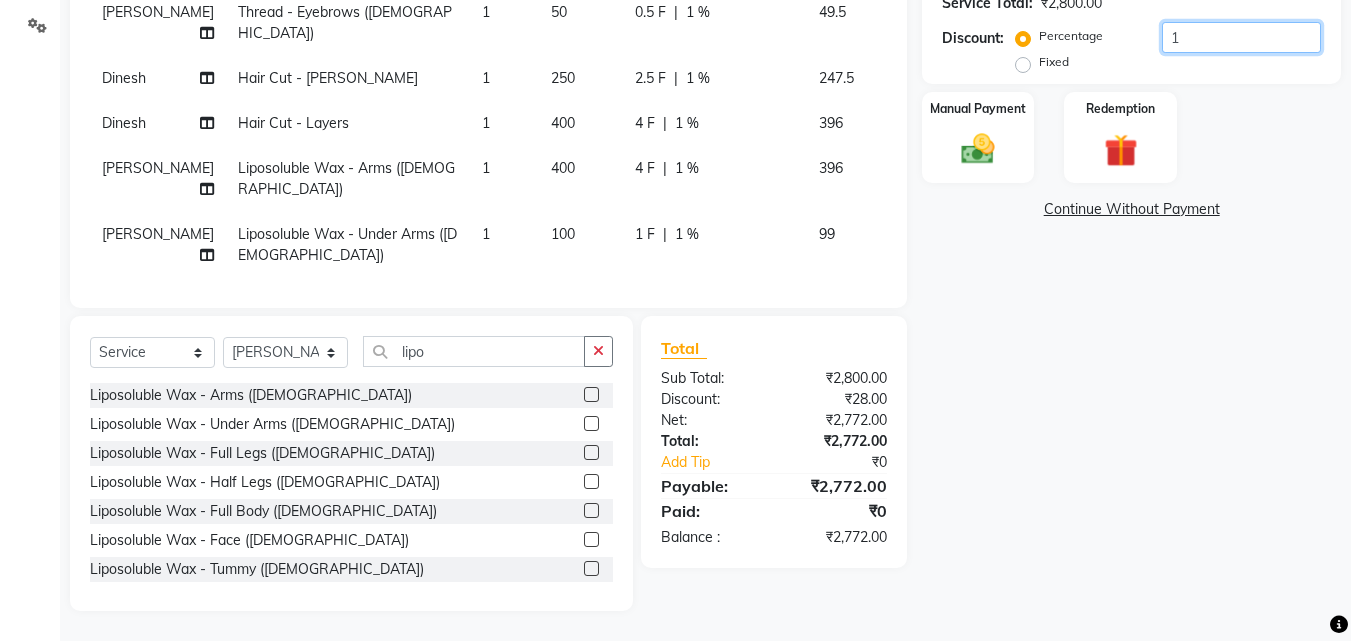 type on "18" 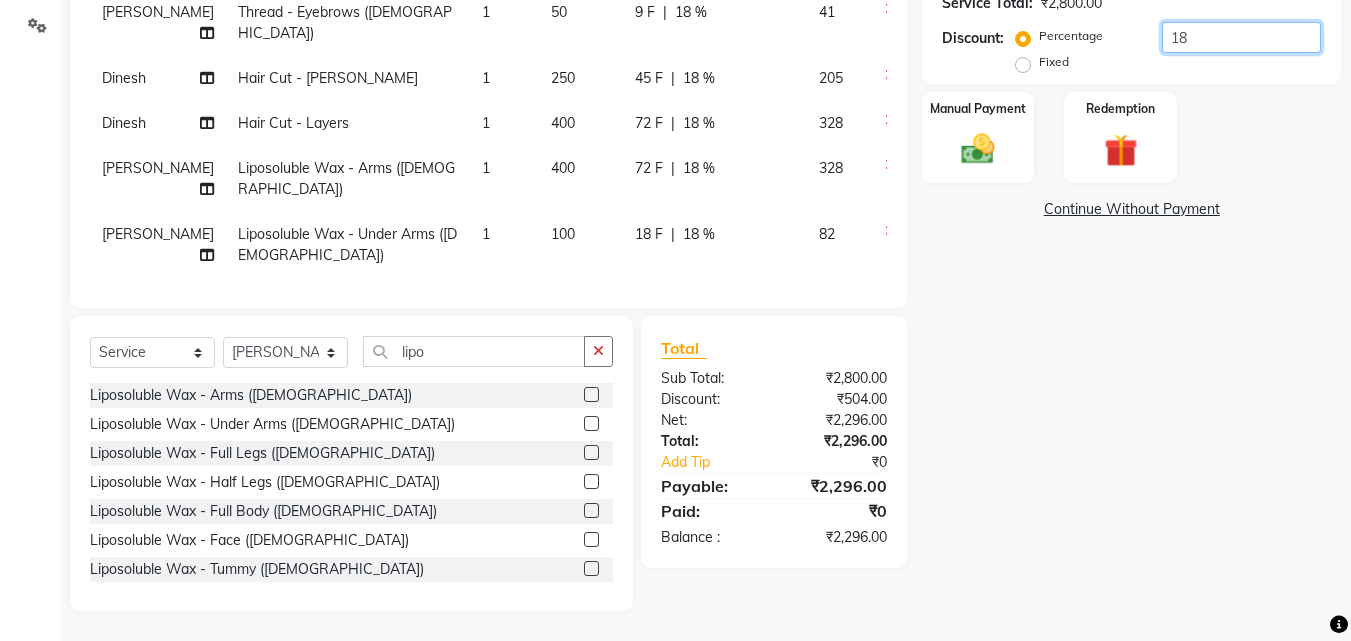 type on "1" 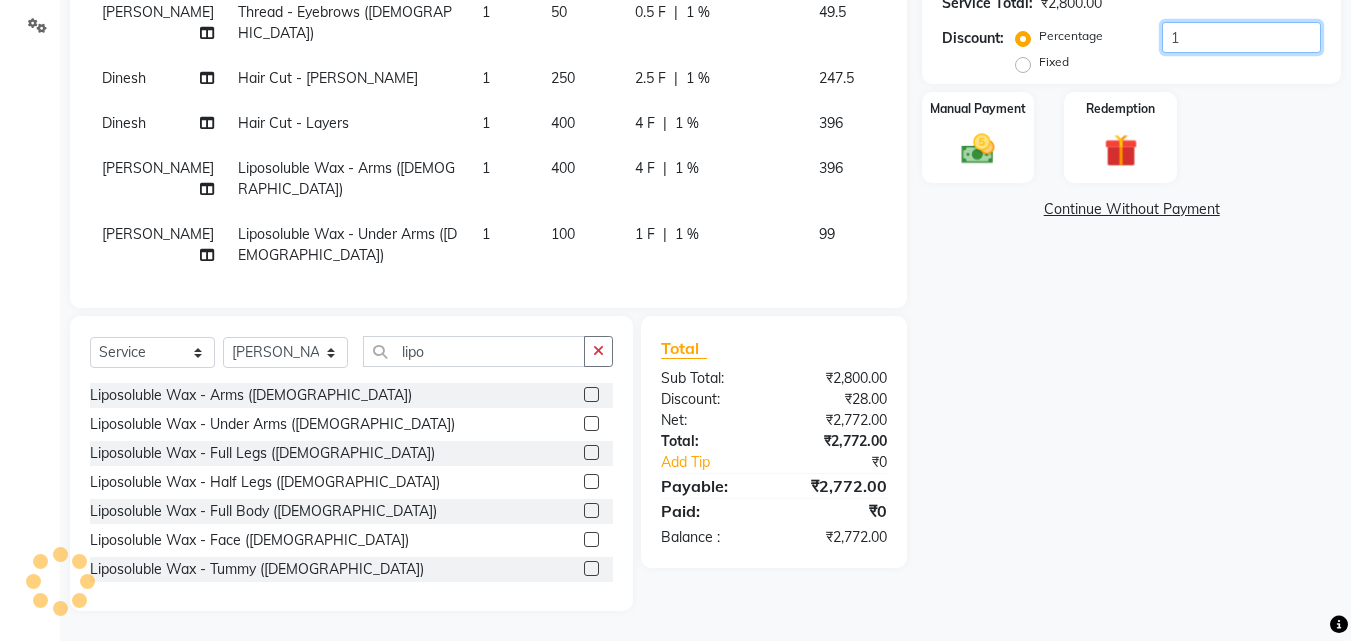 type on "17" 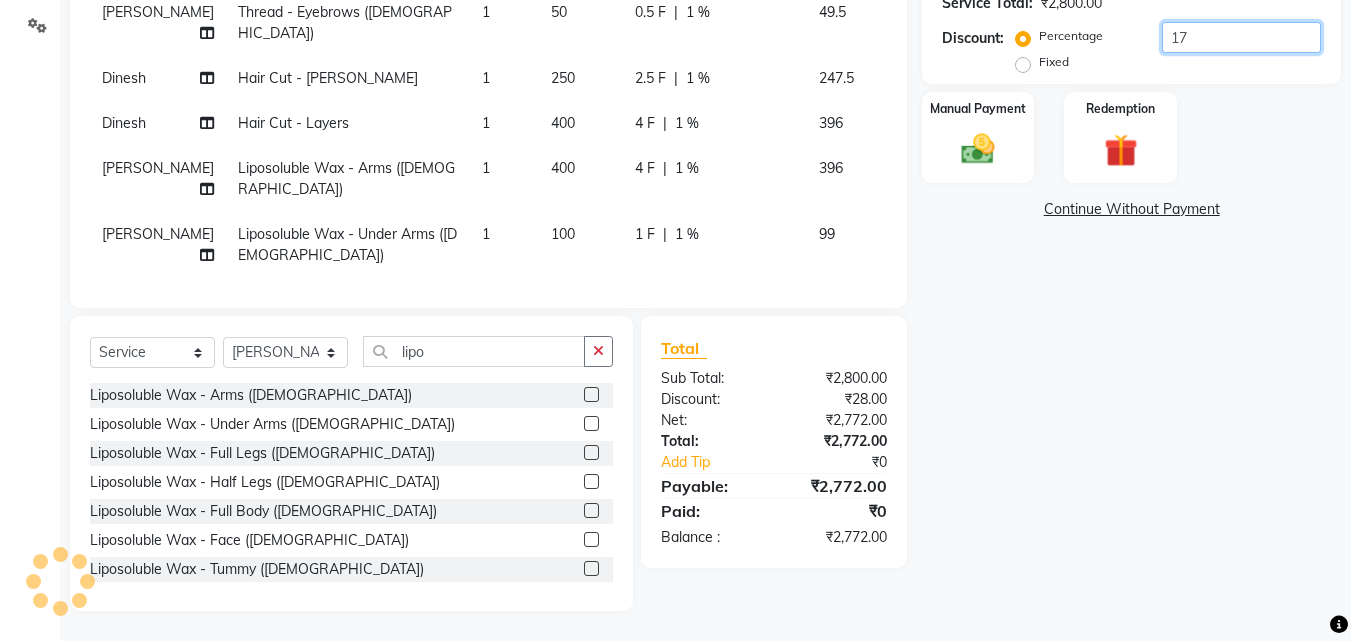 type on "102" 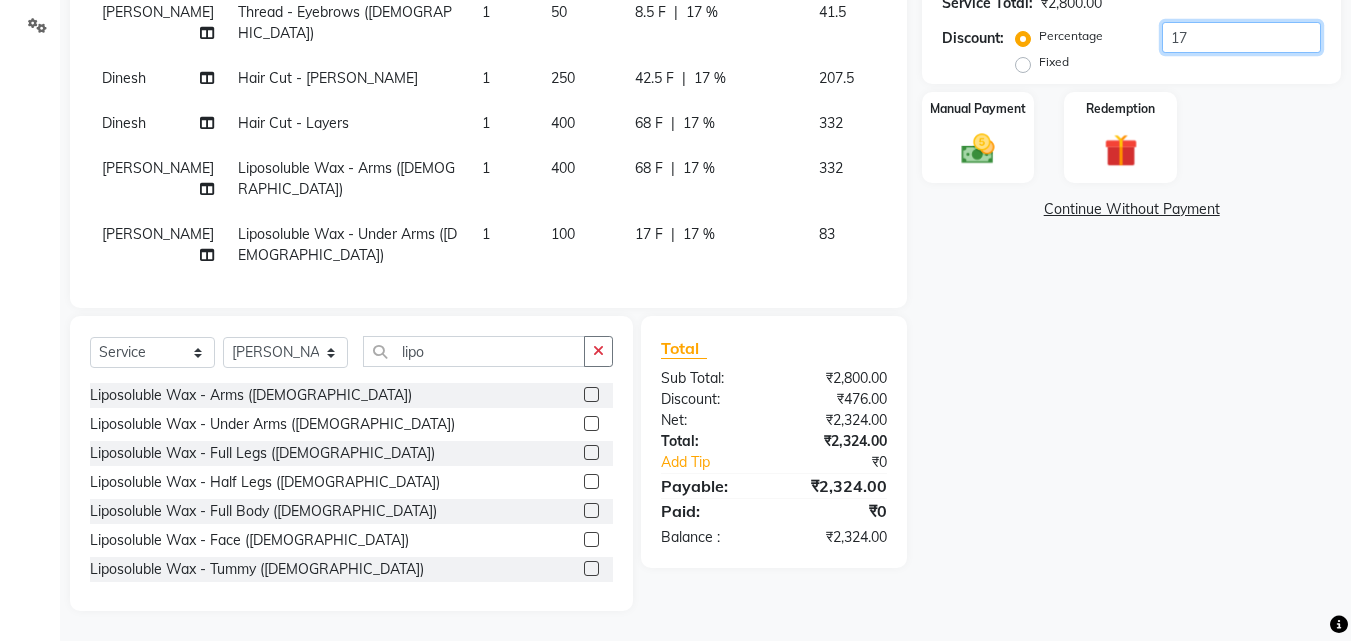 type on "1" 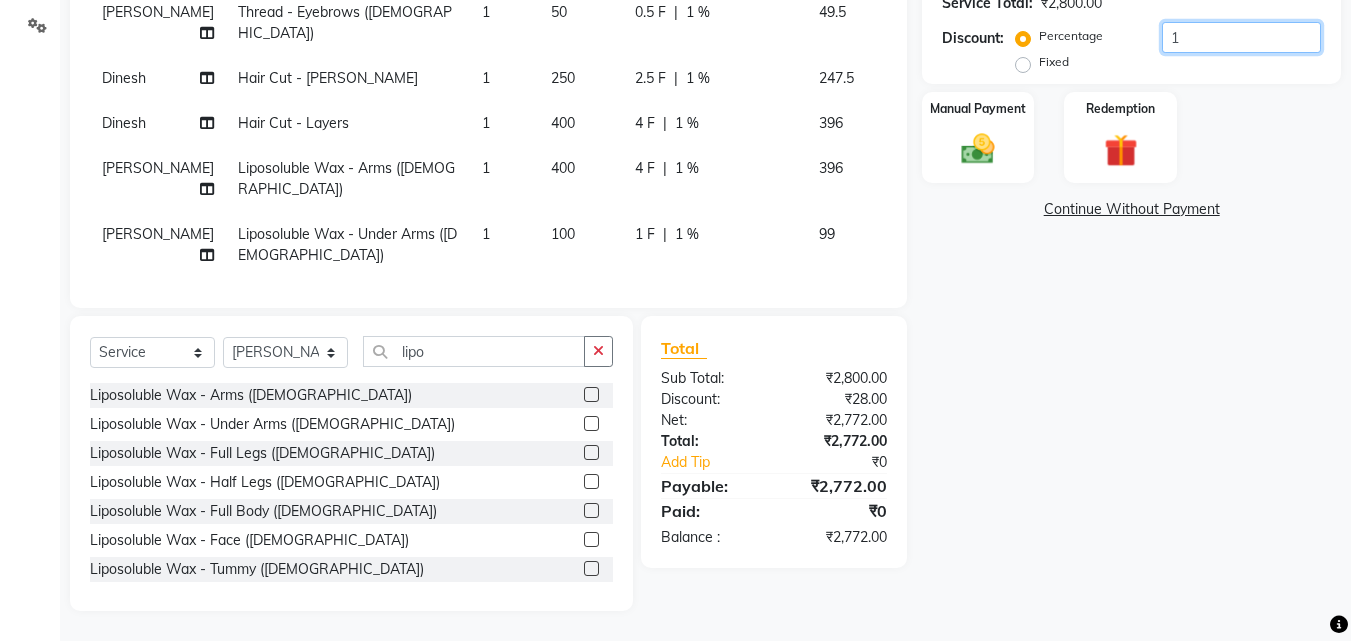 type on "2" 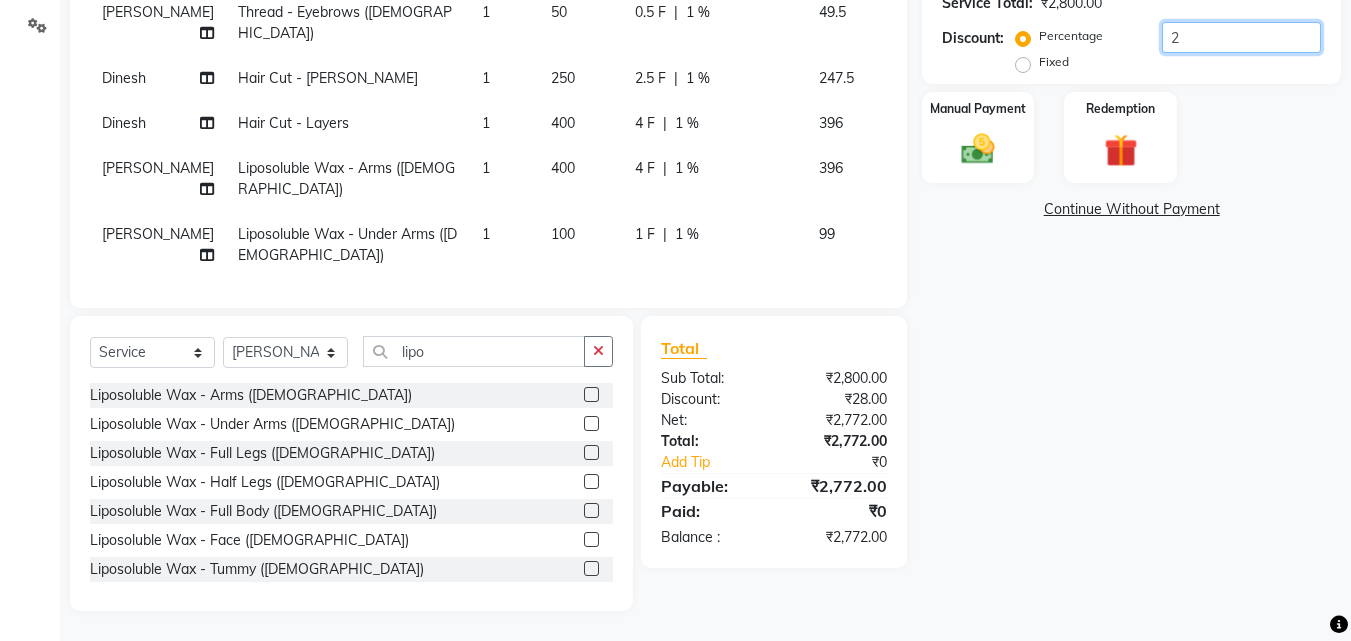 type on "12" 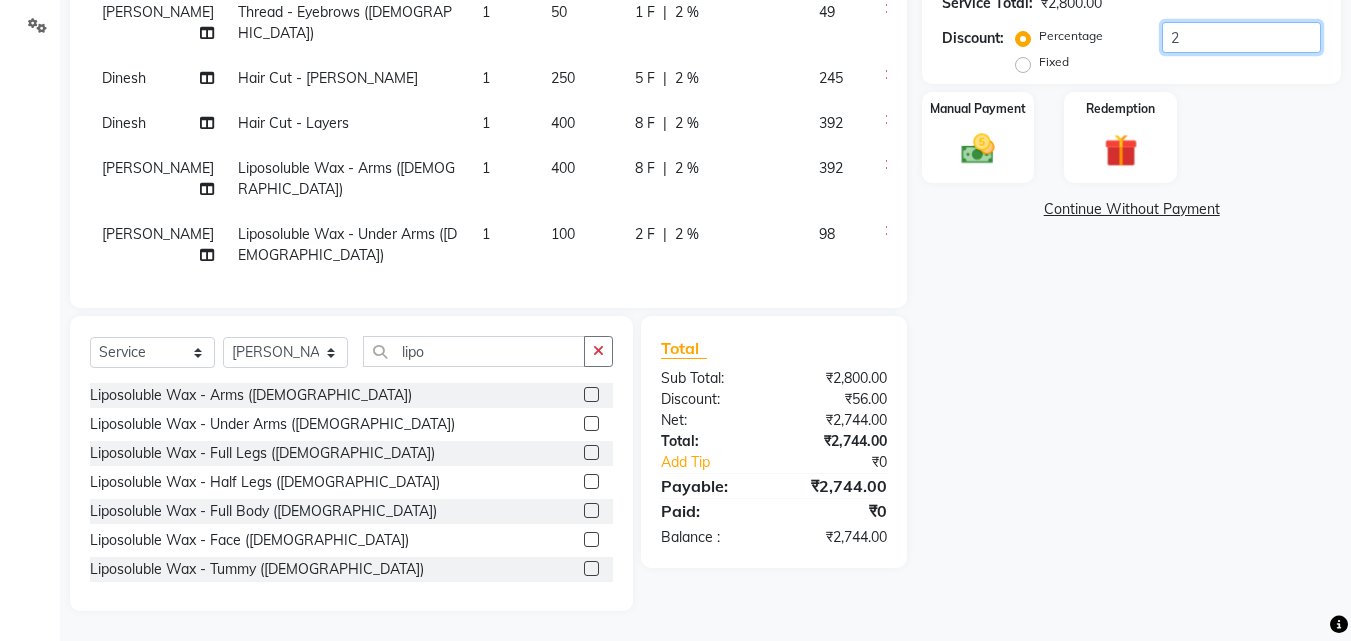 type 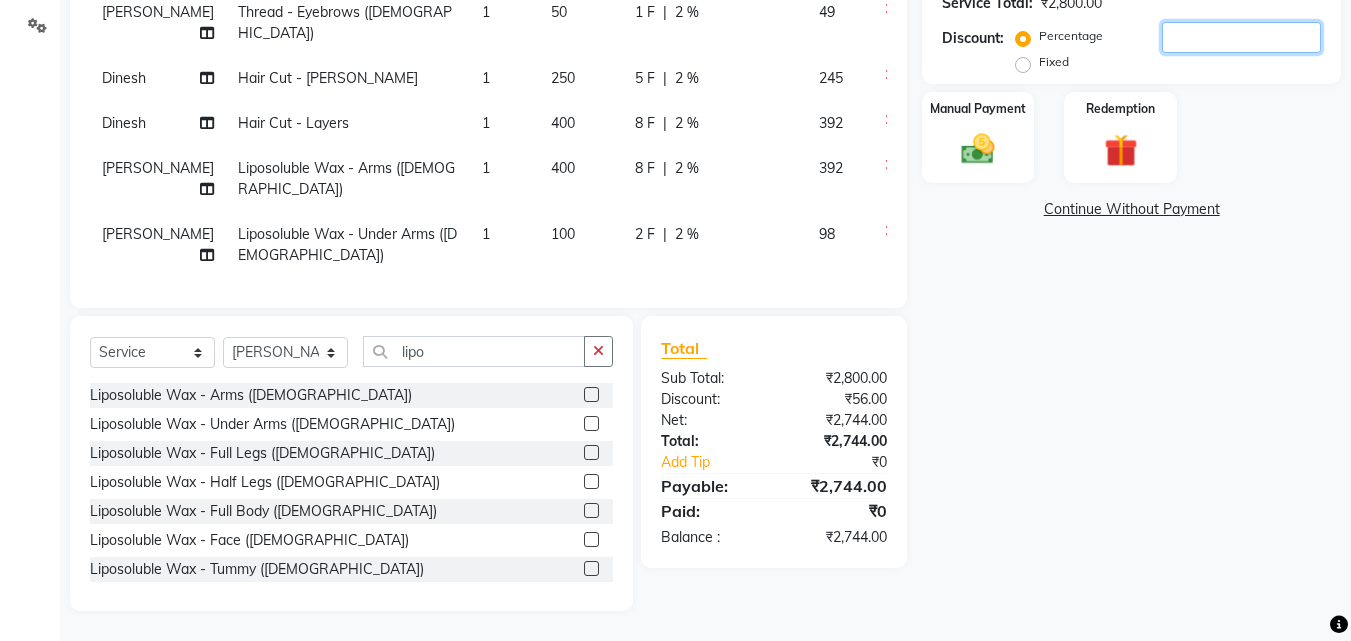 type on "0" 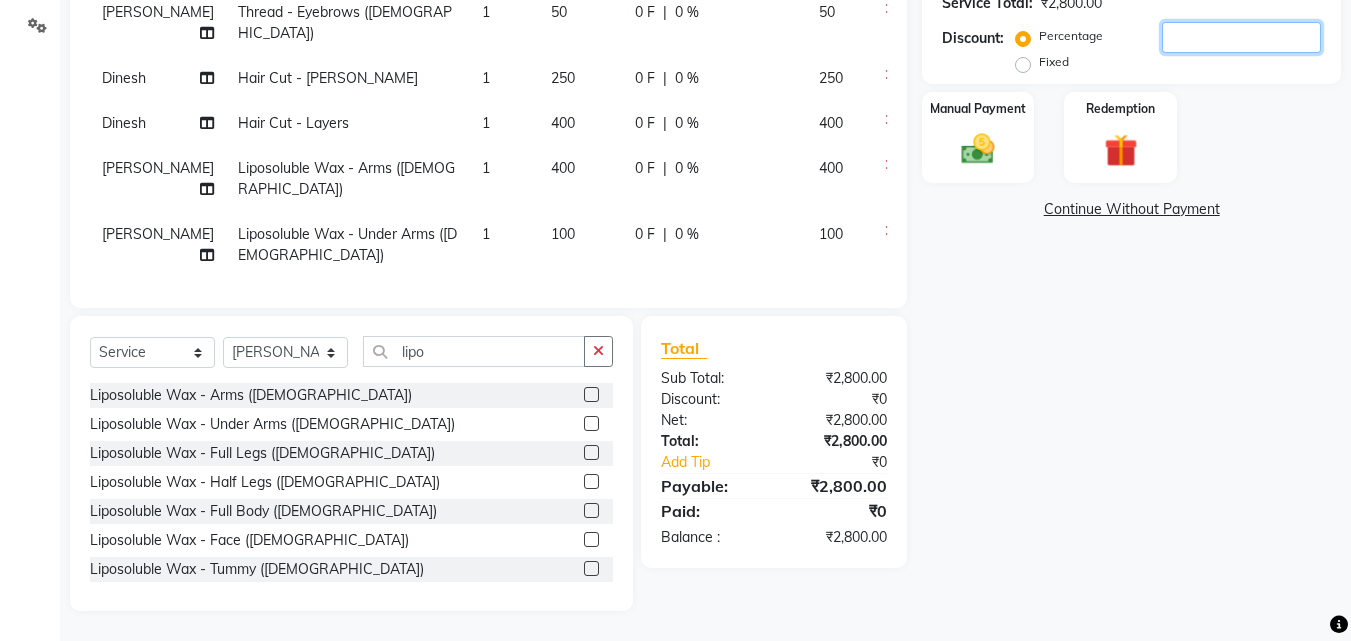 type on "1" 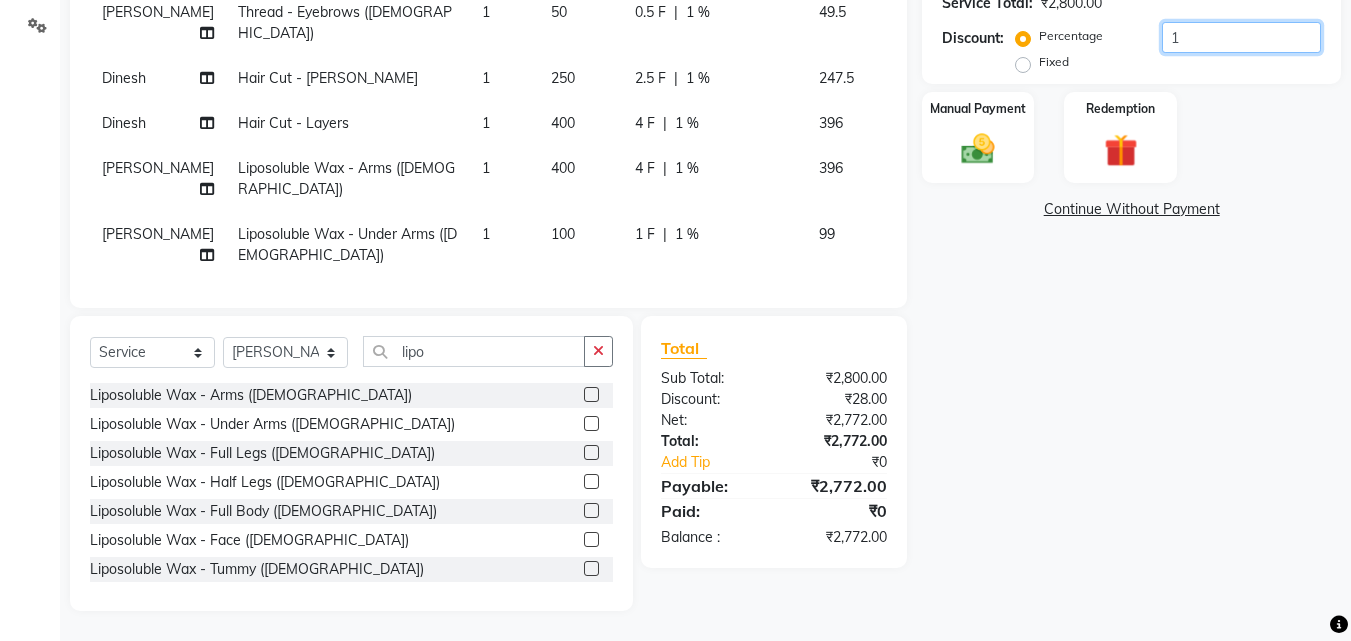 type on "17" 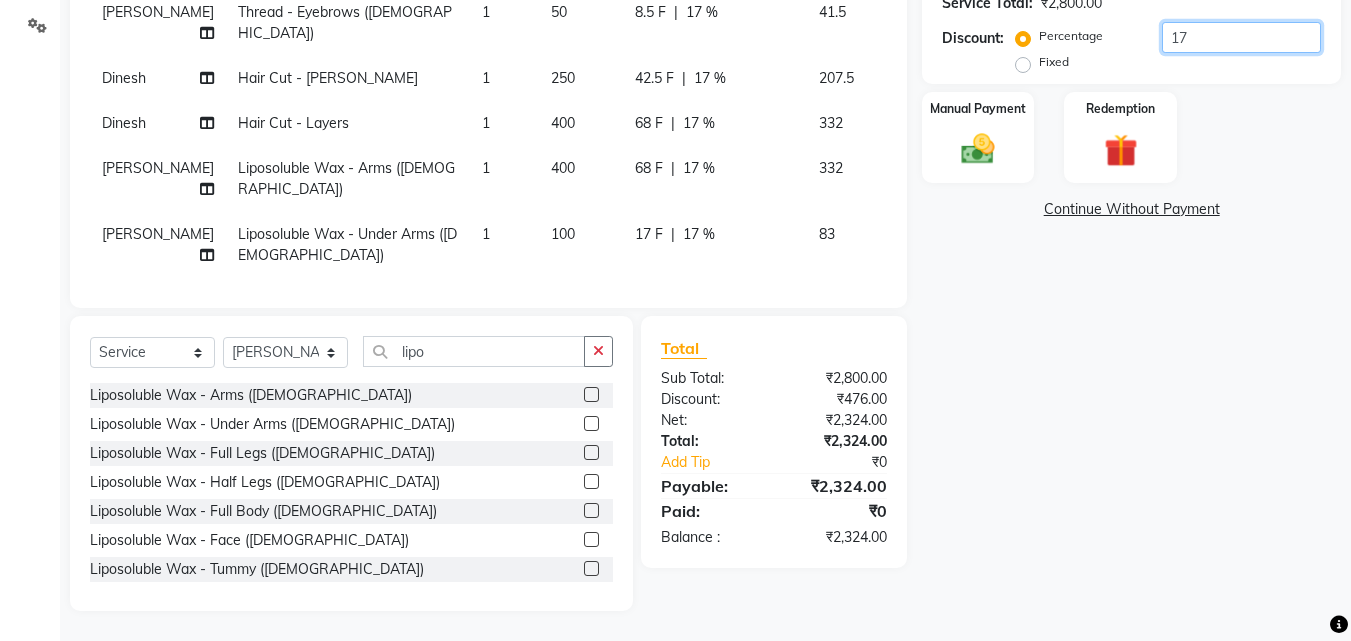 type on "17.8" 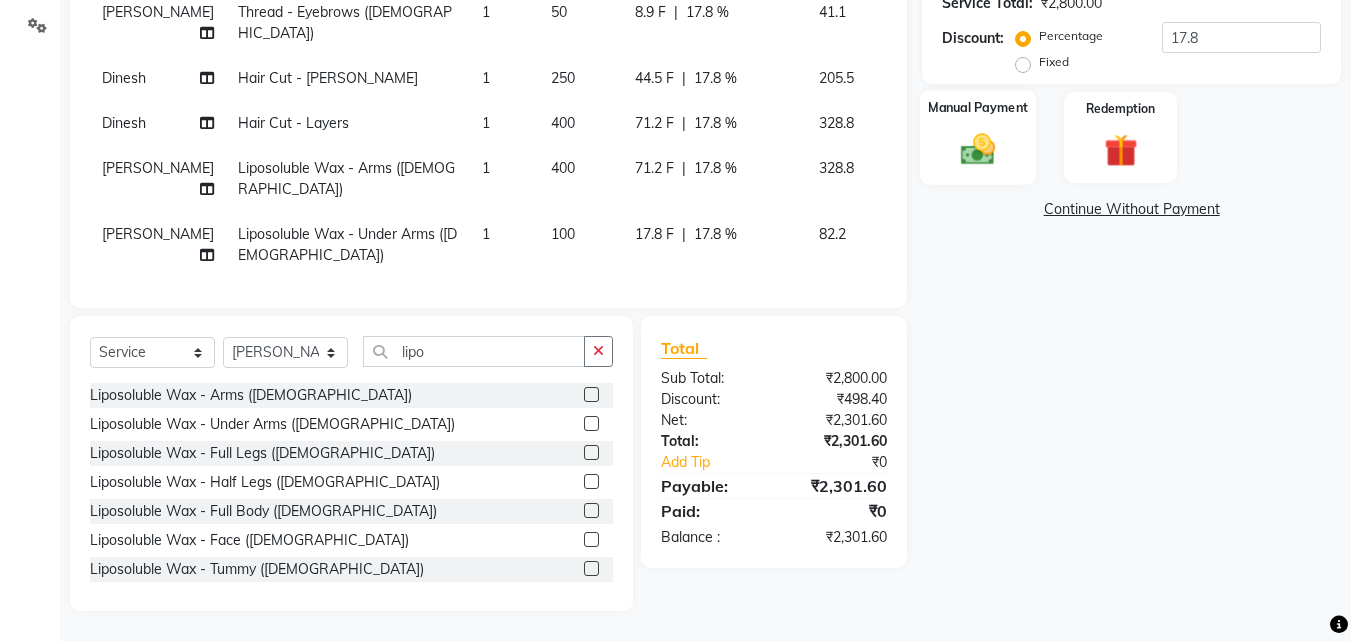 click 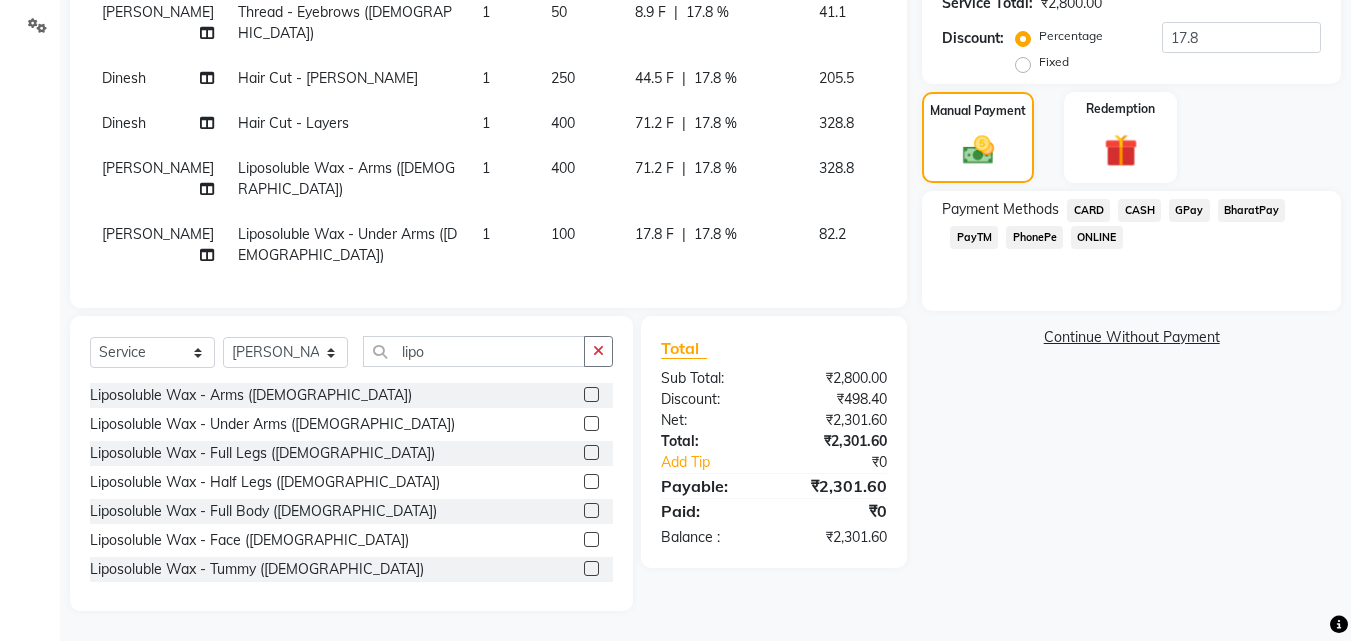 click on "CASH" 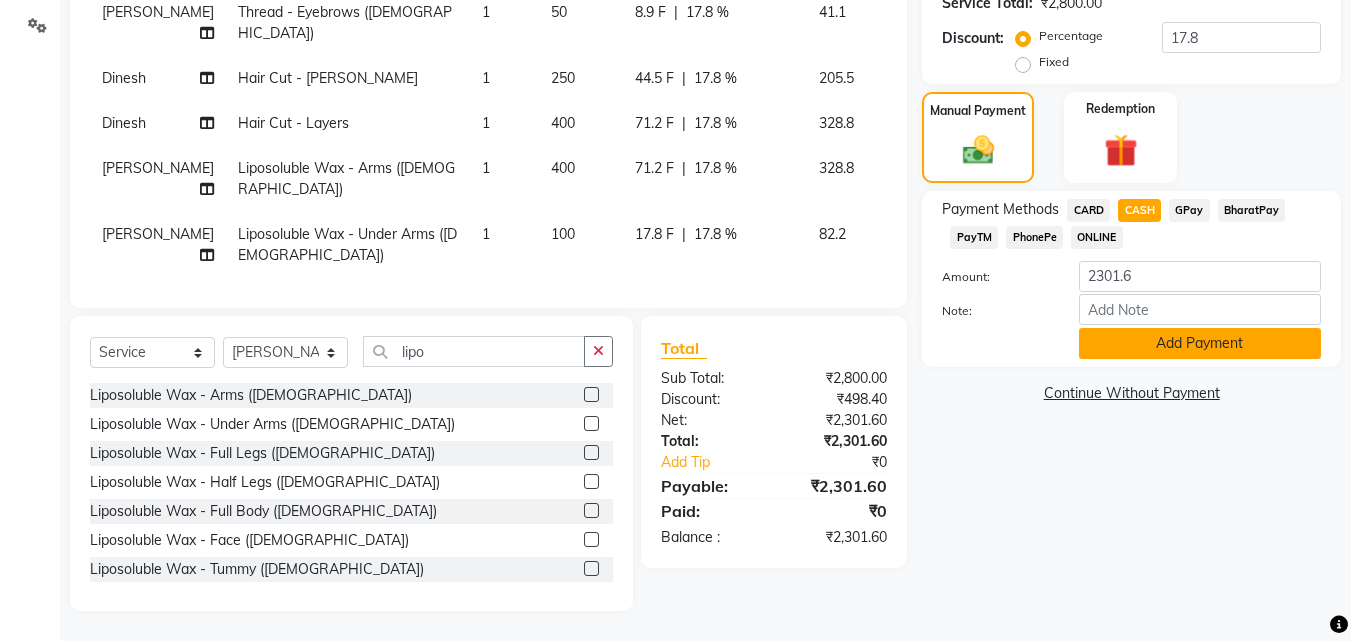 click on "Add Payment" 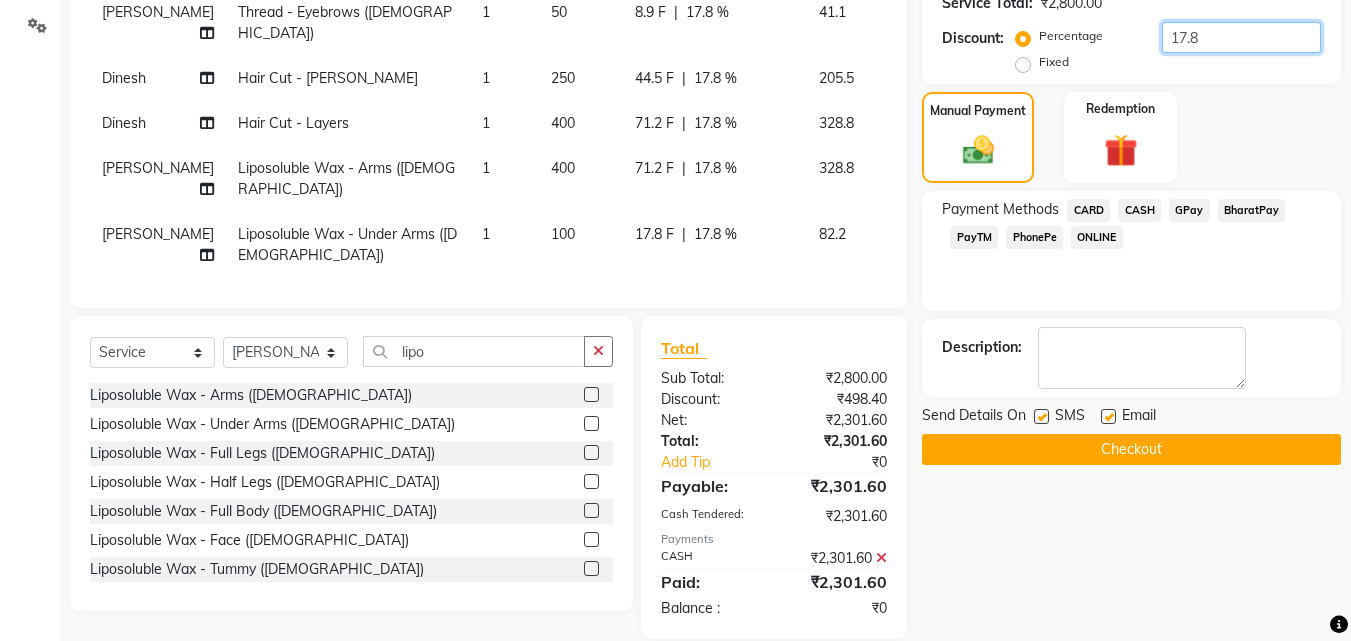 click on "17.8" 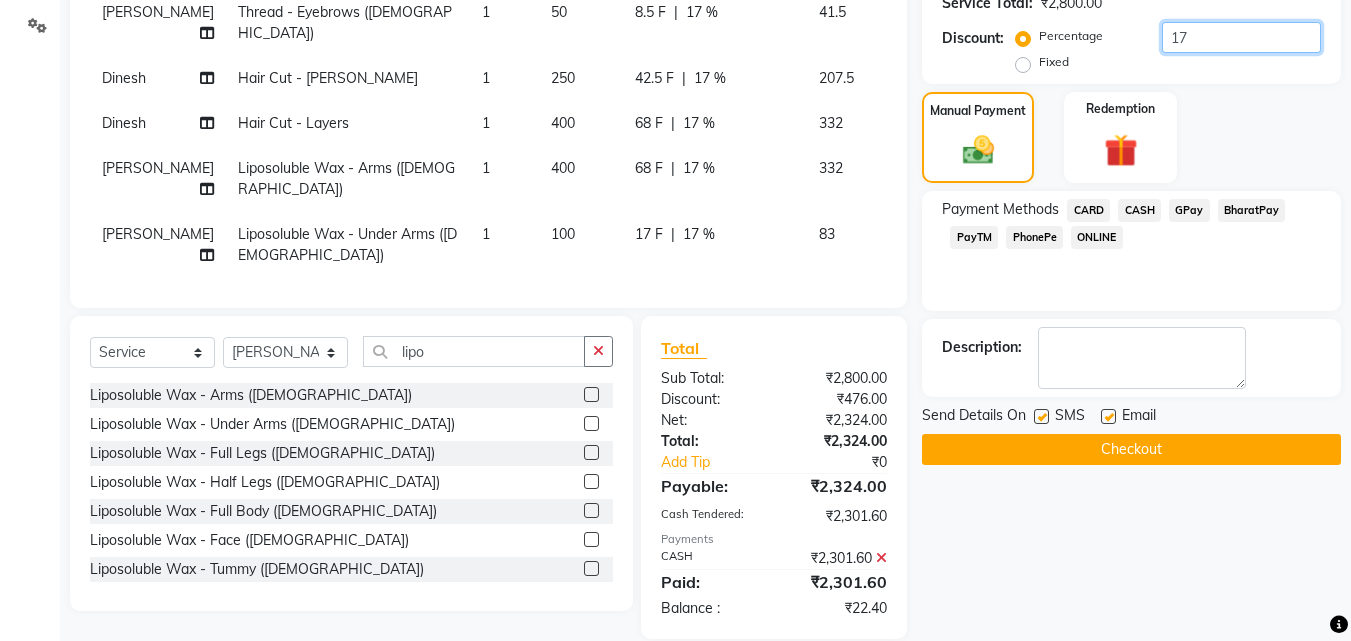 type on "1" 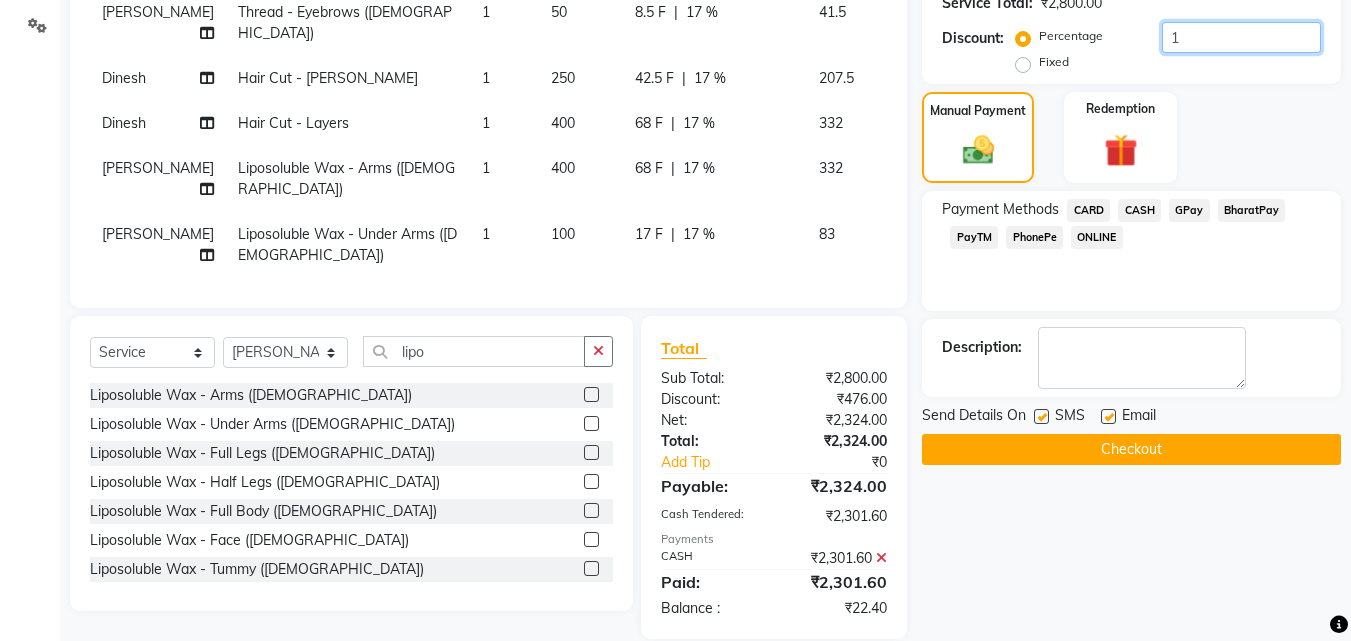 type on "6" 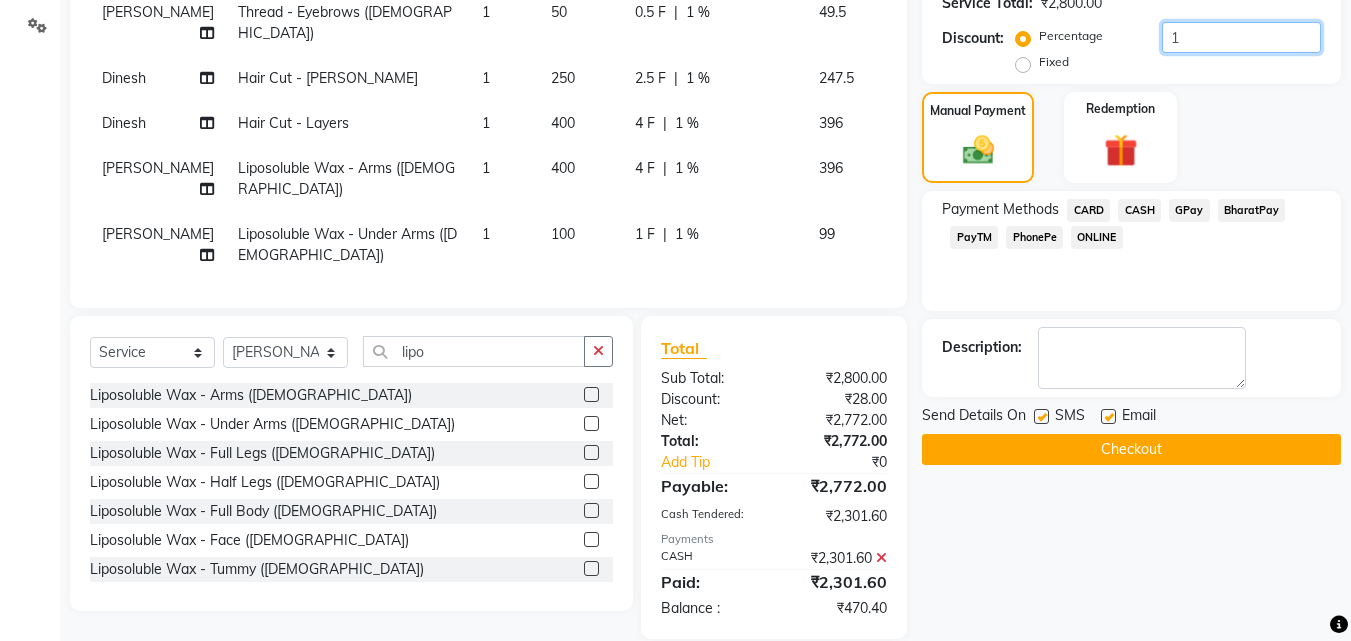 type 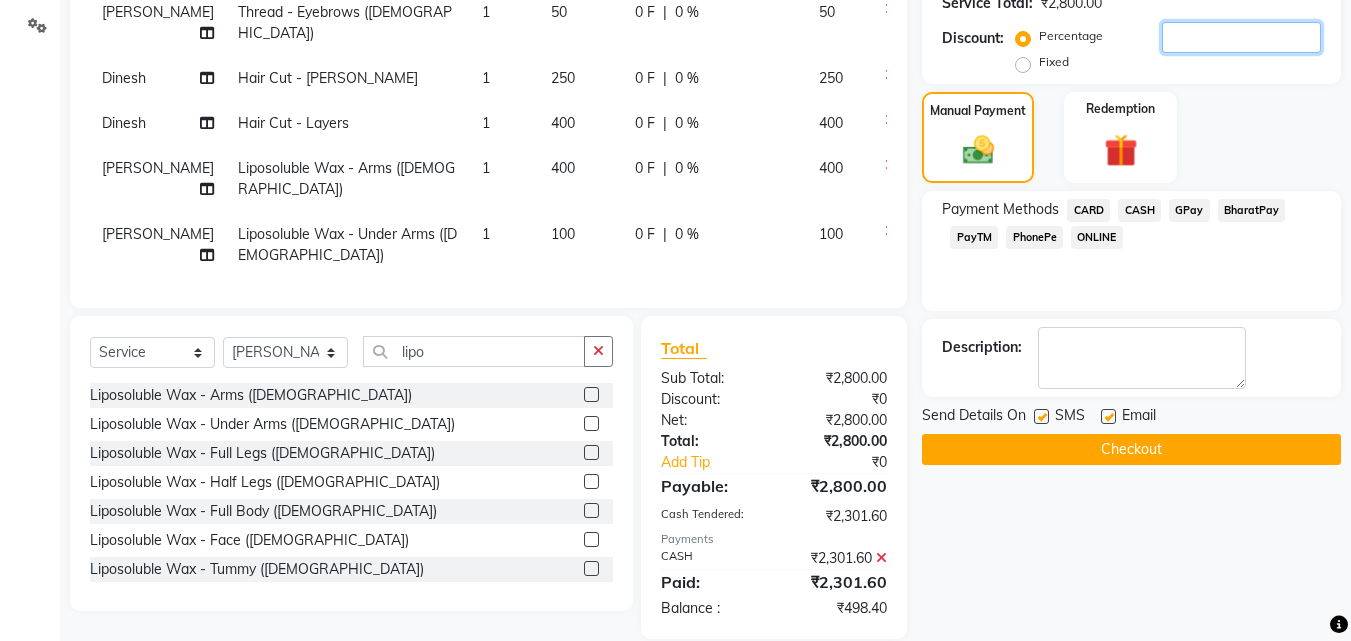 type on "2" 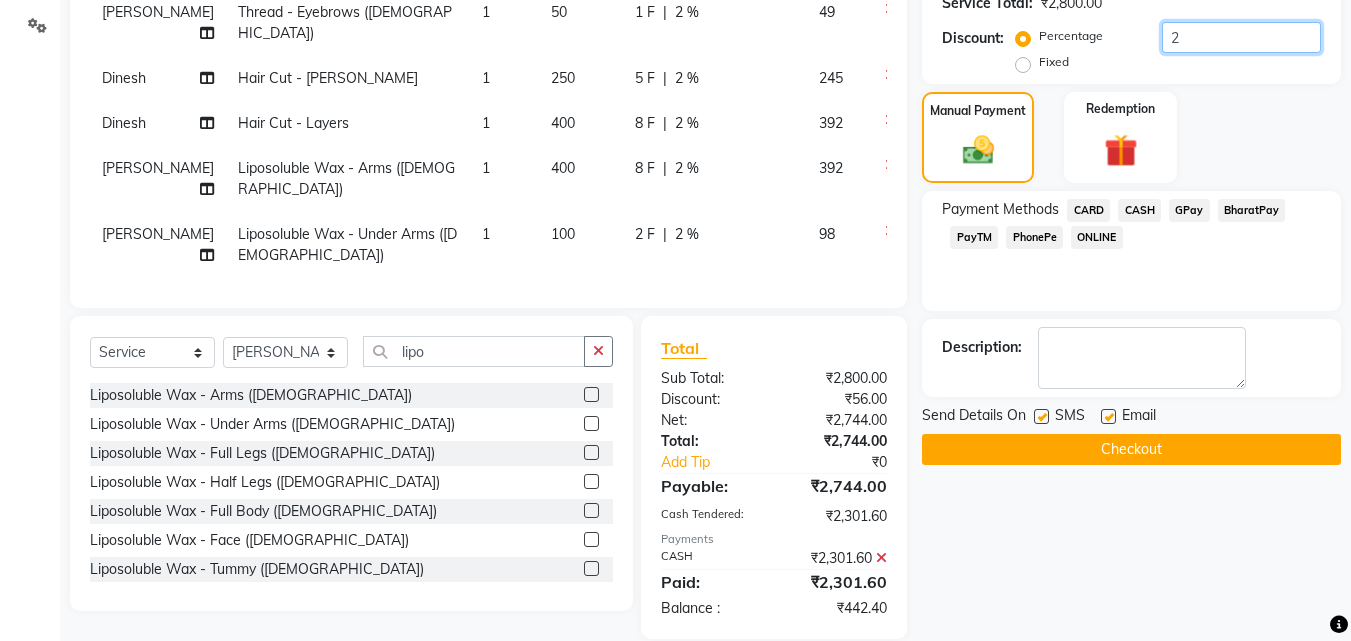 type on "20" 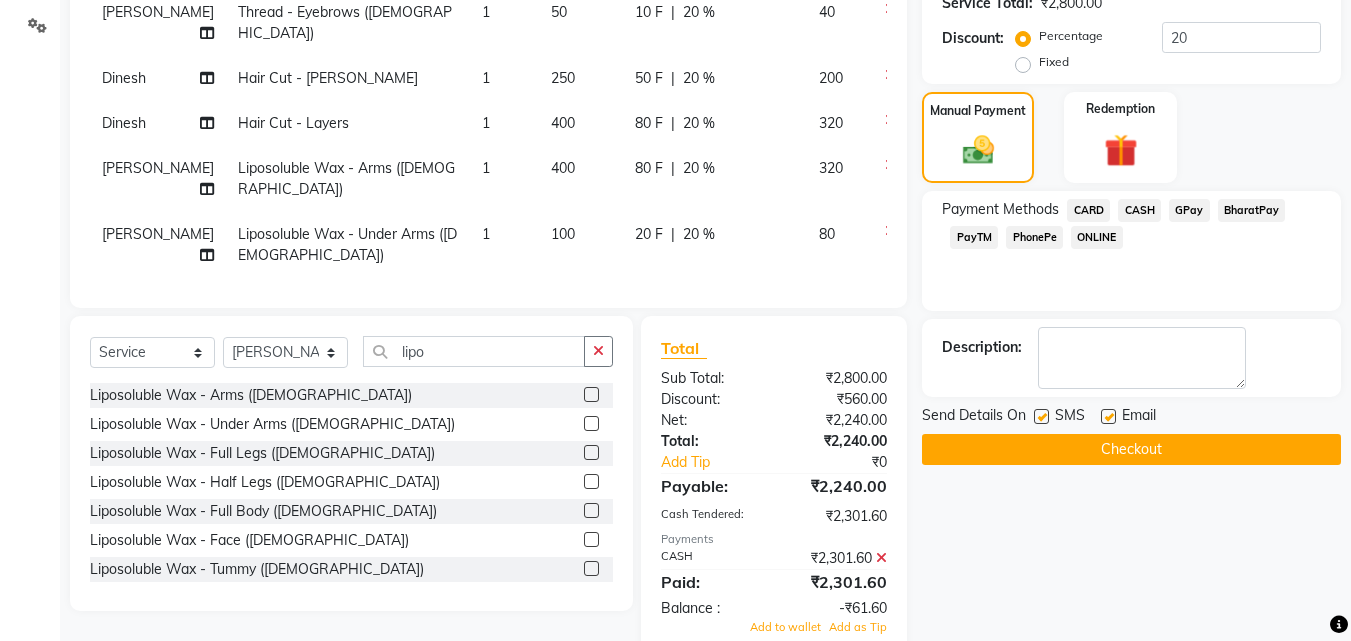 click 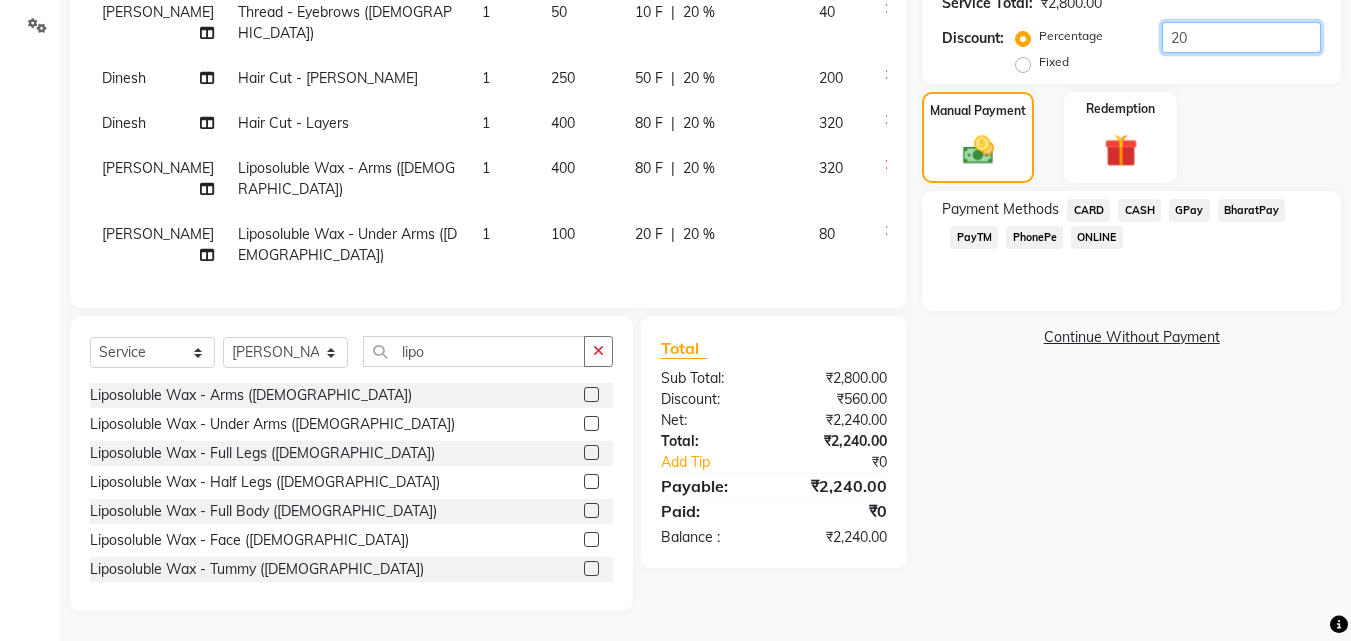 click on "20" 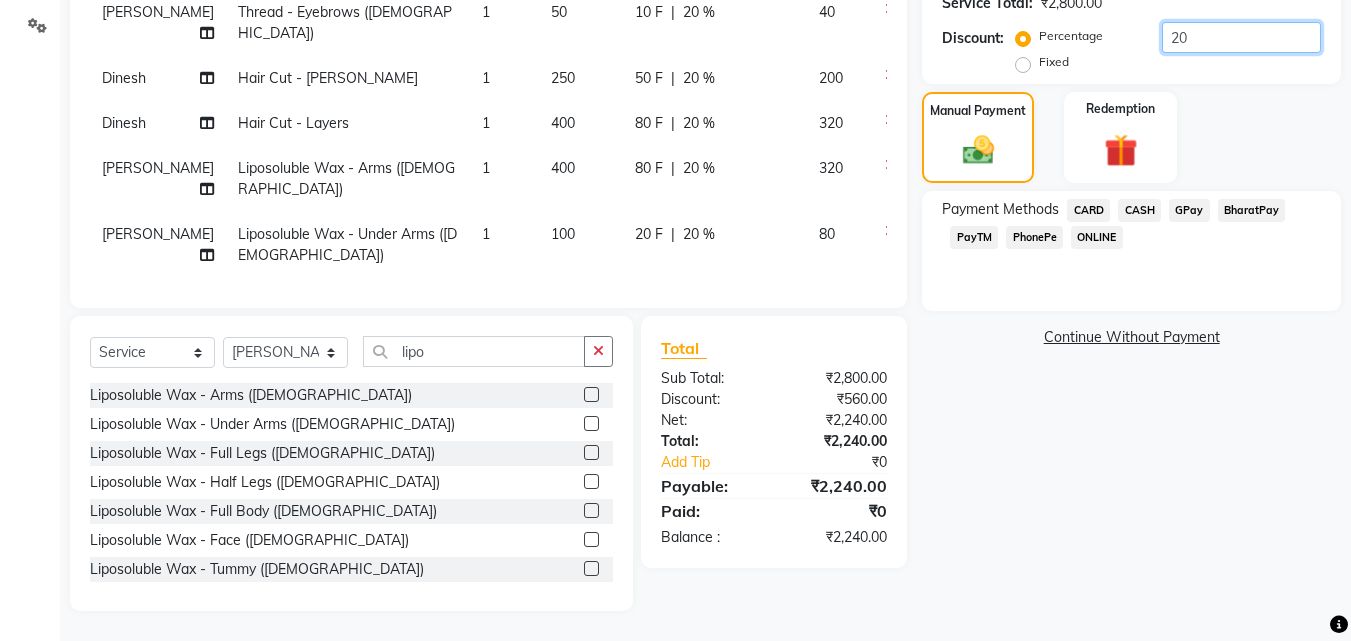 type on "2" 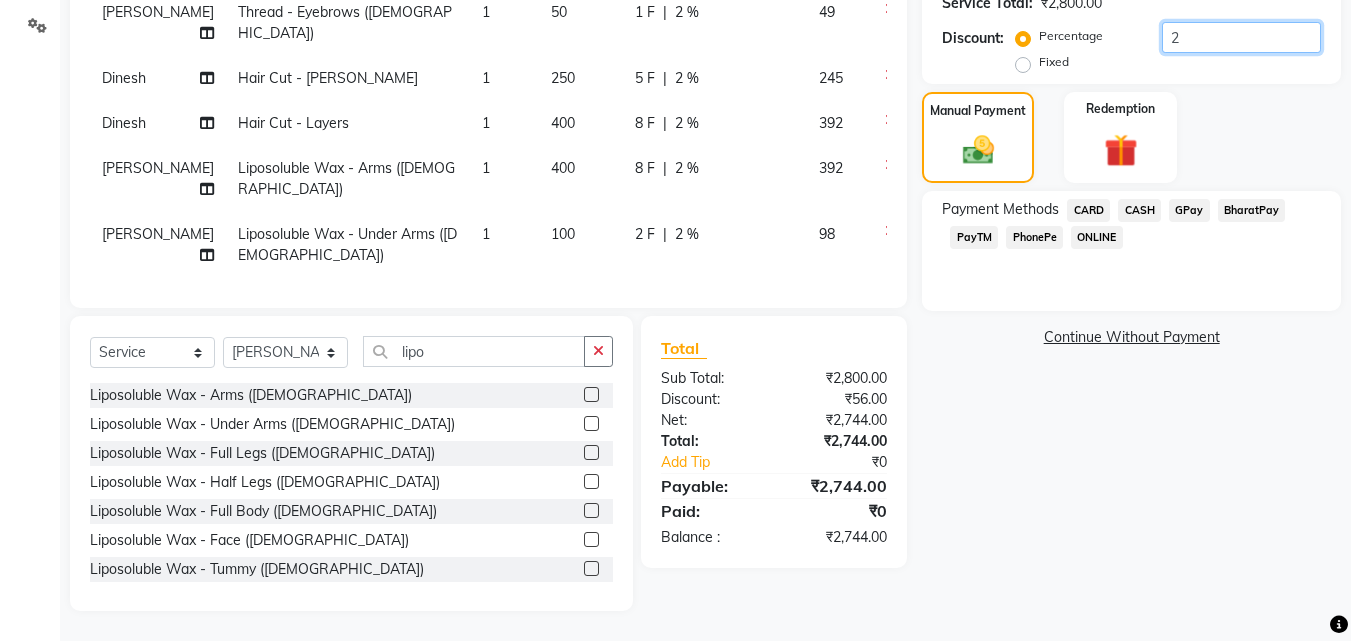 type on "20" 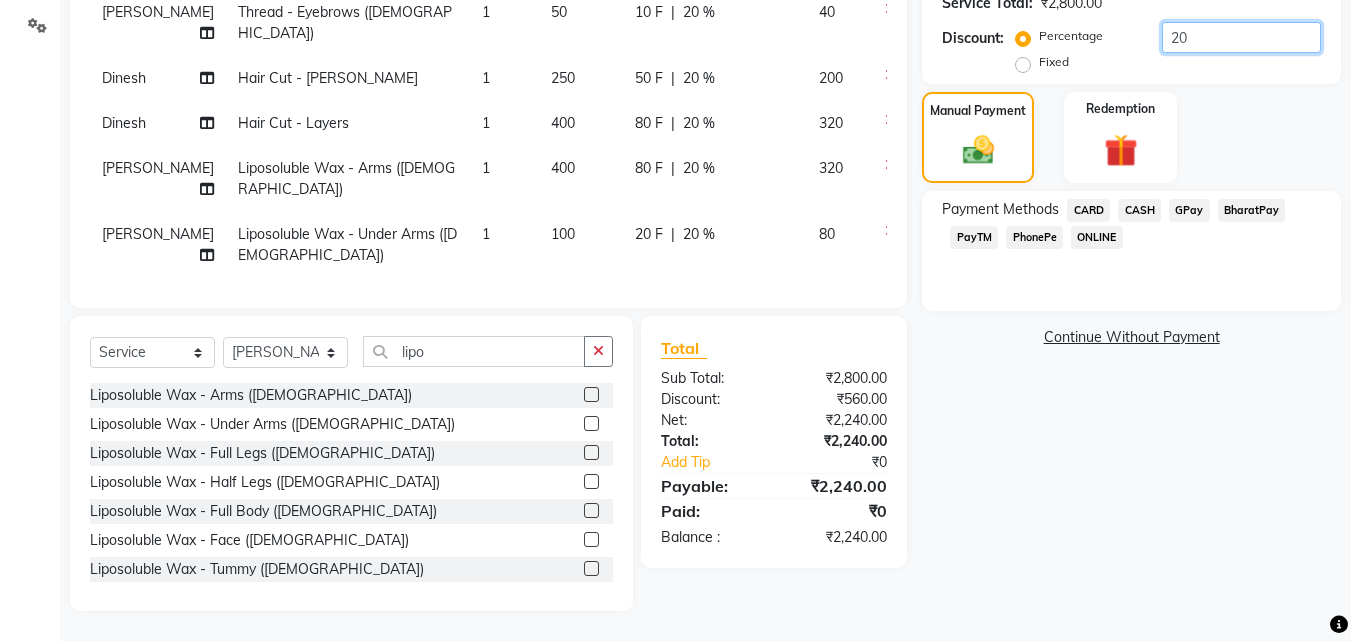 type on "20.4" 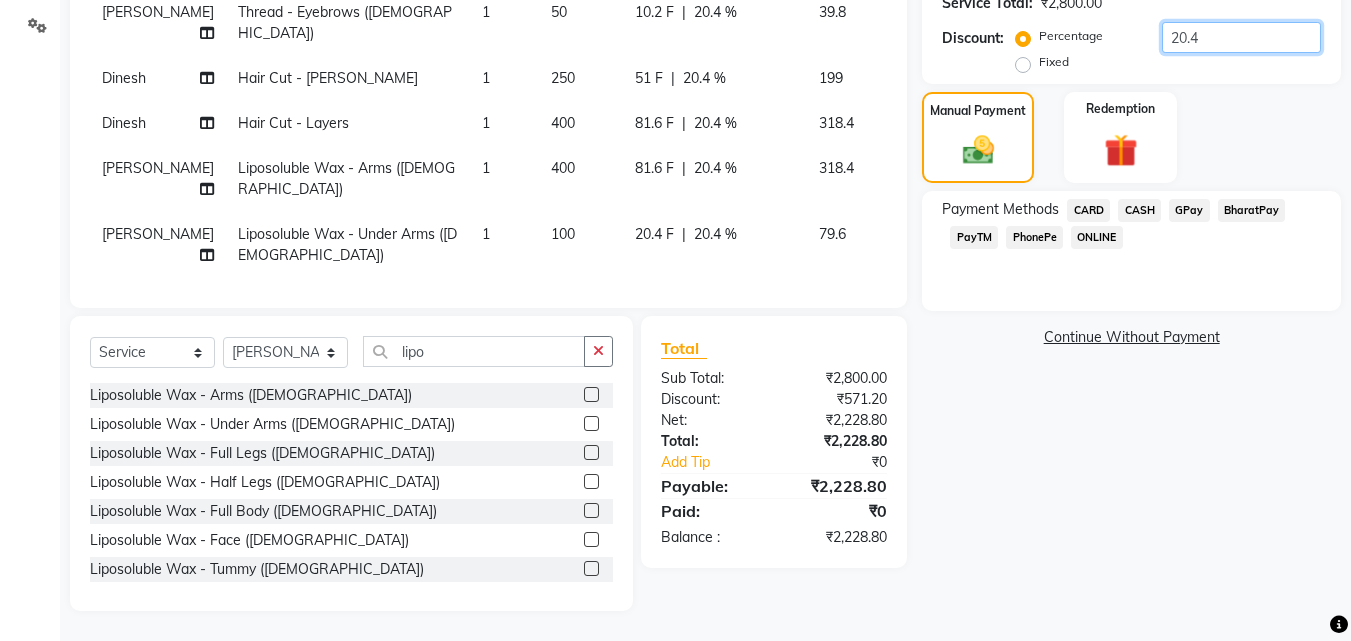 type on "20" 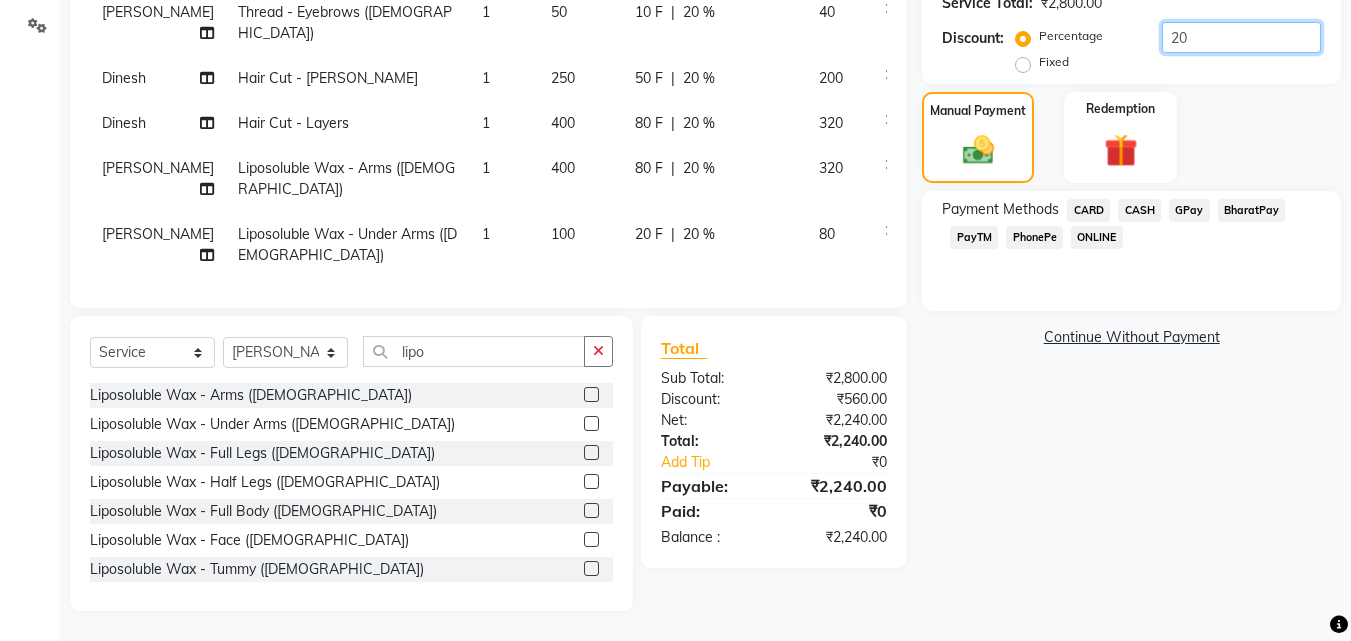 type on "20.5" 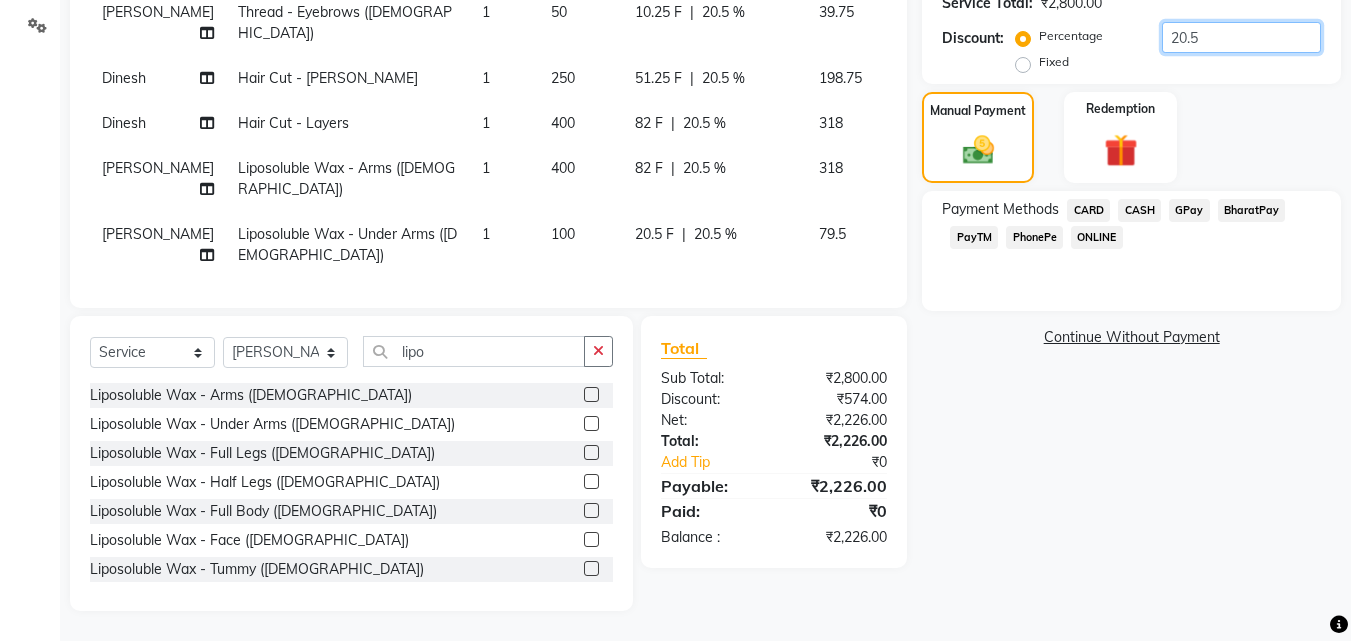 scroll, scrollTop: 32, scrollLeft: 0, axis: vertical 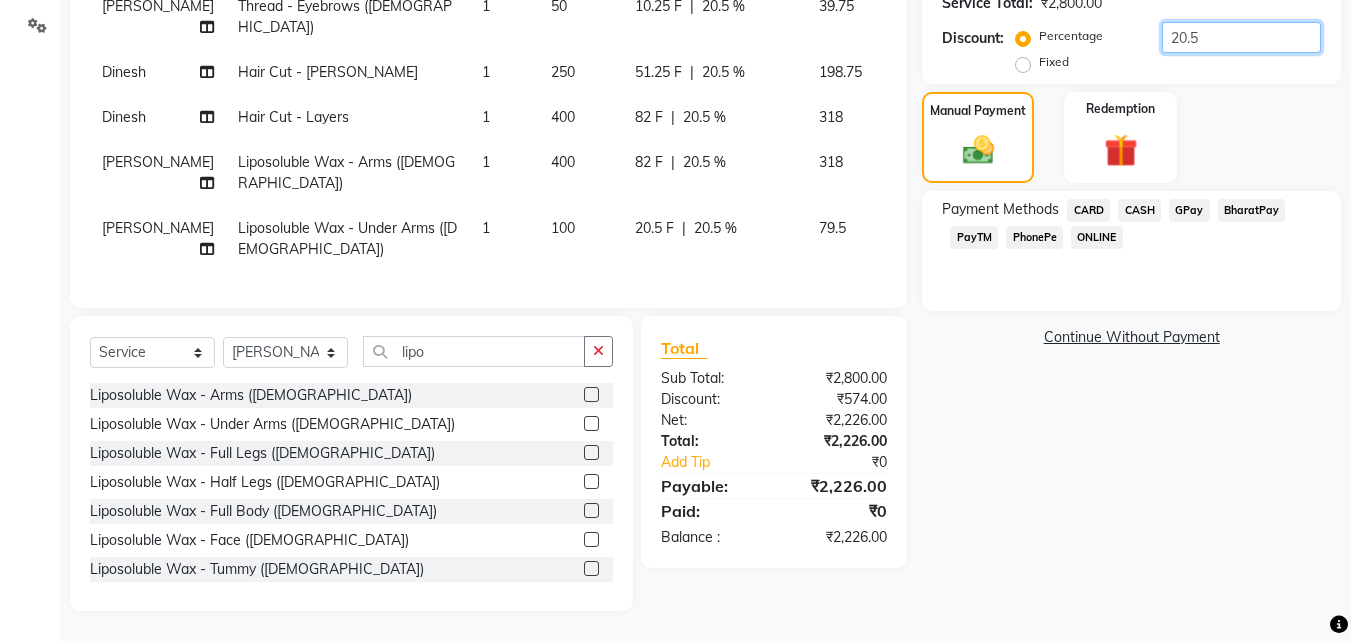 type on "20.58" 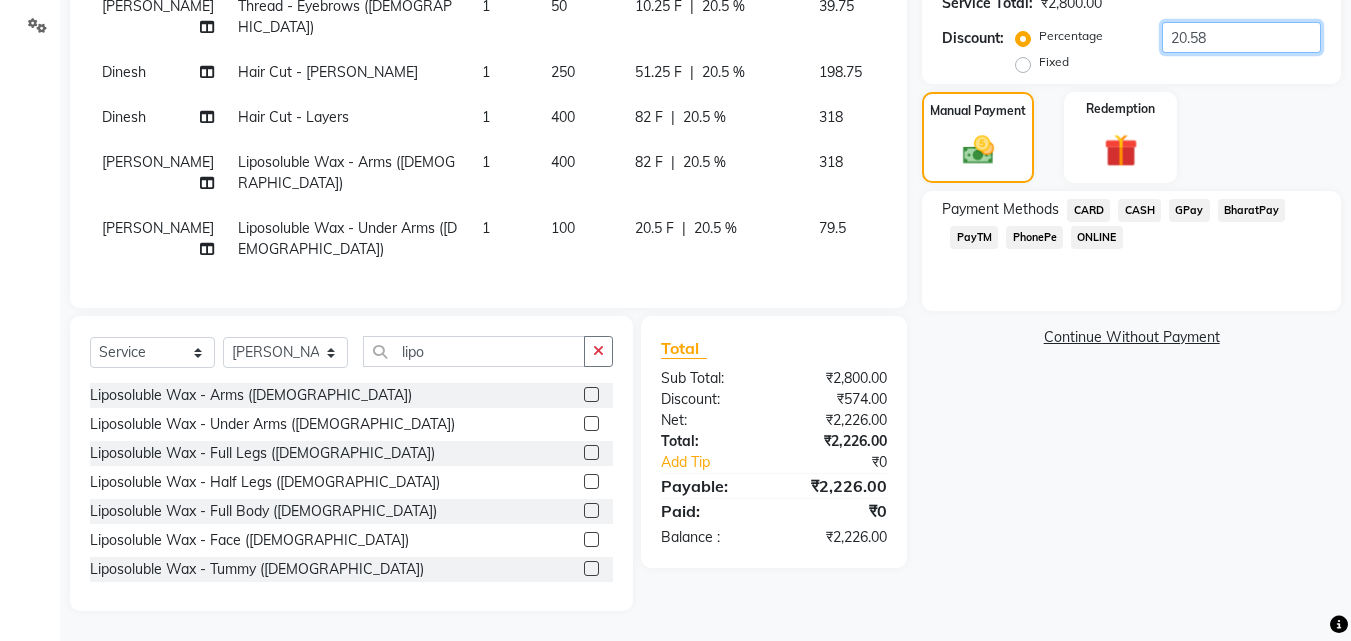 type on "123.48" 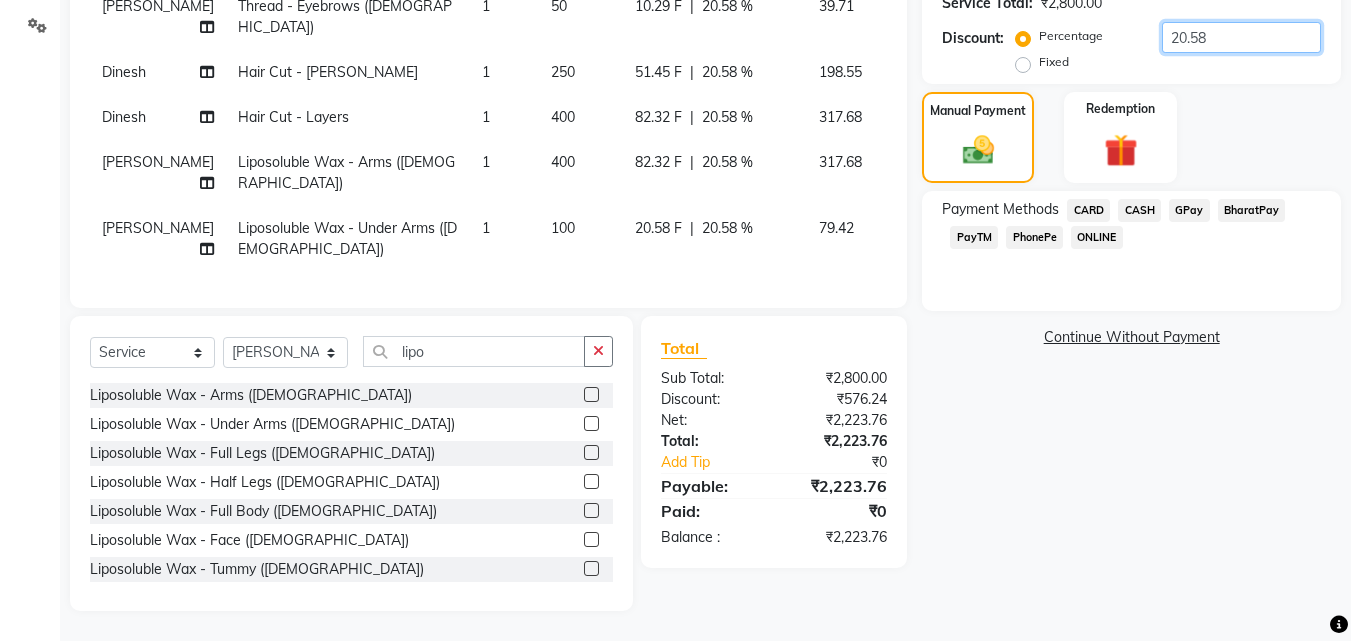 type on "20.5" 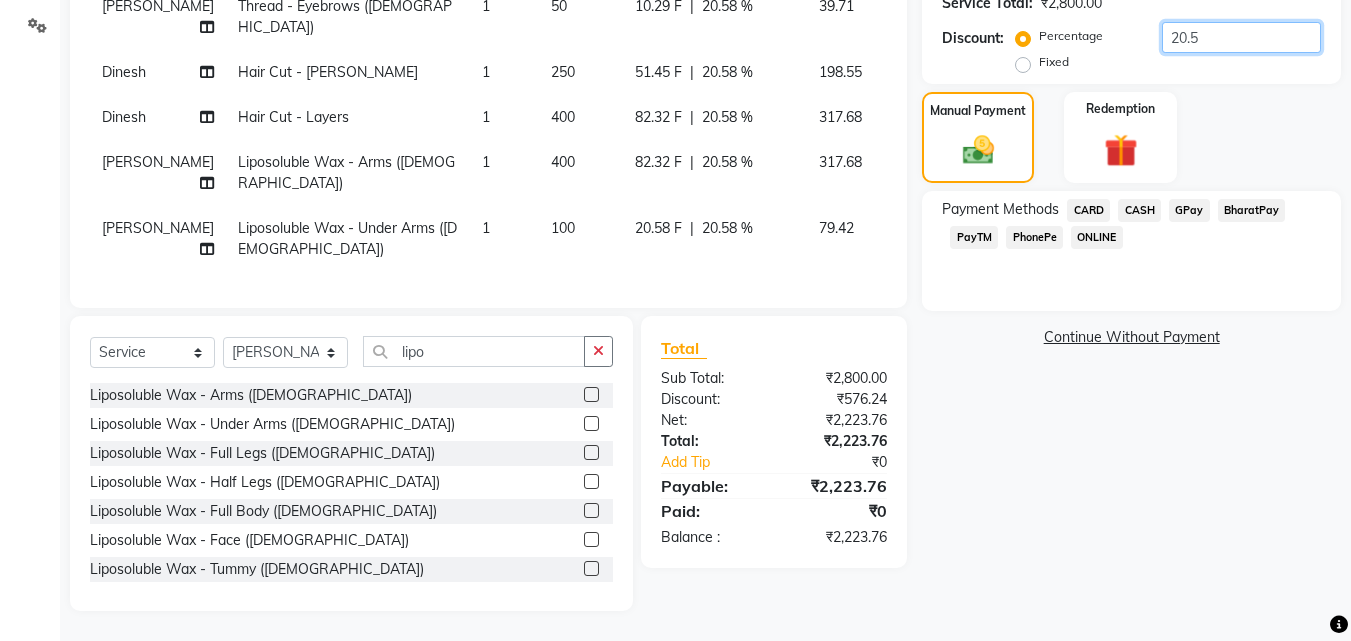 type on "123" 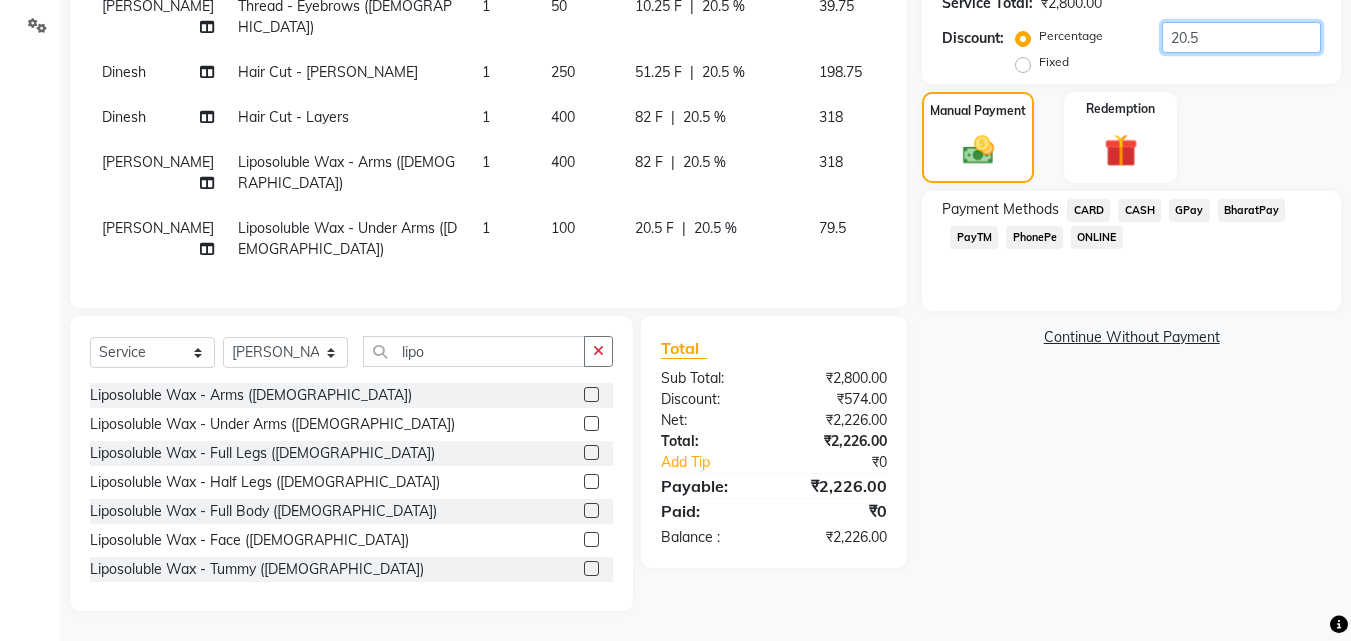 type on "20" 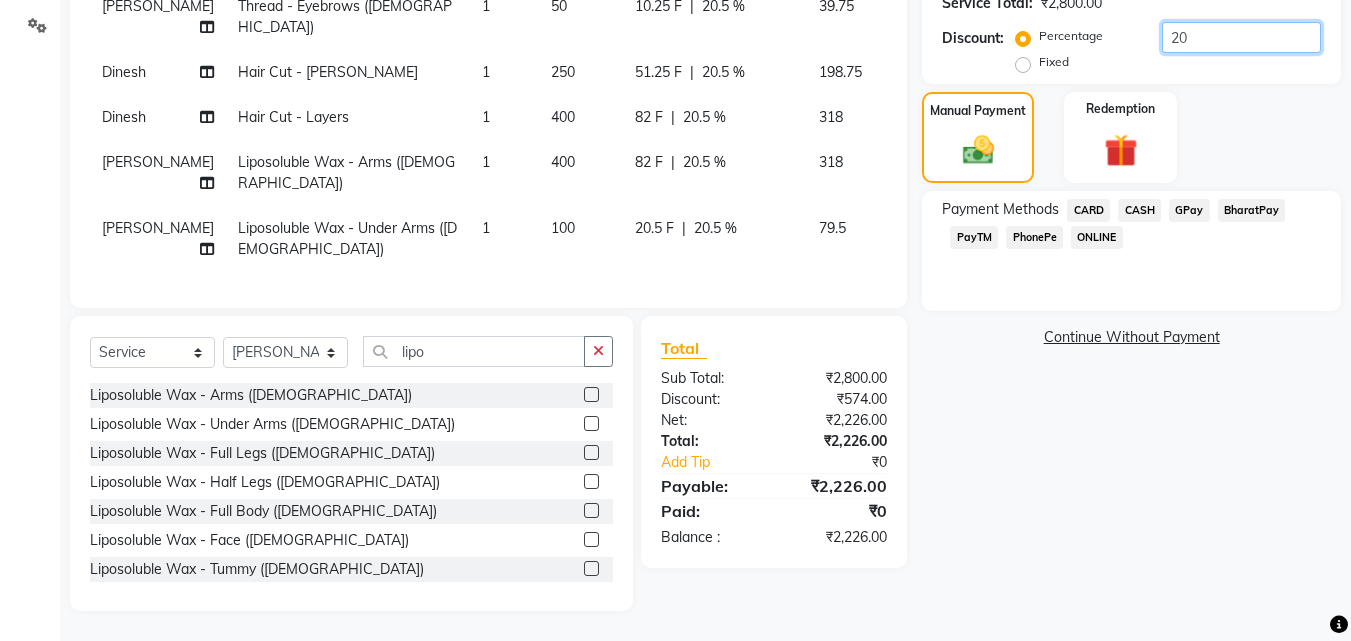 scroll, scrollTop: 22, scrollLeft: 0, axis: vertical 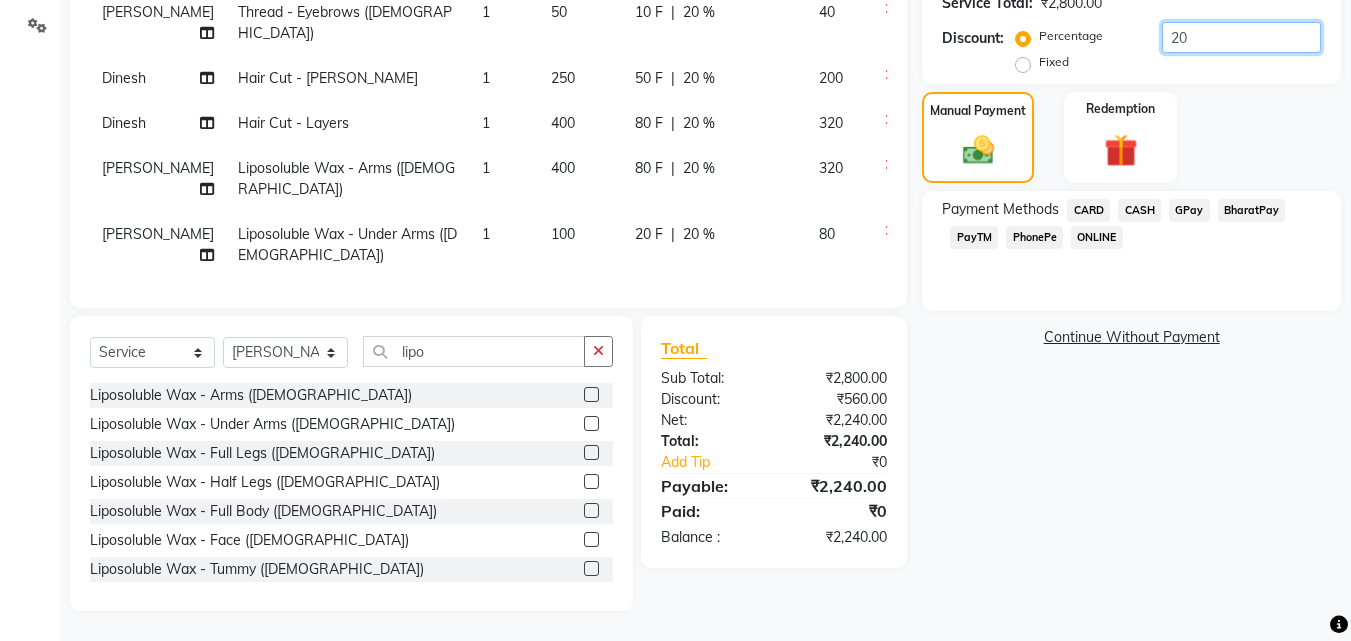 type on "20.9" 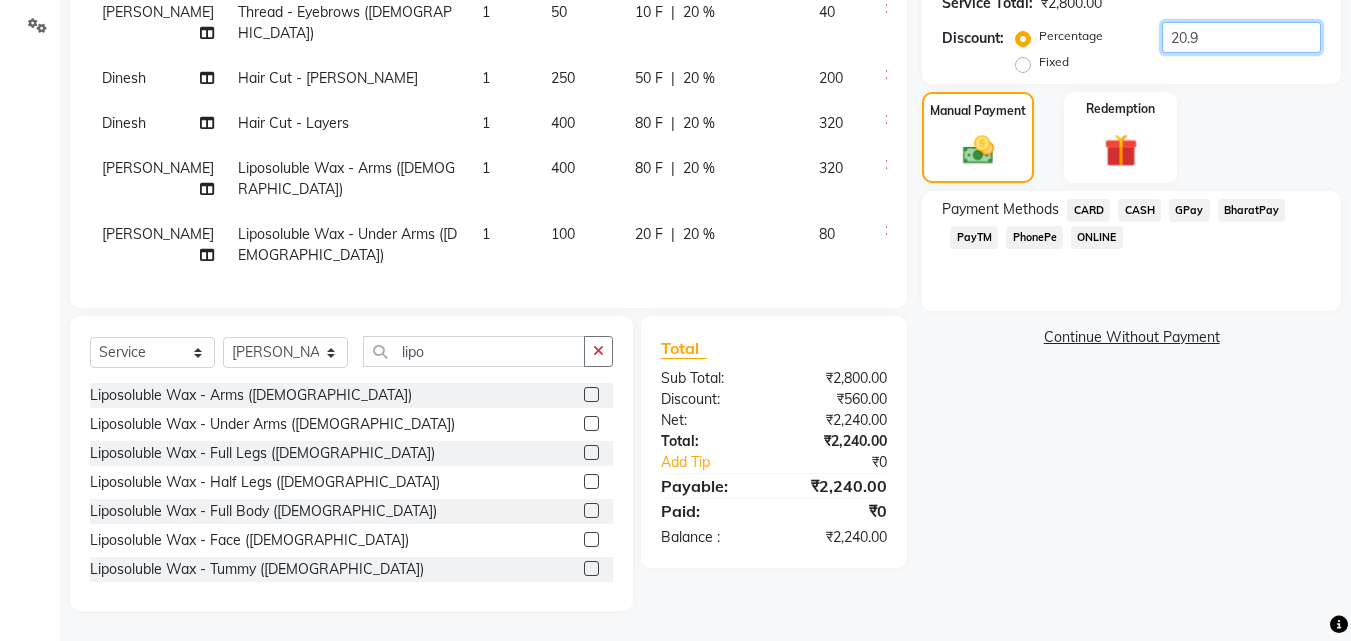 scroll, scrollTop: 32, scrollLeft: 0, axis: vertical 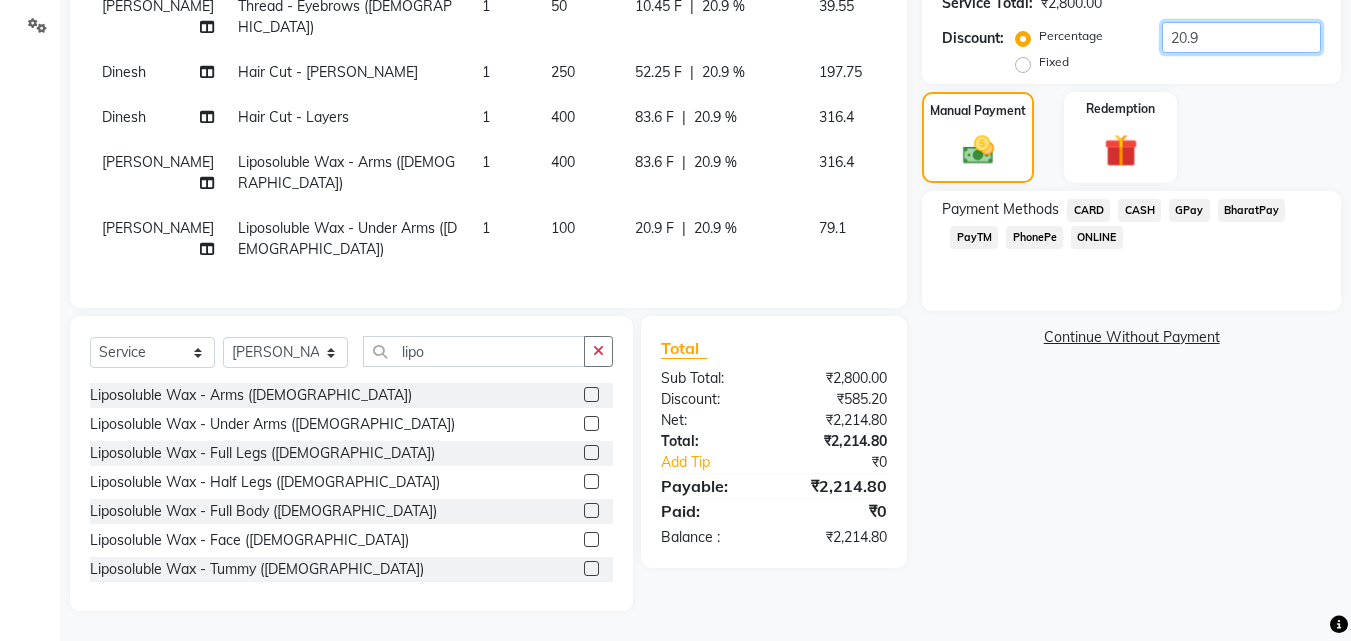 type on "20" 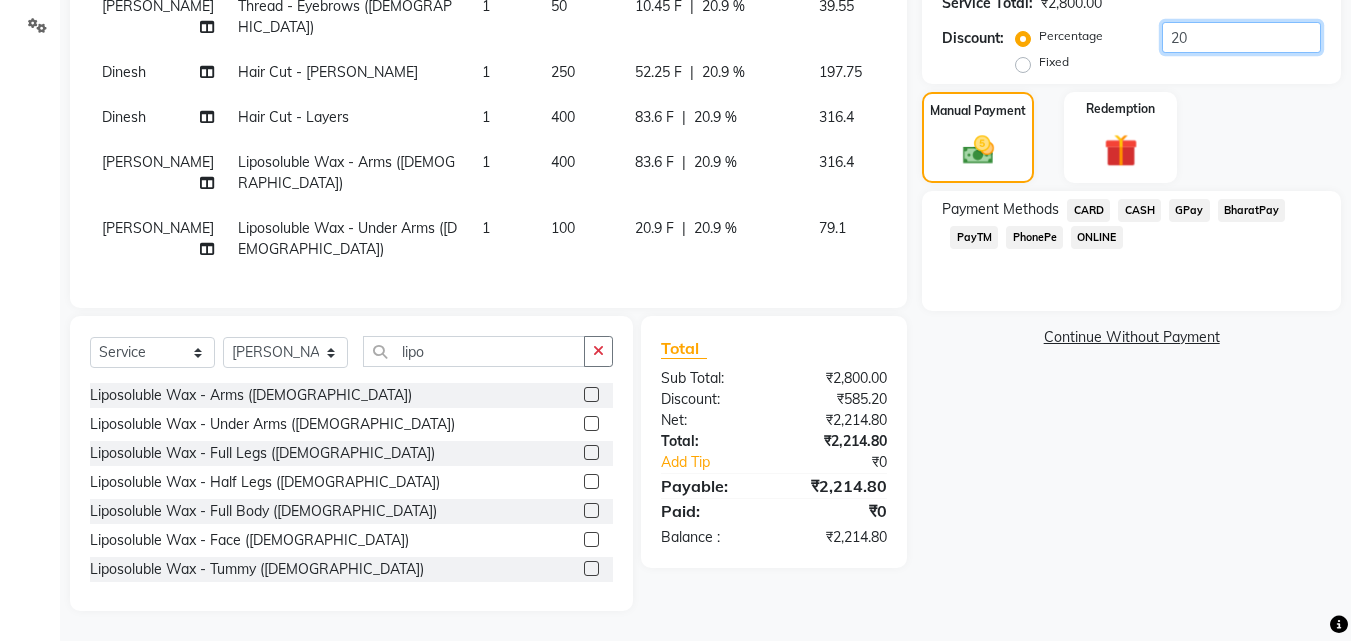 scroll, scrollTop: 22, scrollLeft: 0, axis: vertical 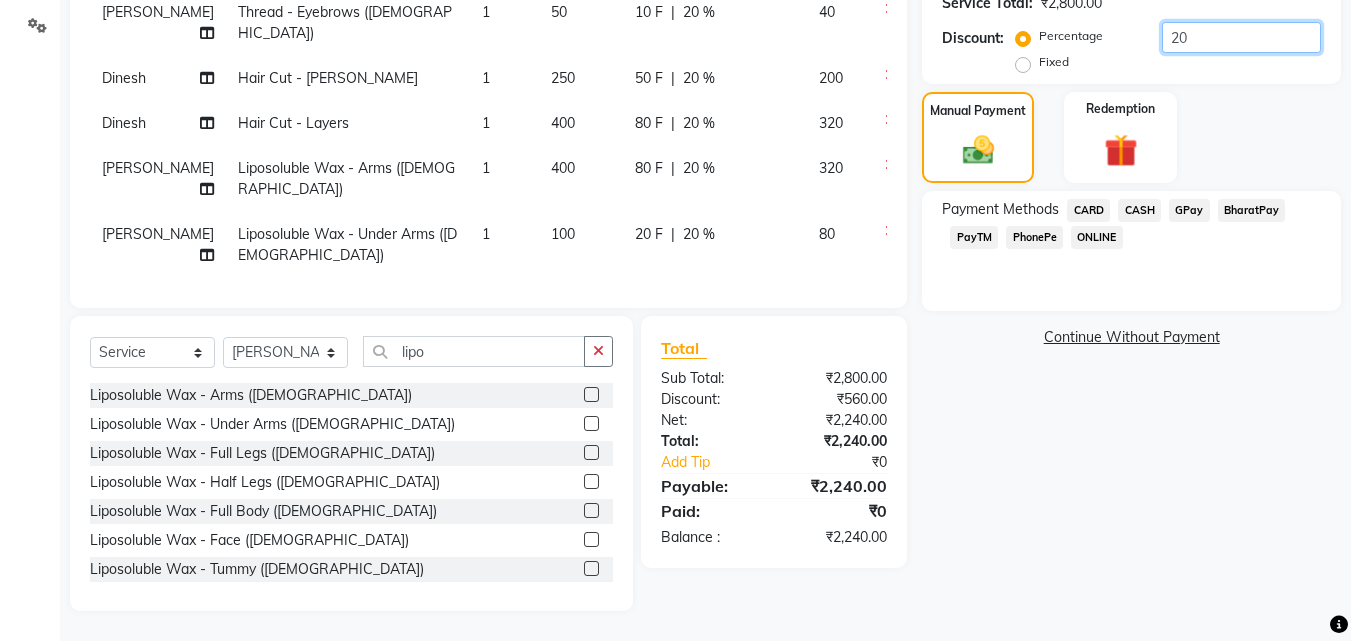 type on "2" 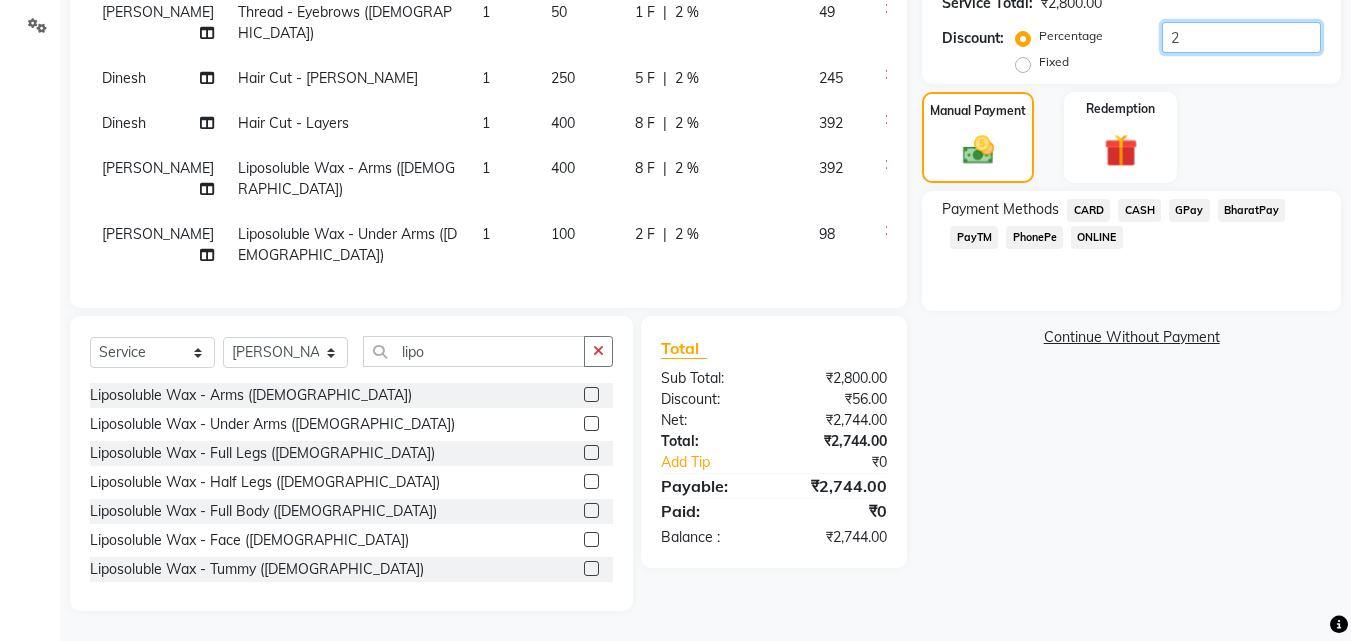 type on "21" 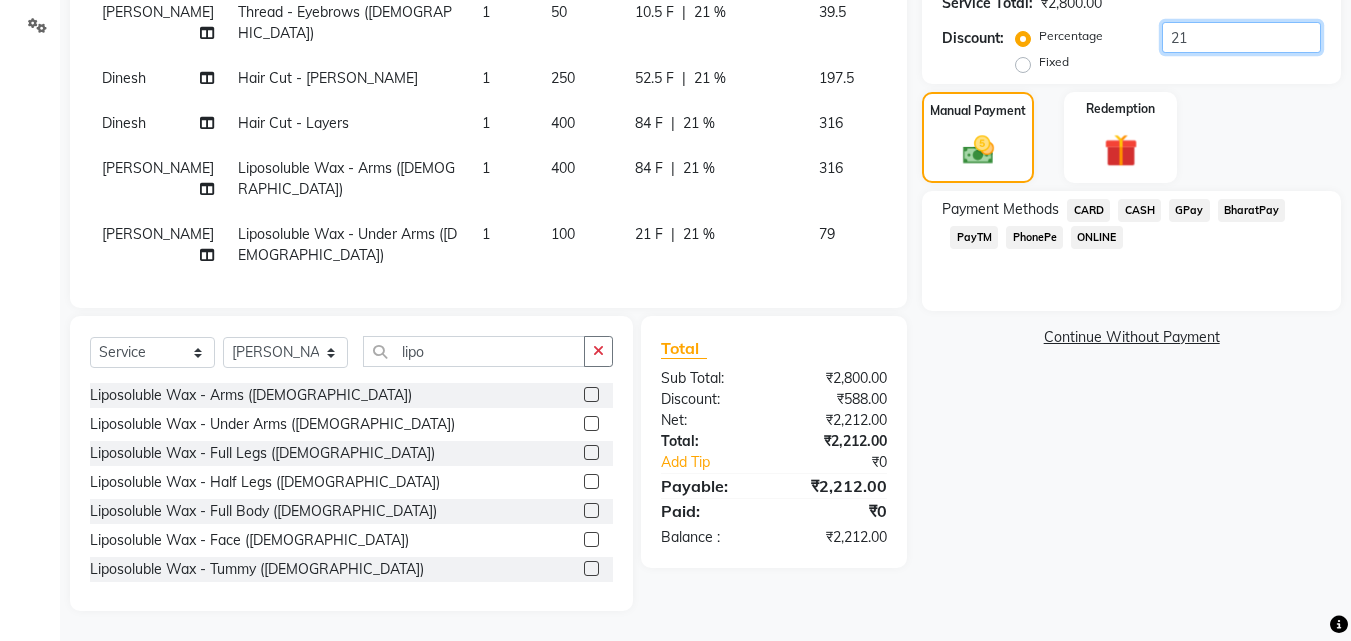 type on "2" 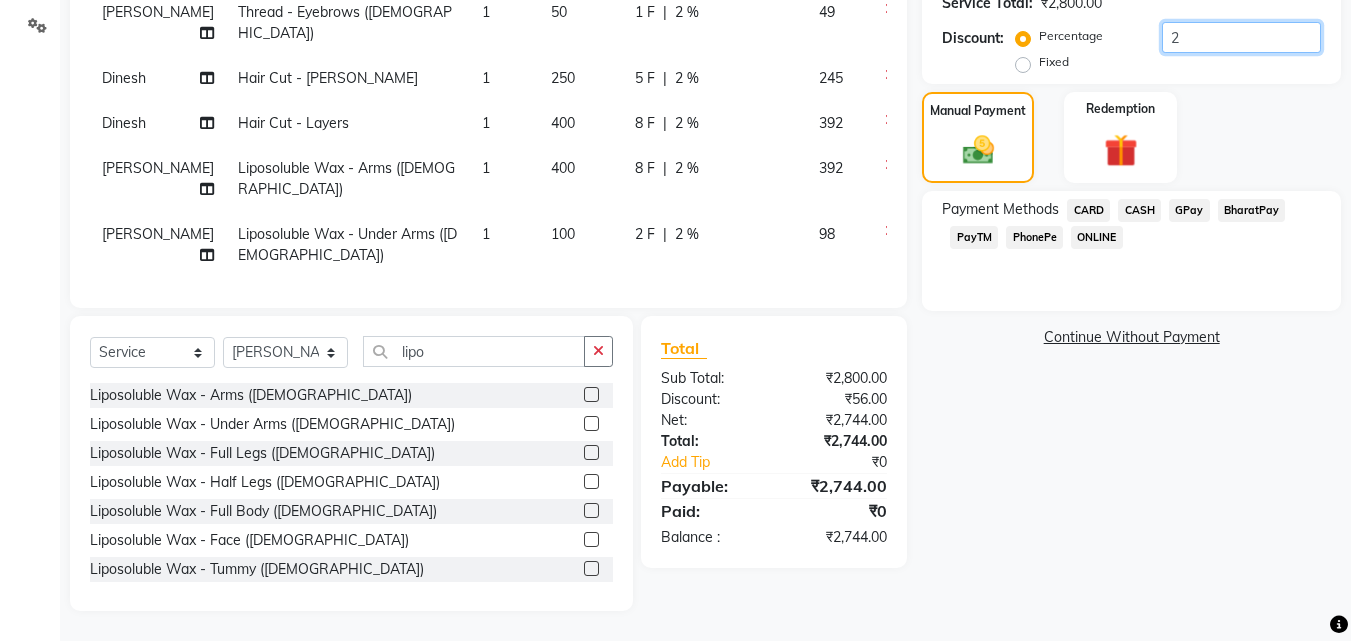 type on "22" 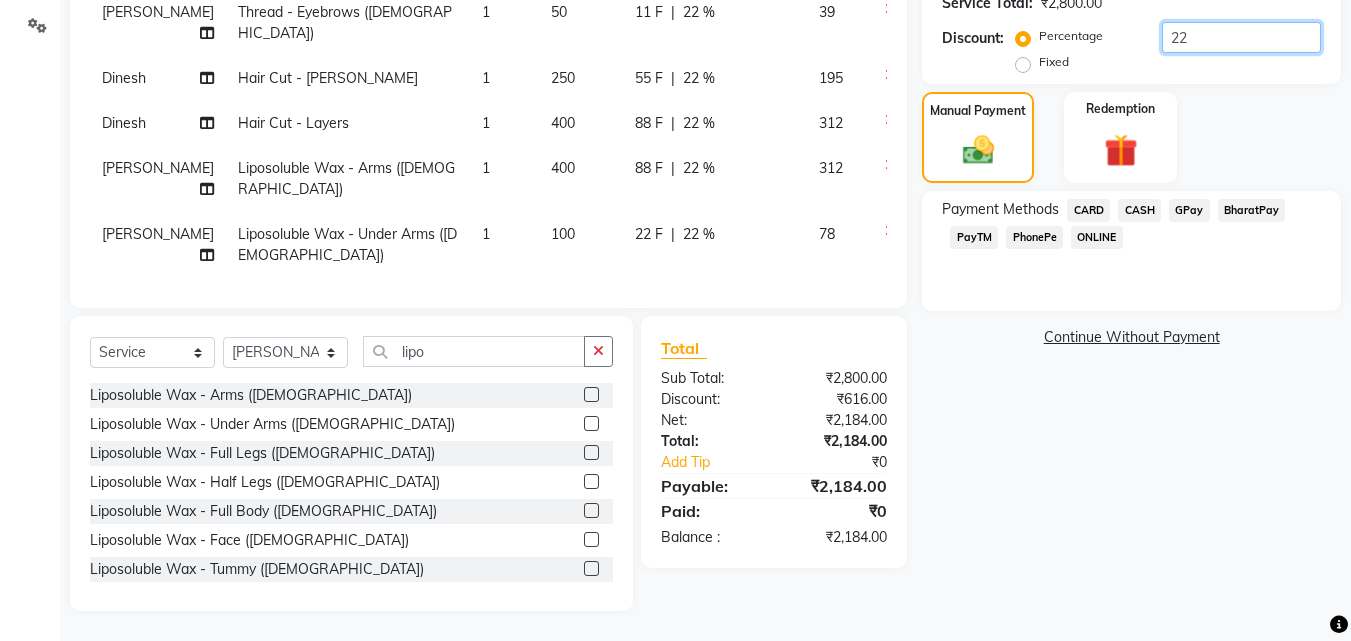type on "2" 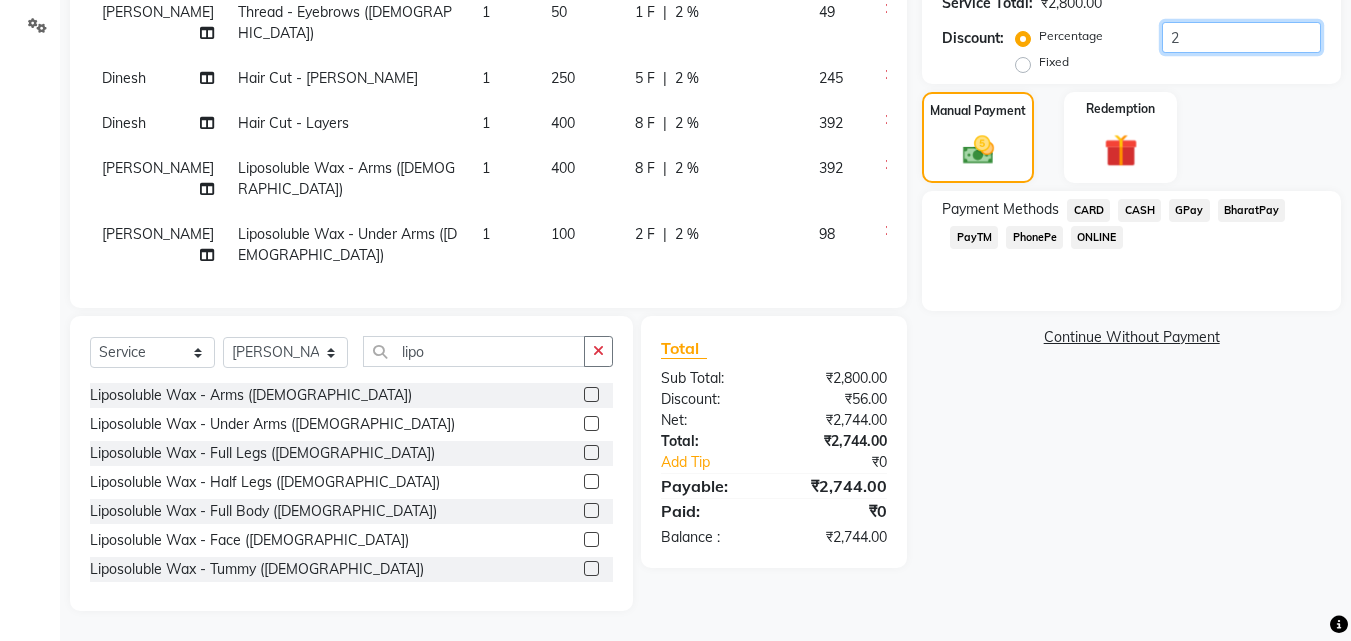 type on "21" 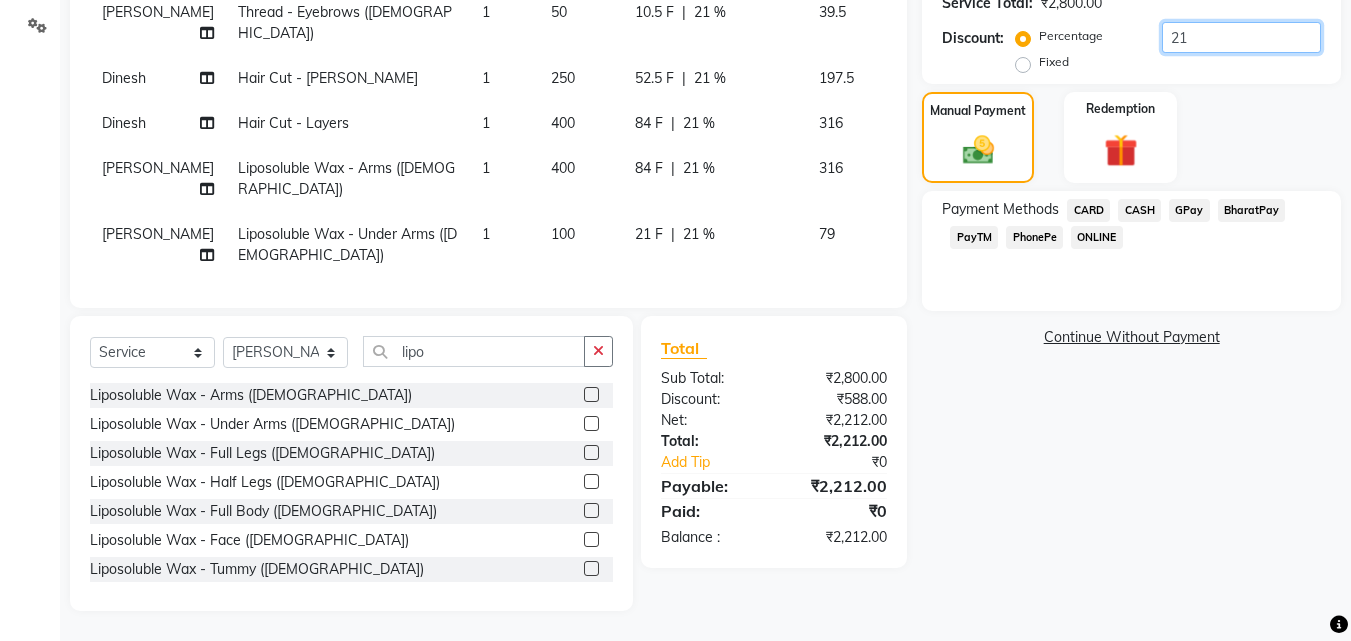 type on "21.3" 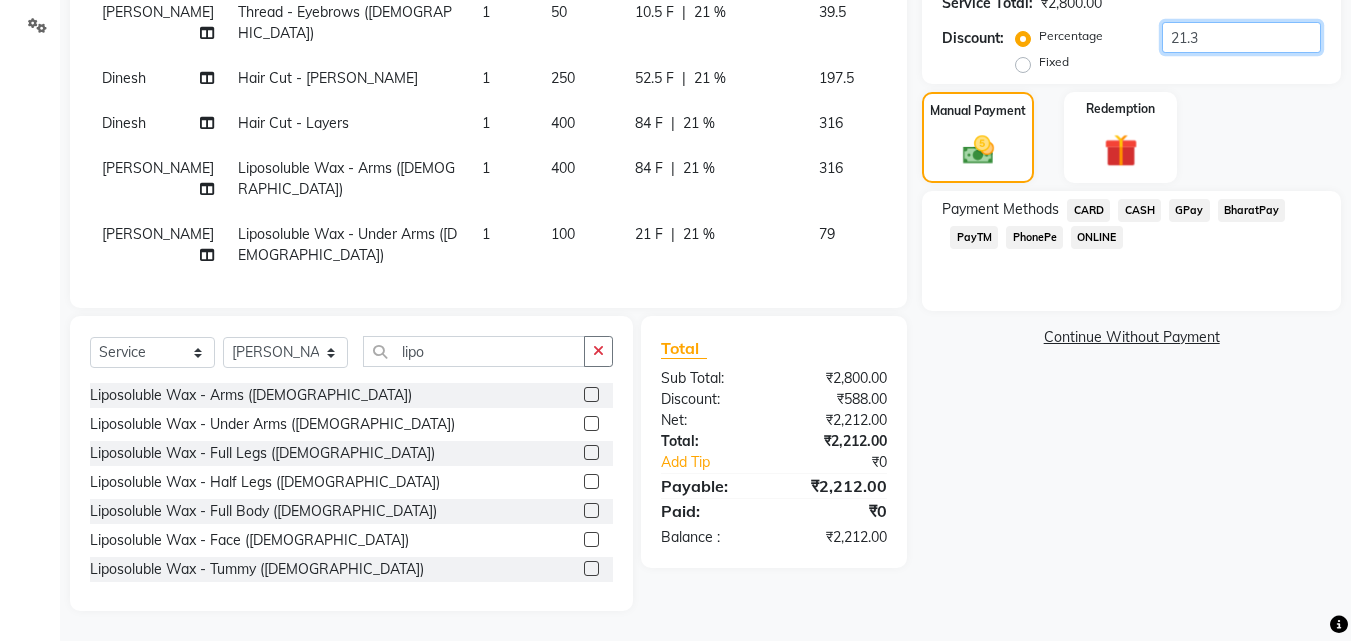 scroll, scrollTop: 32, scrollLeft: 0, axis: vertical 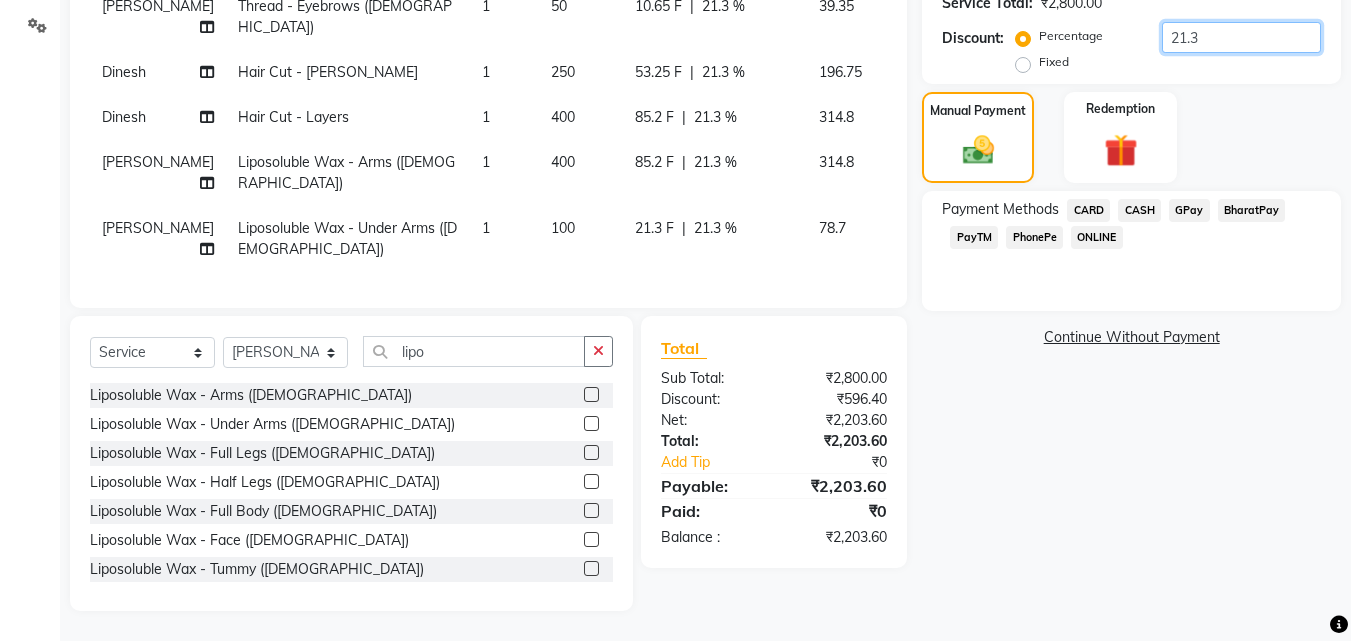 type on "21.3" 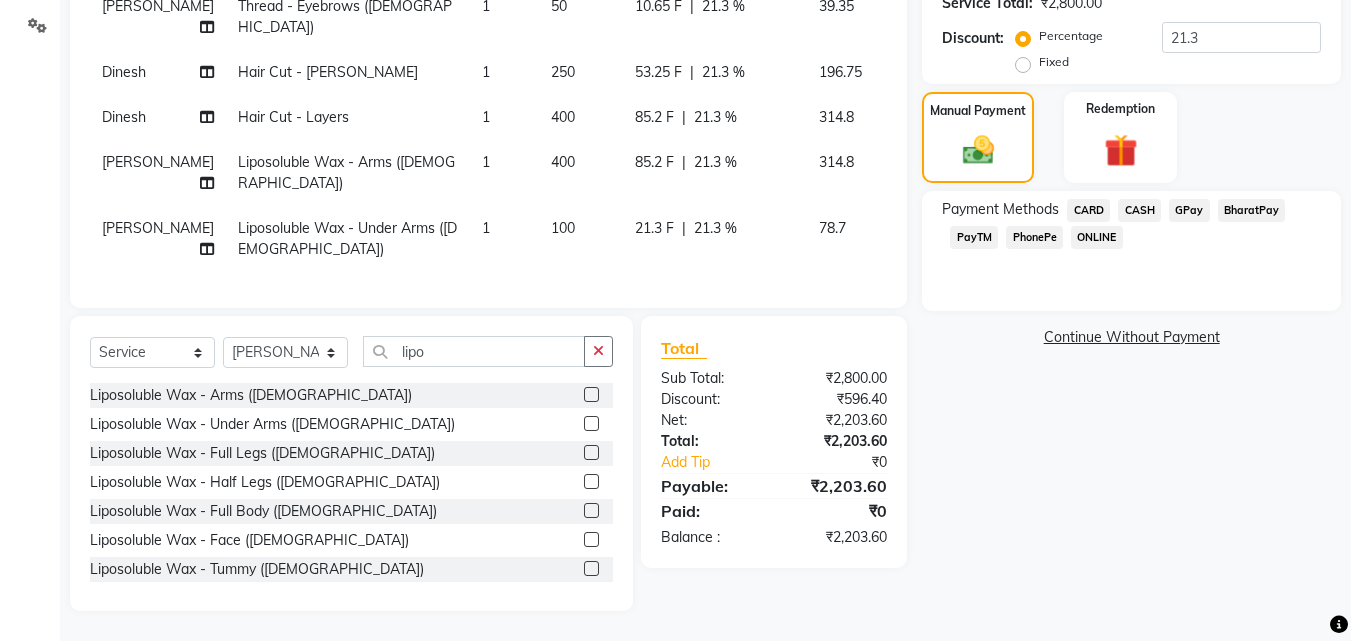 click on "CASH" 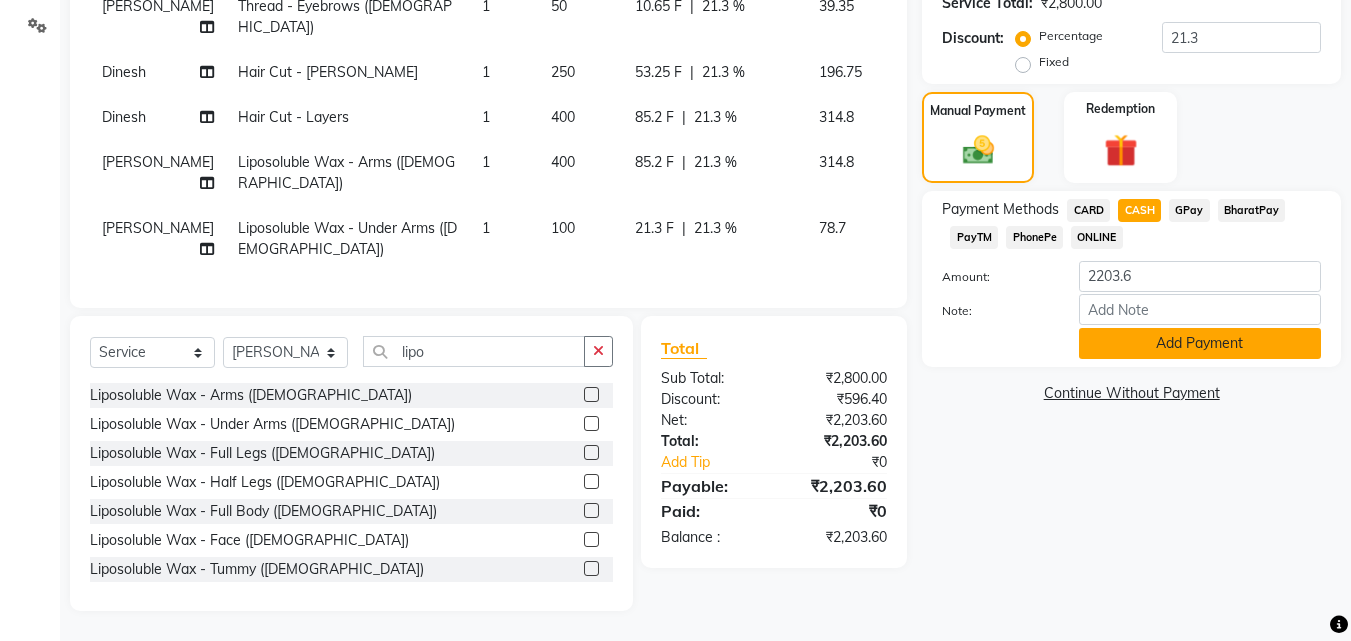 click on "Add Payment" 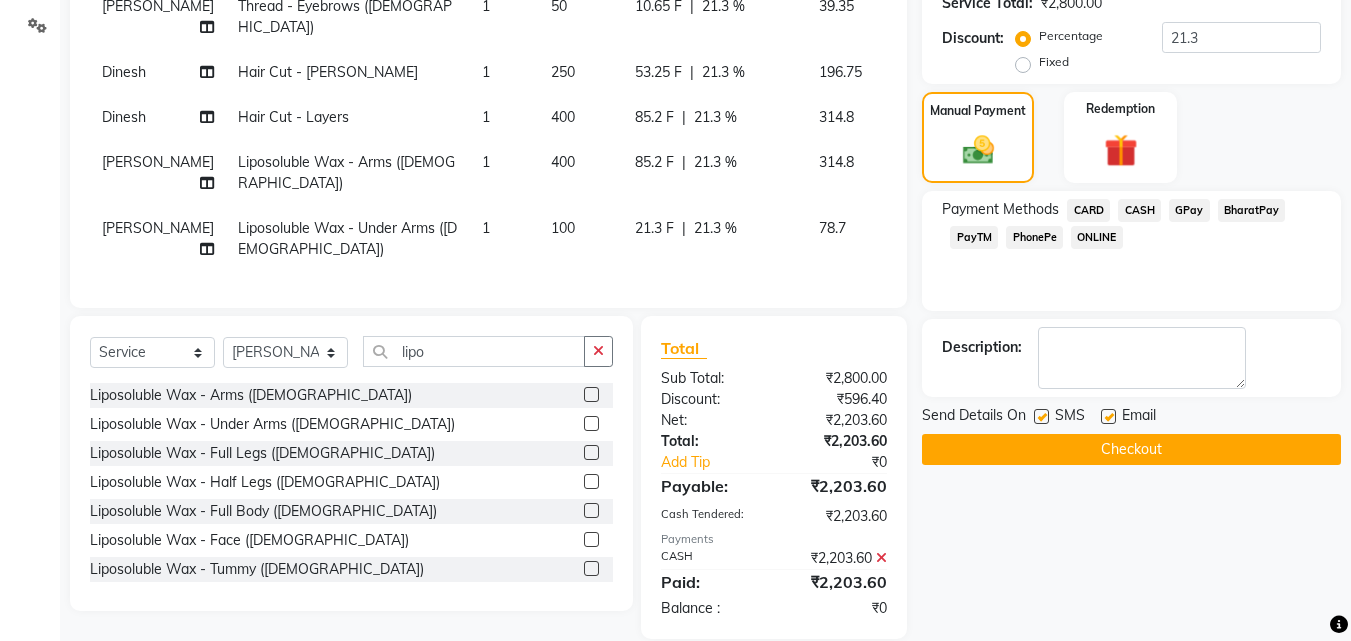 click 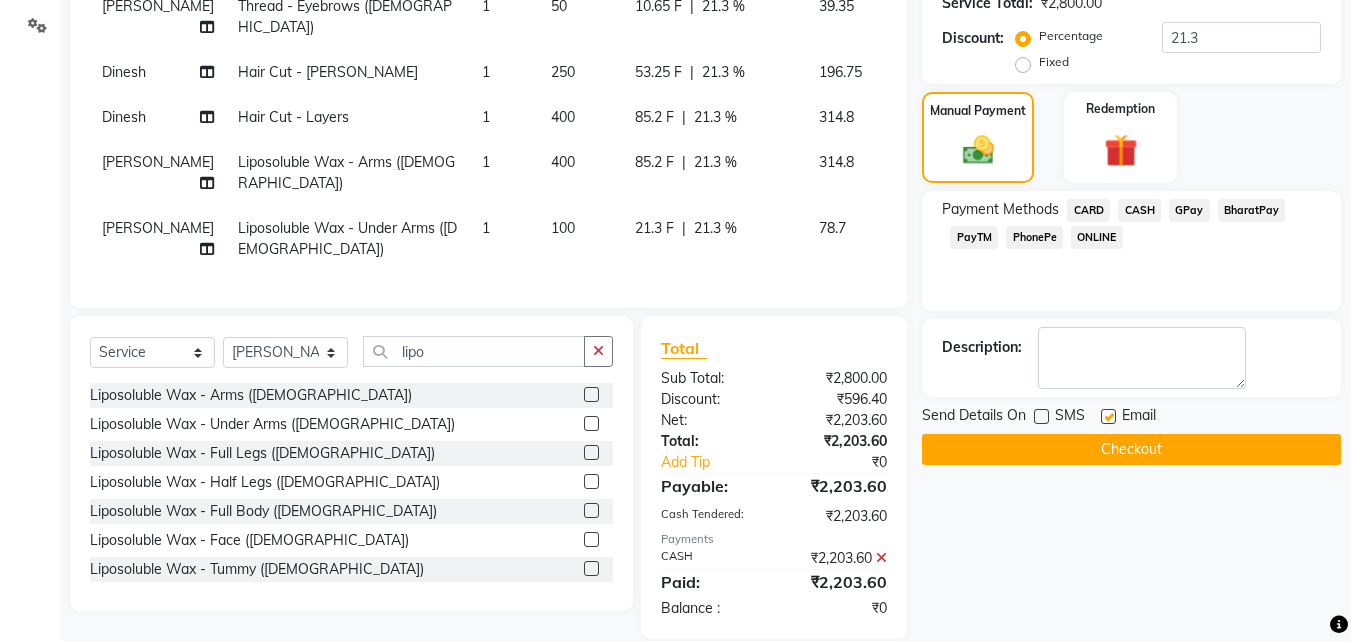 click on "Checkout" 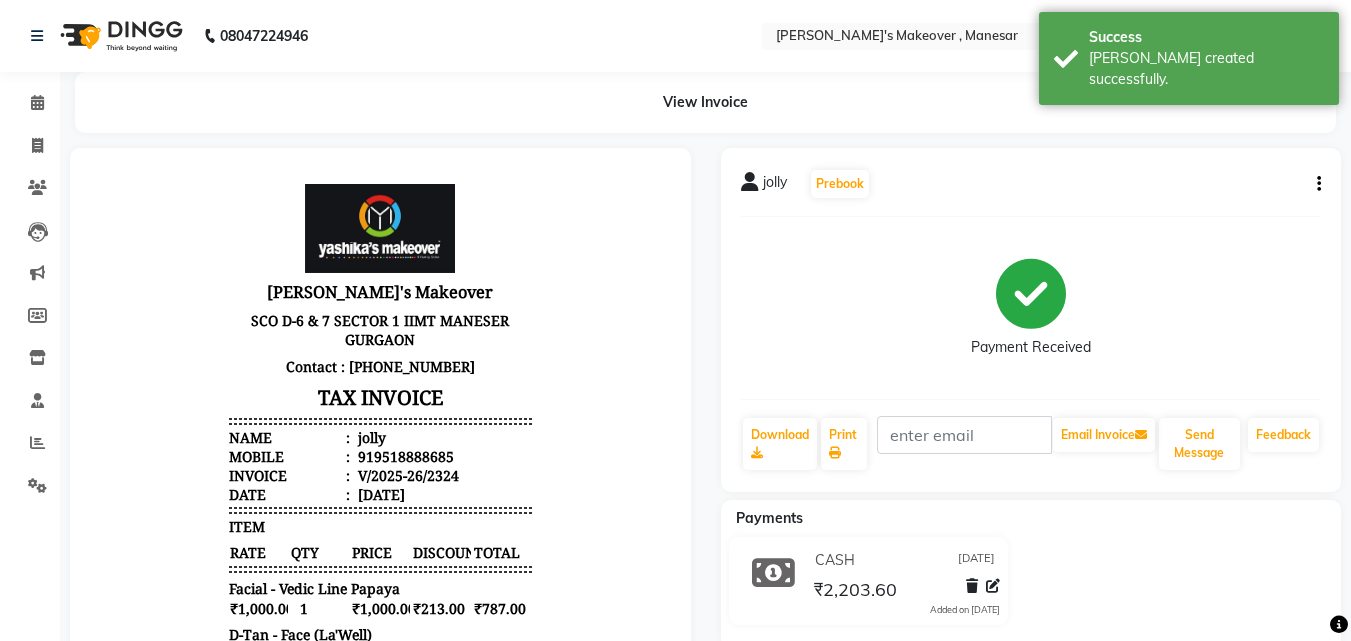 scroll, scrollTop: 0, scrollLeft: 0, axis: both 